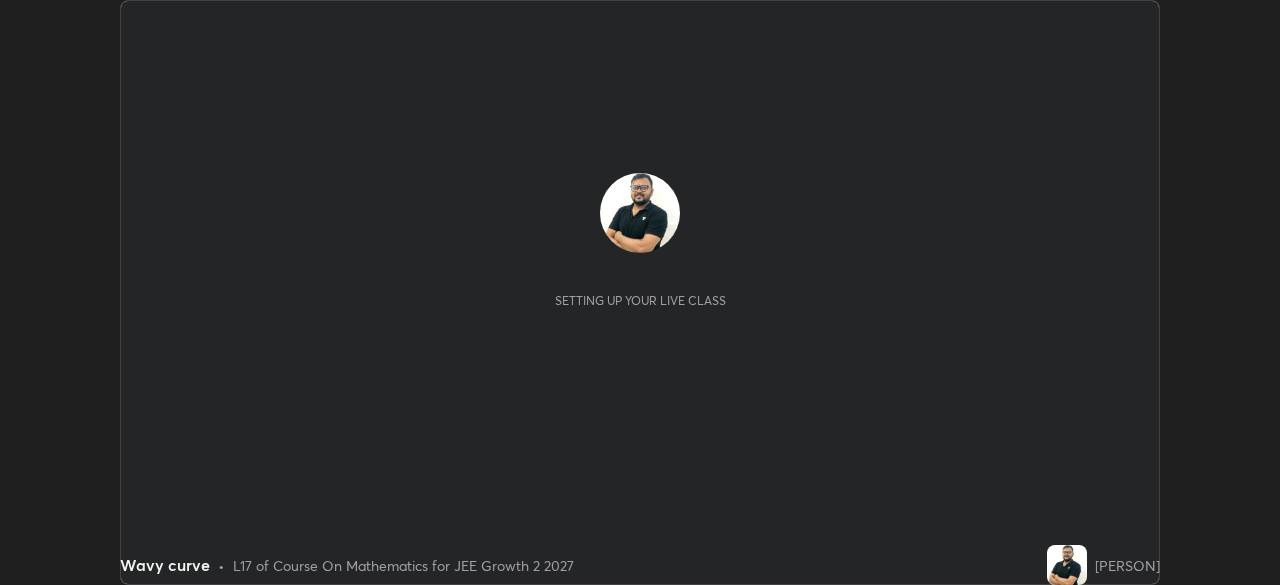 scroll, scrollTop: 0, scrollLeft: 0, axis: both 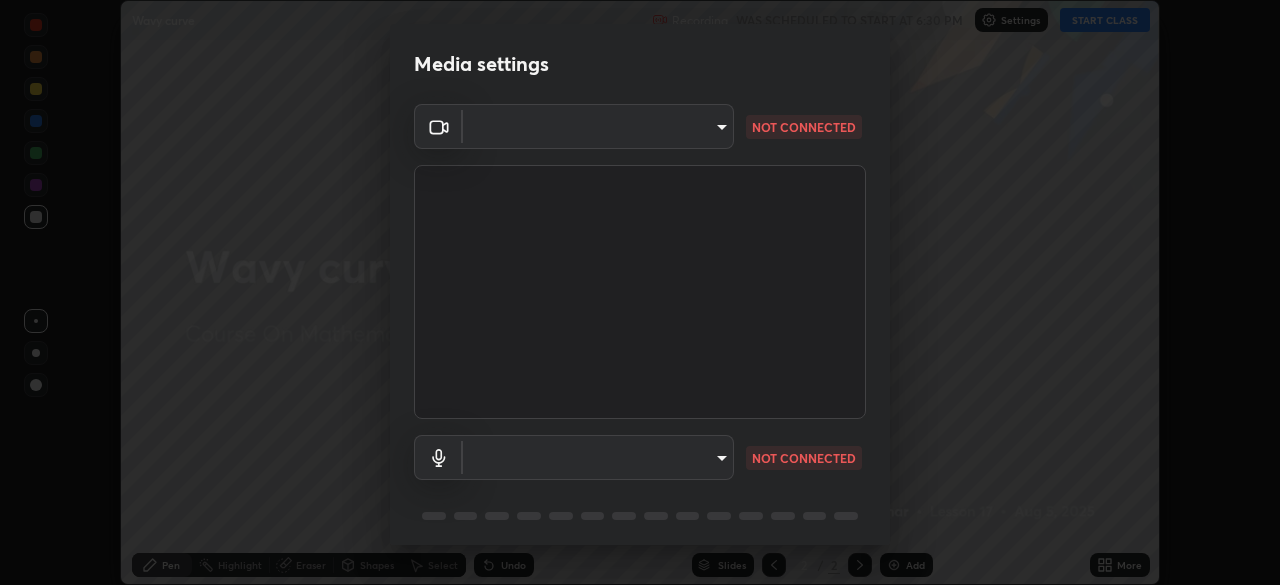 type on "39caa65dc23426385aa383ad0d0a4b68c28ae26f4a71cd21c25f84911154f6e3" 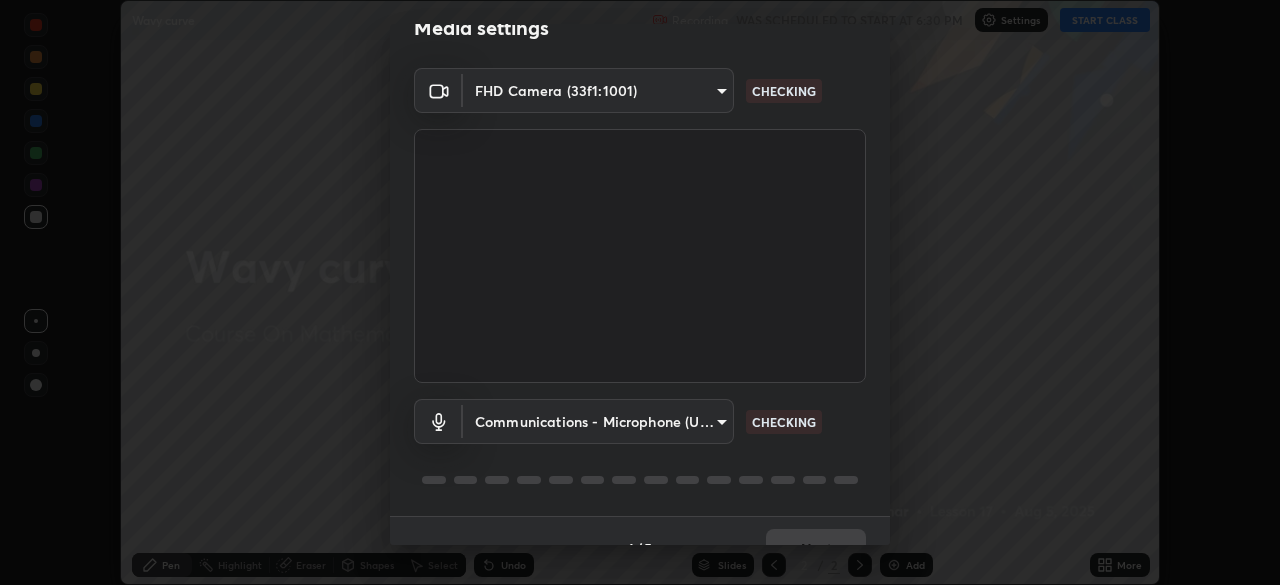 scroll, scrollTop: 71, scrollLeft: 0, axis: vertical 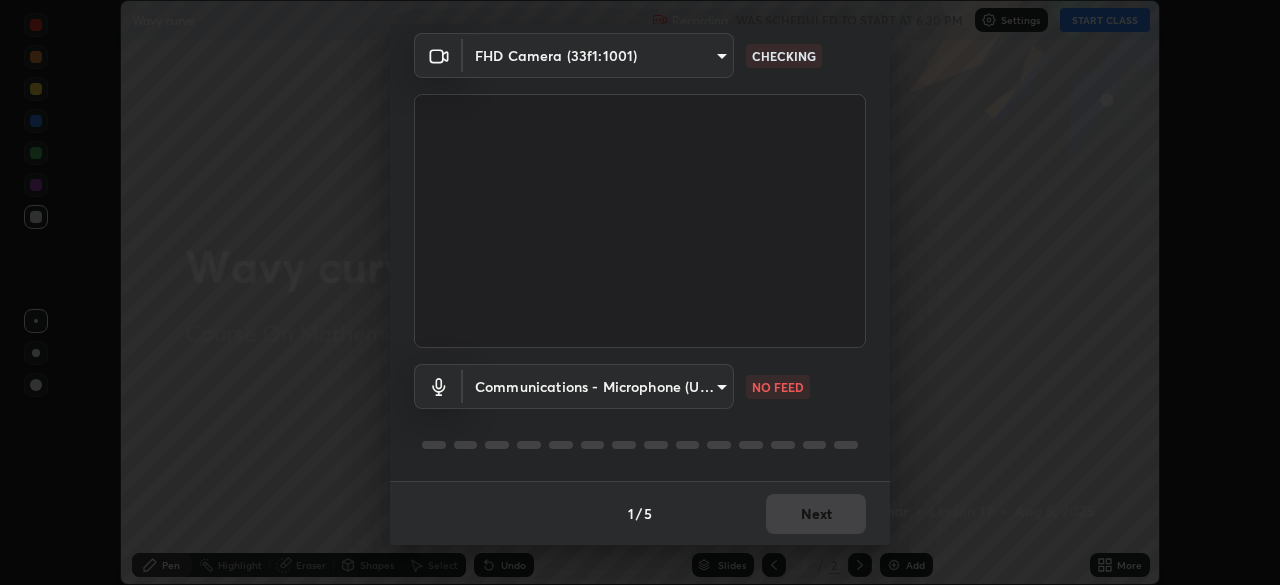 click on "Erase all Wavy curve Recording WAS SCHEDULED TO START AT  6:30 PM Settings START CLASS Setting up your live class Wavy curve • L17 of Course On Mathematics for JEE Growth 2 2027 [PERSON] Pen Highlight Eraser Shapes Select Undo Slides 2 / 2 Add More No doubts shared Encourage your learners to ask a doubt for better clarity Report an issue Reason for reporting Buffering Chat not working Audio - Video sync issue Educator video quality low ​ Attach an image Report Media settings FHD Camera ([DEVICE_ID]) [HASH]" at bounding box center (640, 292) 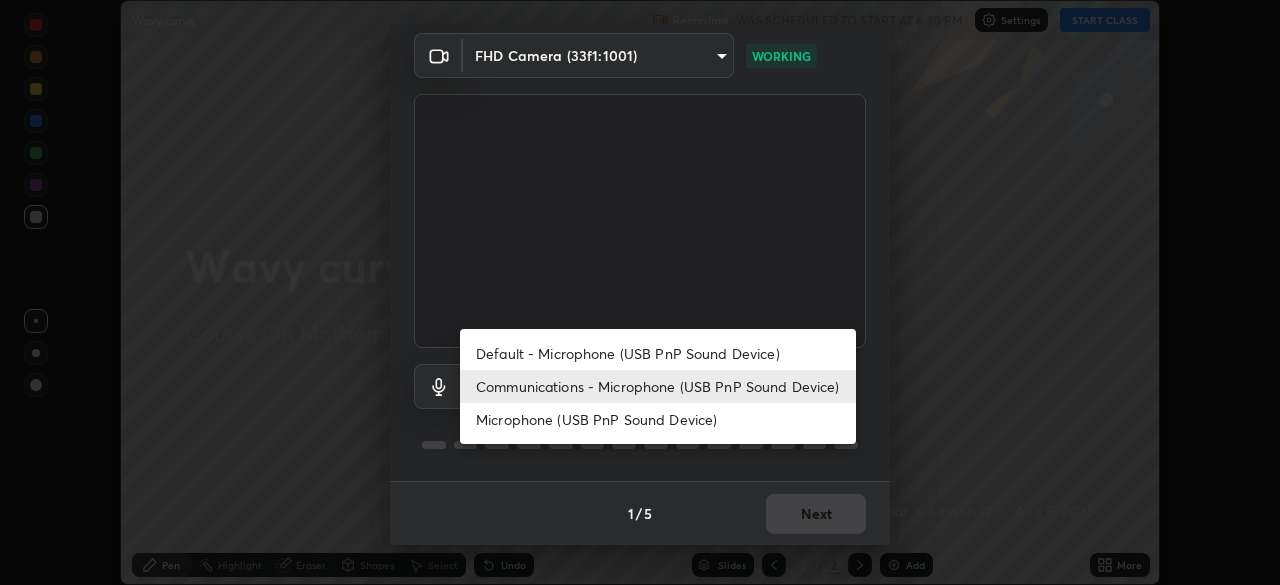 click on "Default - Microphone (USB PnP Sound Device)" at bounding box center [658, 353] 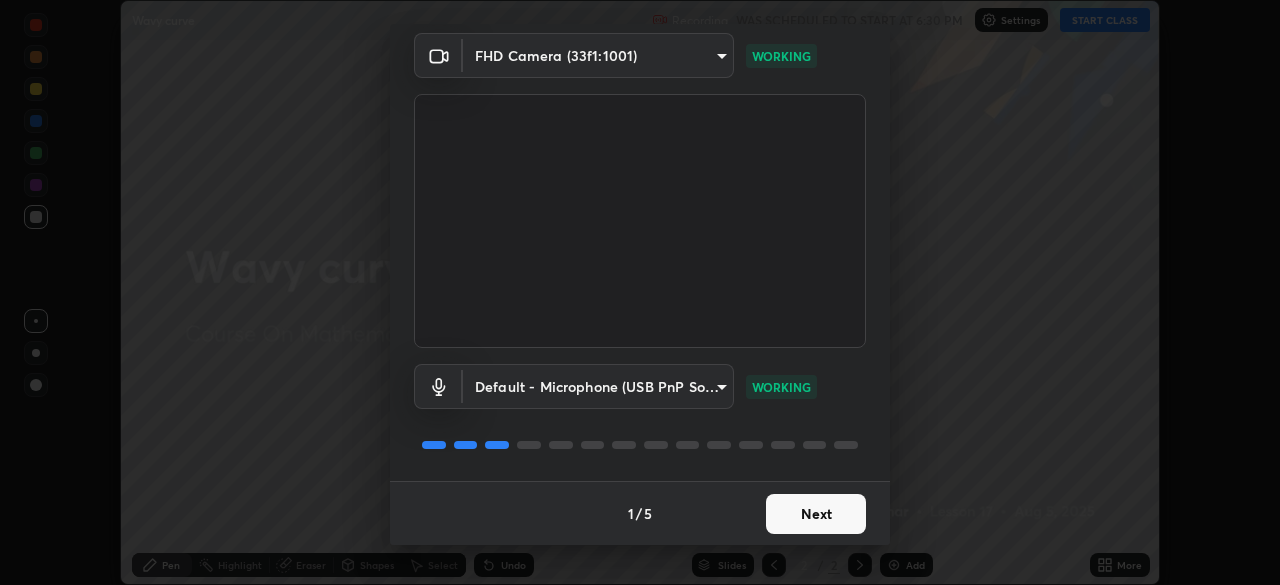 click on "Next" at bounding box center (816, 514) 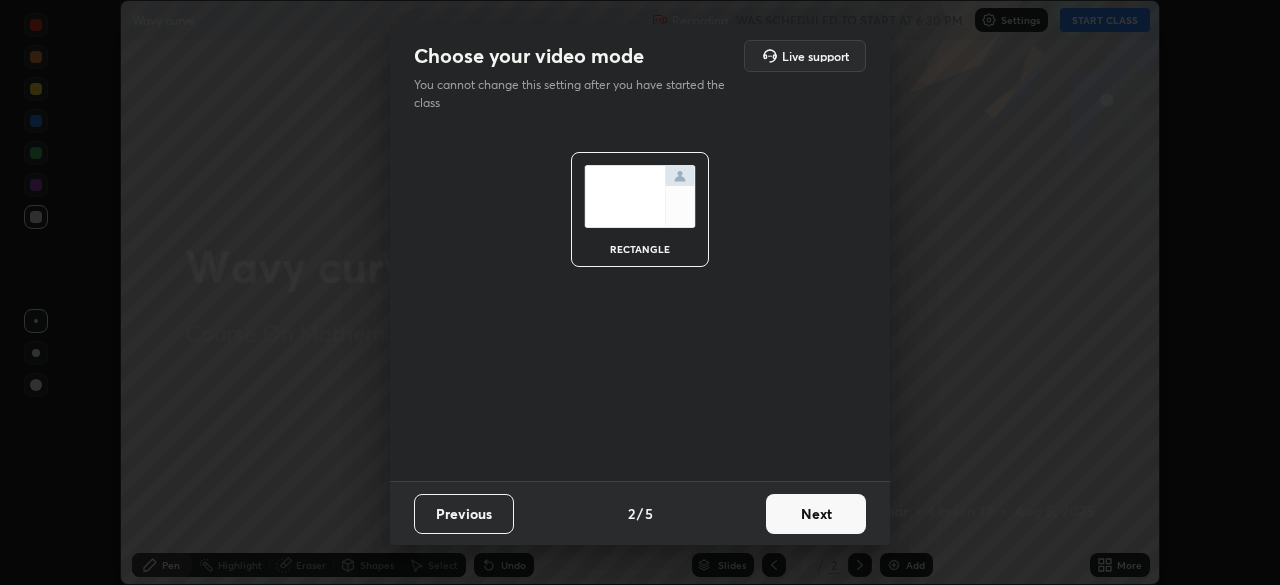 scroll, scrollTop: 0, scrollLeft: 0, axis: both 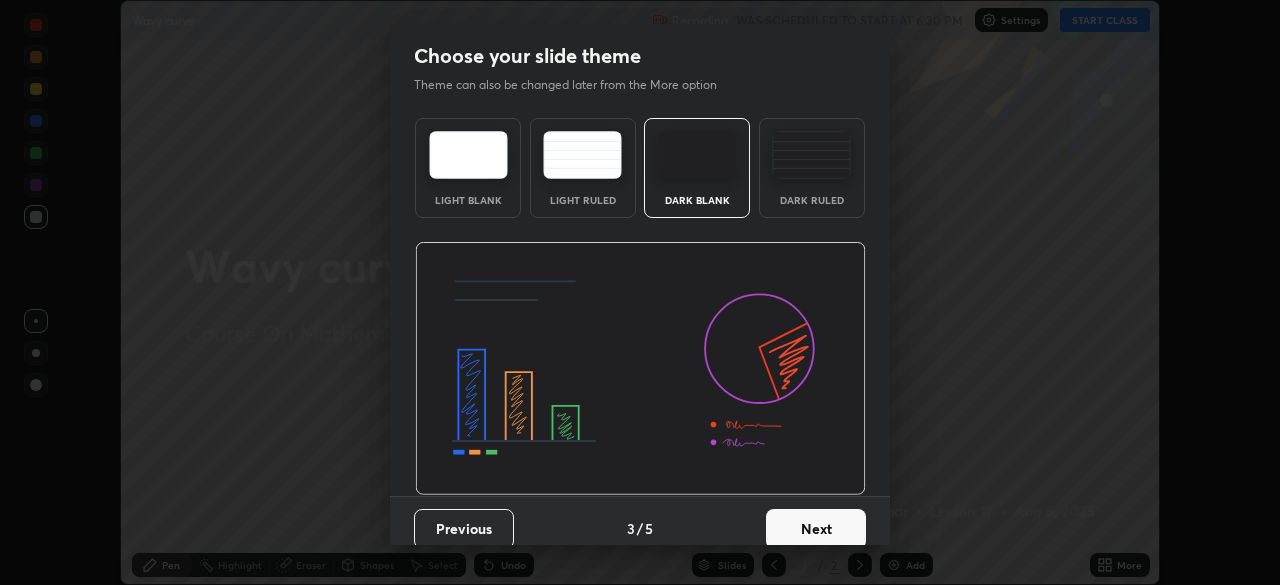 click on "Next" at bounding box center [816, 529] 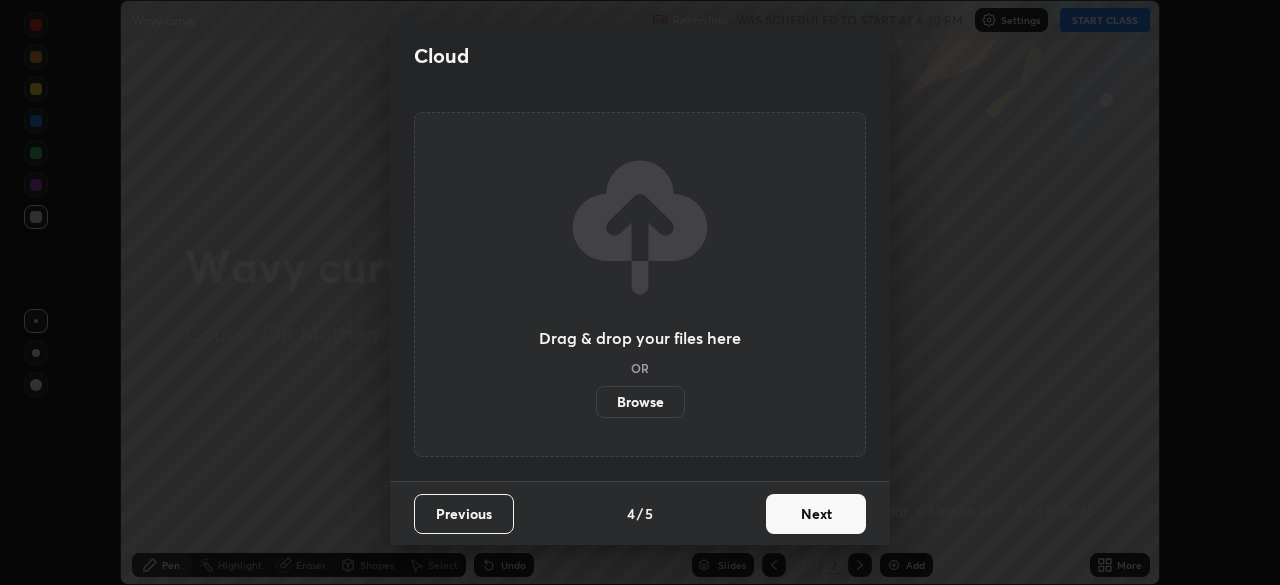 click on "Next" at bounding box center (816, 514) 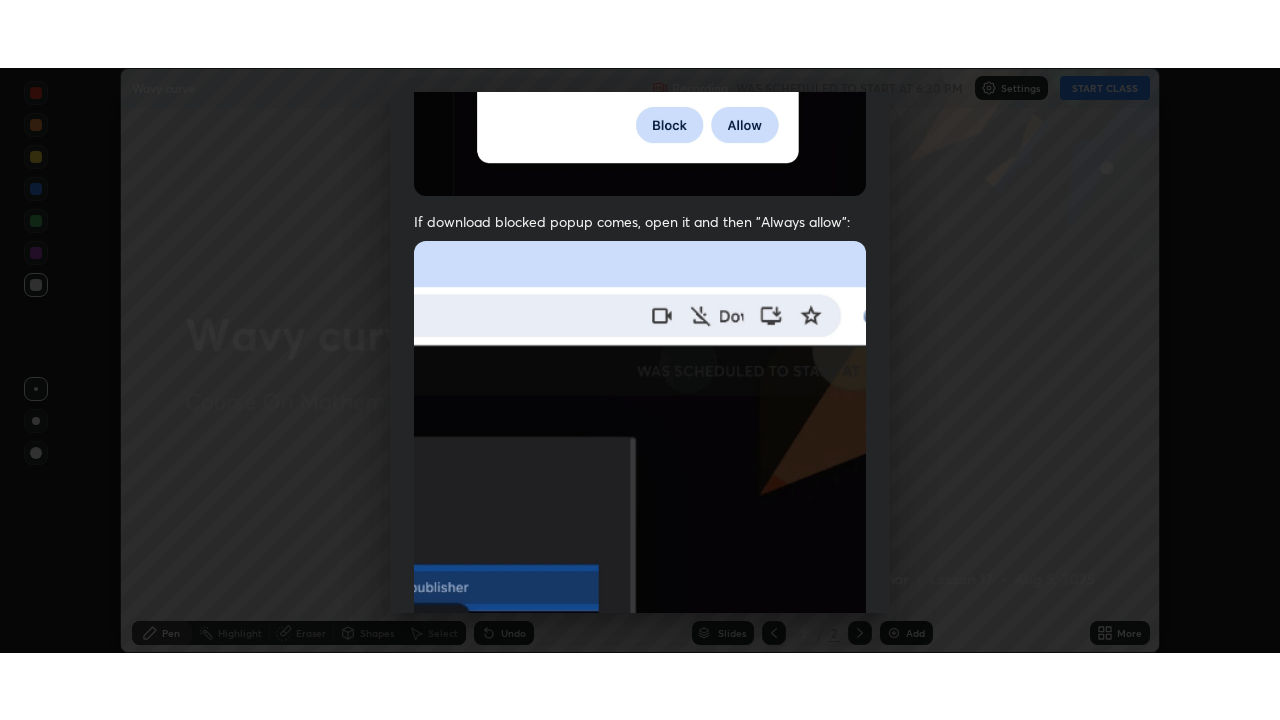 scroll, scrollTop: 479, scrollLeft: 0, axis: vertical 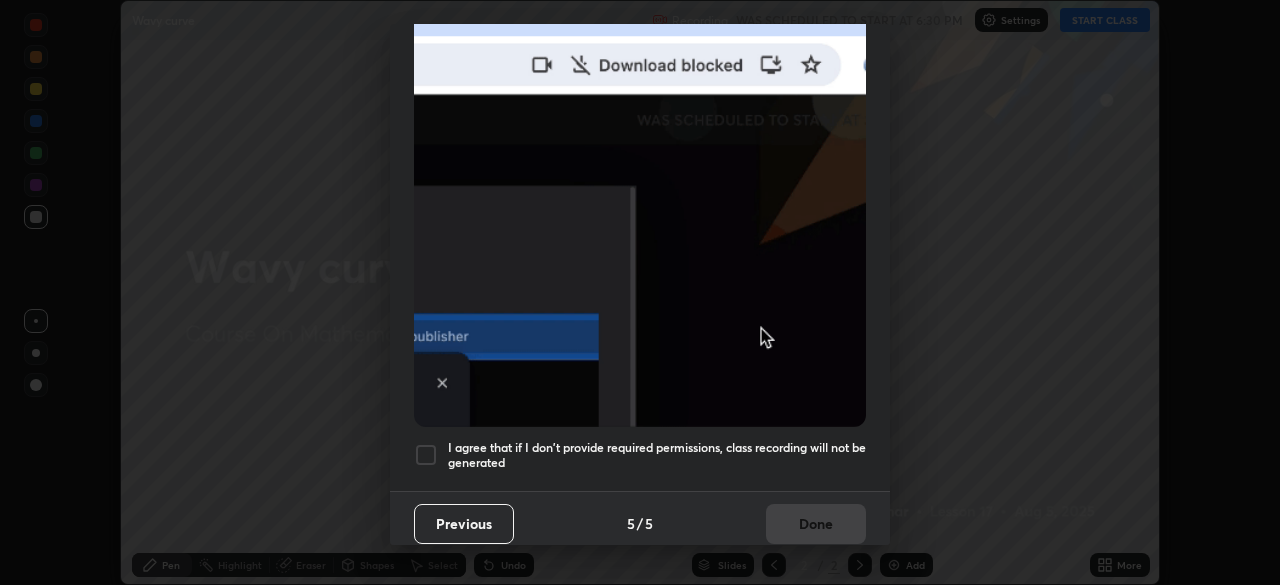 click at bounding box center (426, 455) 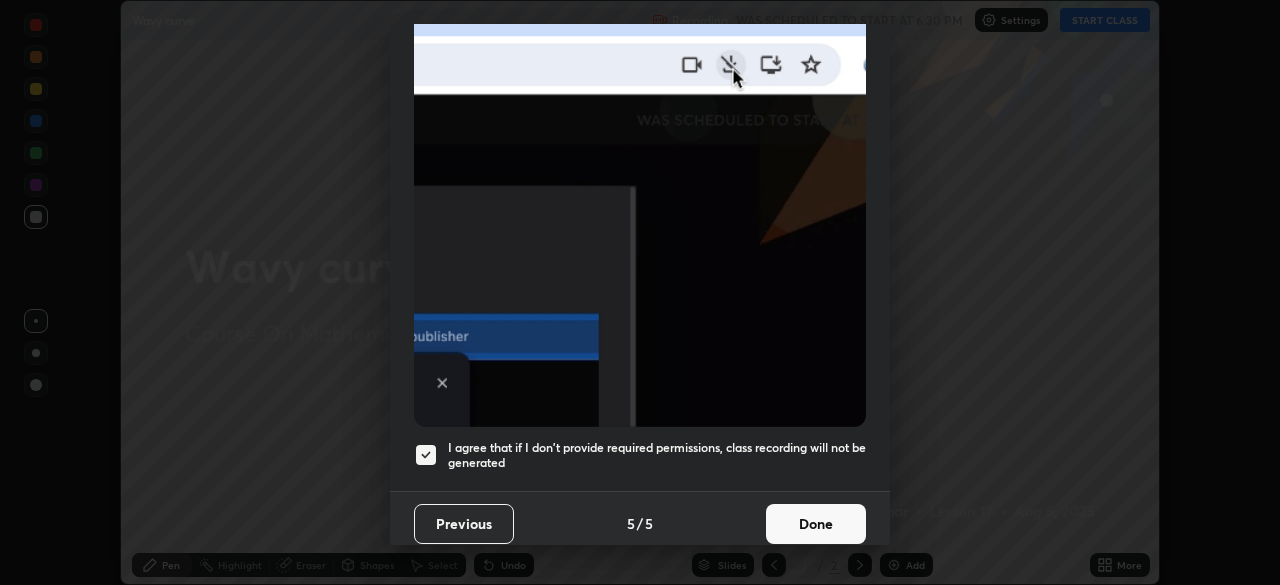 click on "Done" at bounding box center [816, 524] 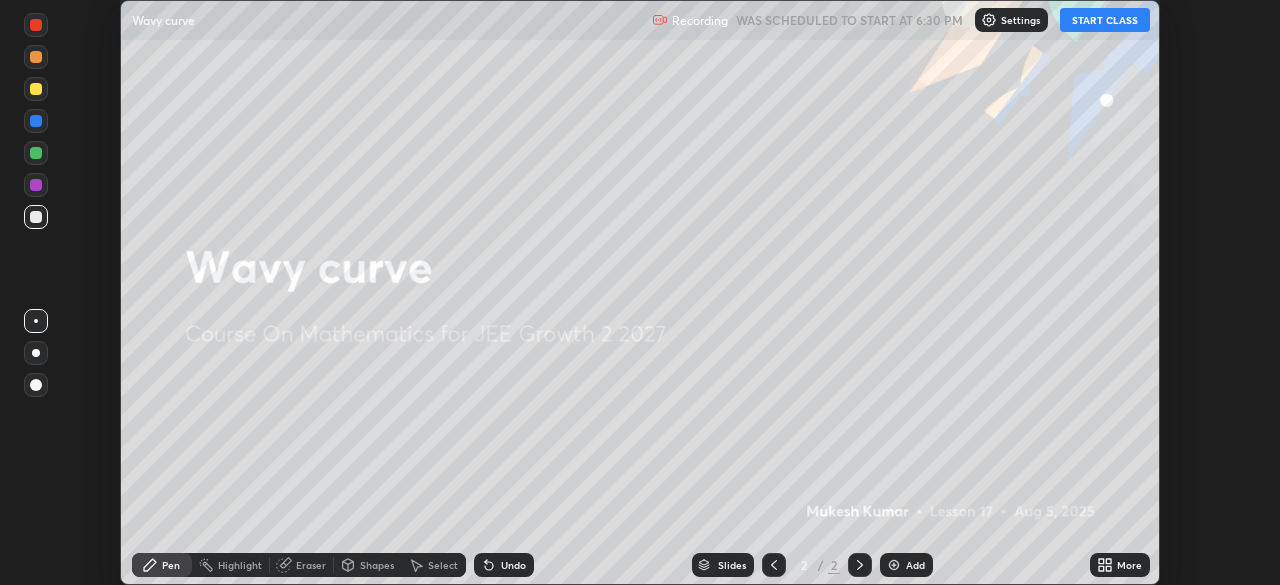 click on "START CLASS" at bounding box center (1105, 20) 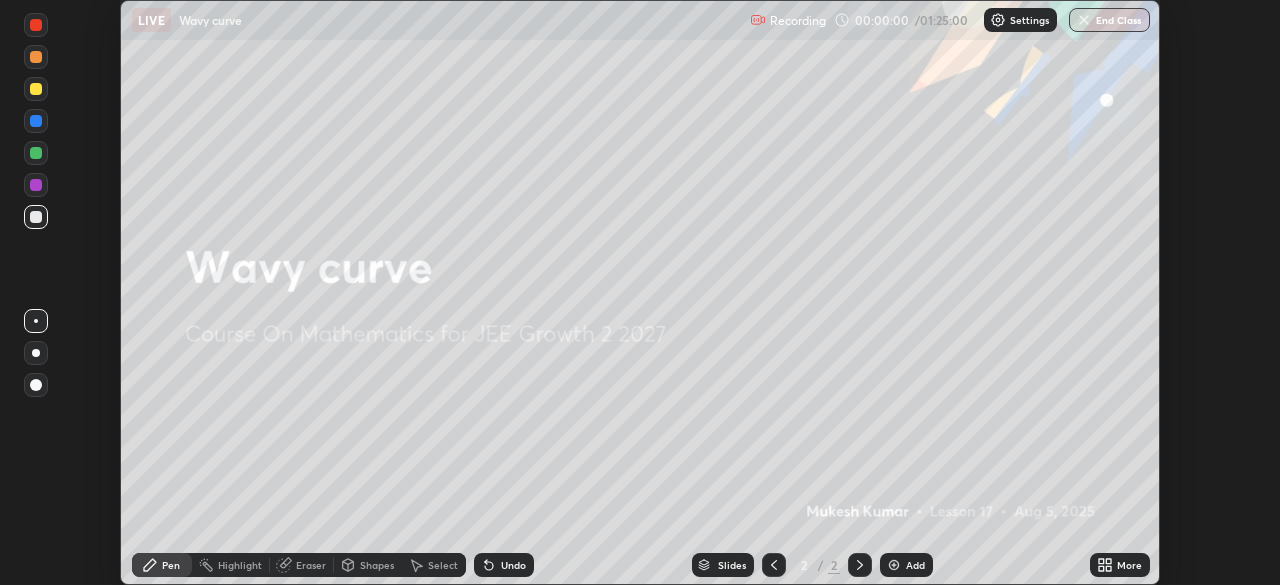 click on "More" at bounding box center [1129, 565] 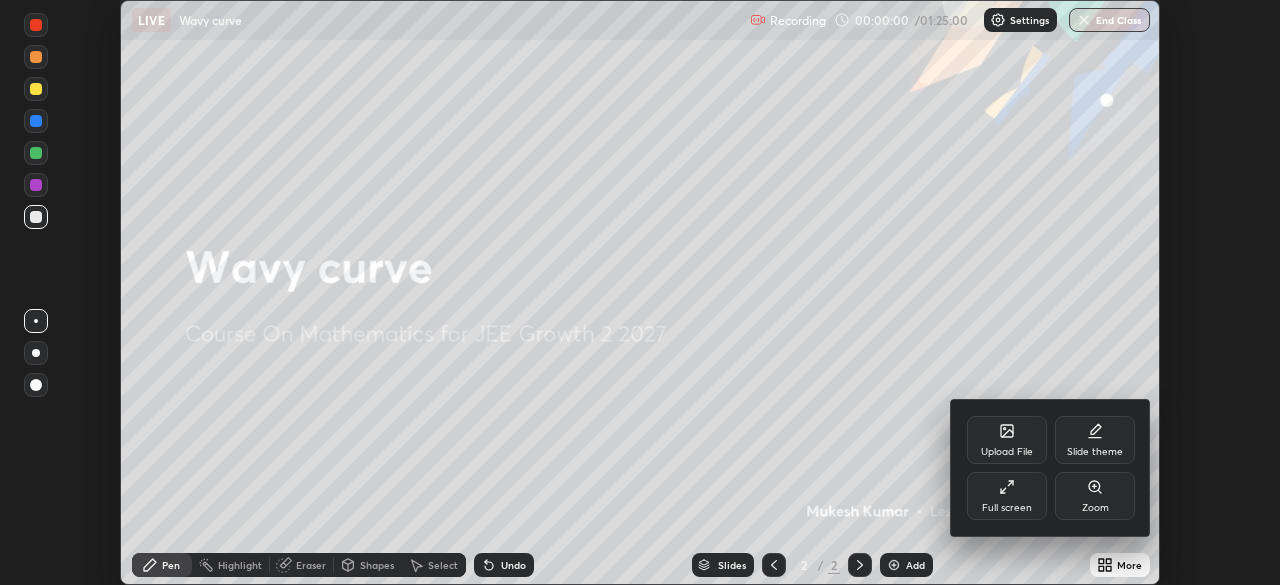 click on "Full screen" at bounding box center (1007, 496) 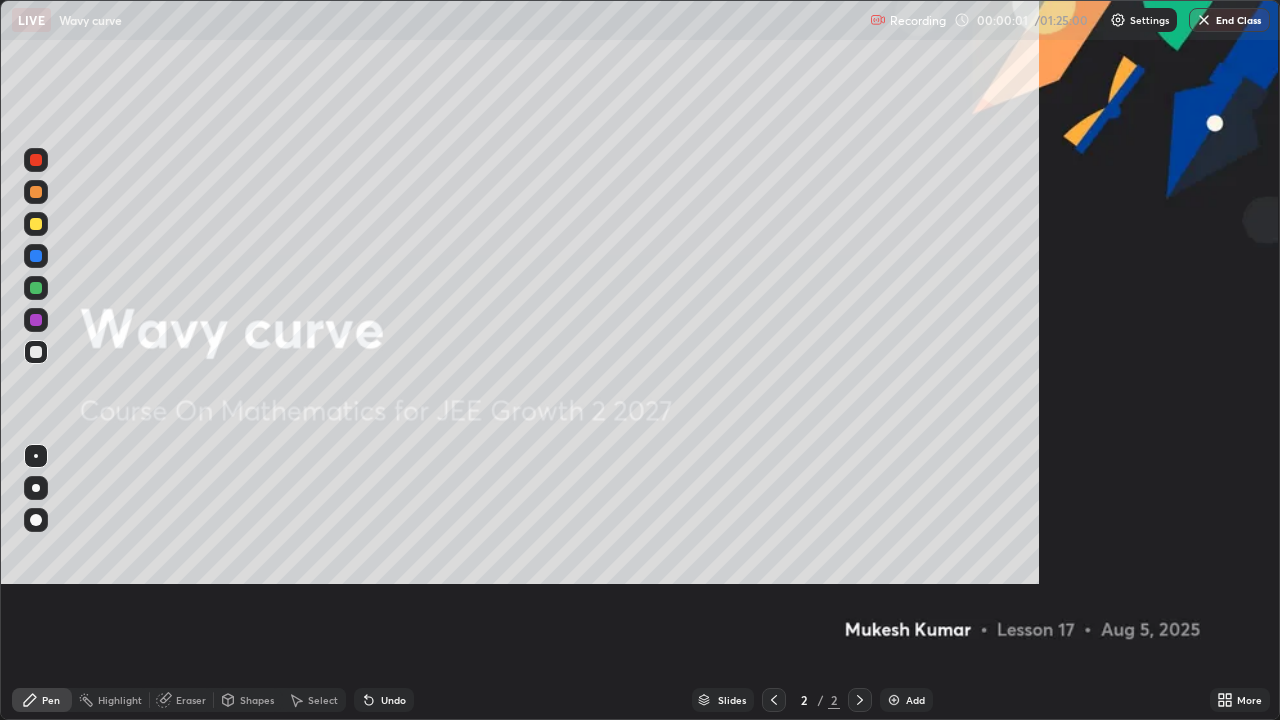 scroll, scrollTop: 99280, scrollLeft: 98720, axis: both 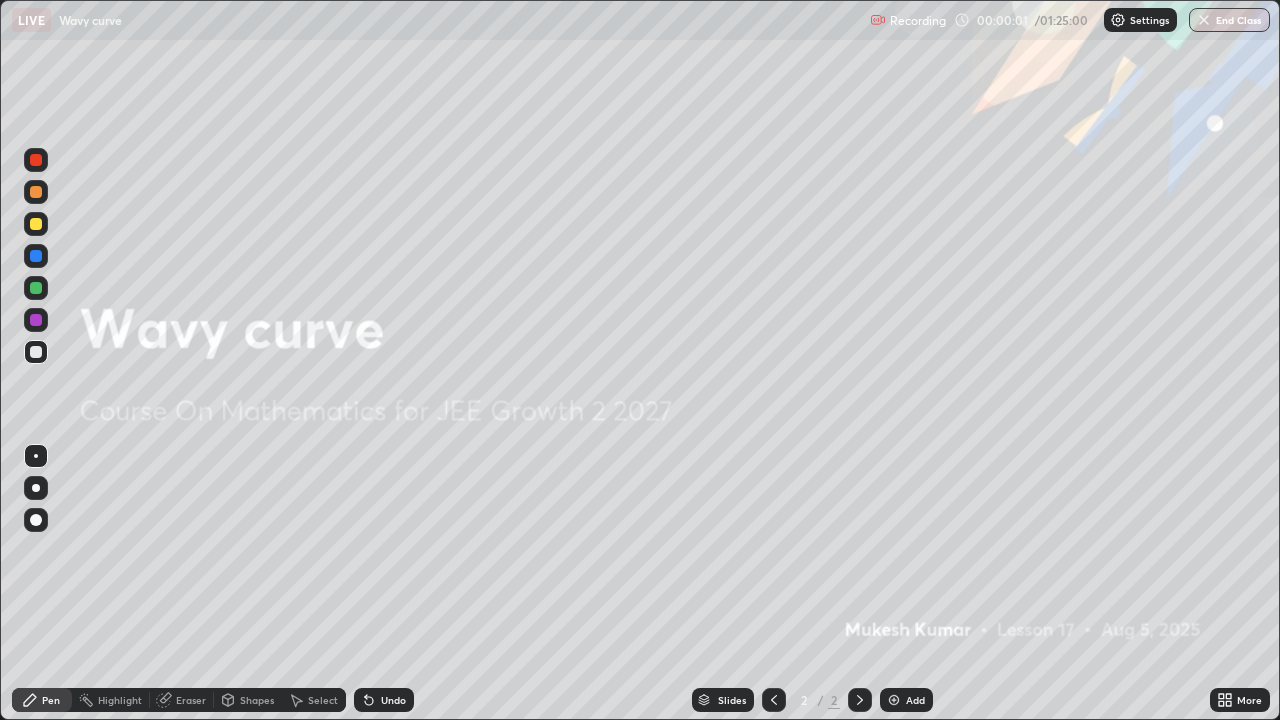 click on "Add" at bounding box center (915, 700) 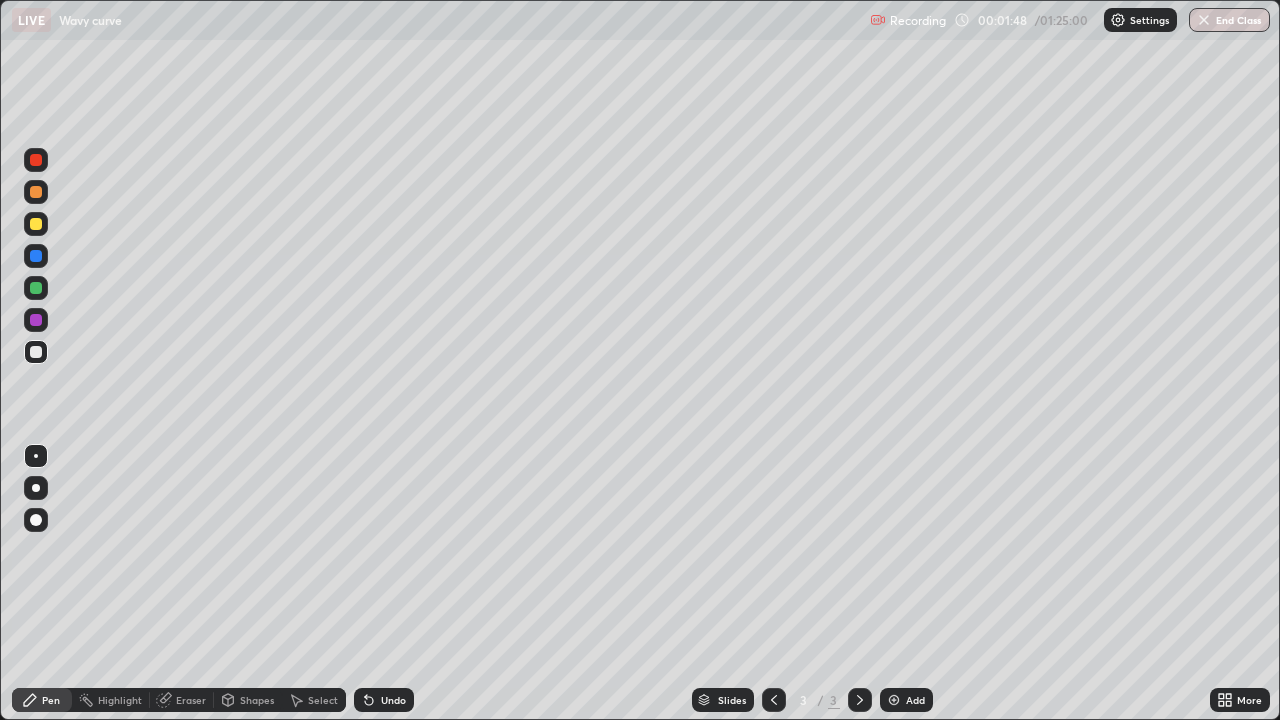 click at bounding box center [36, 160] 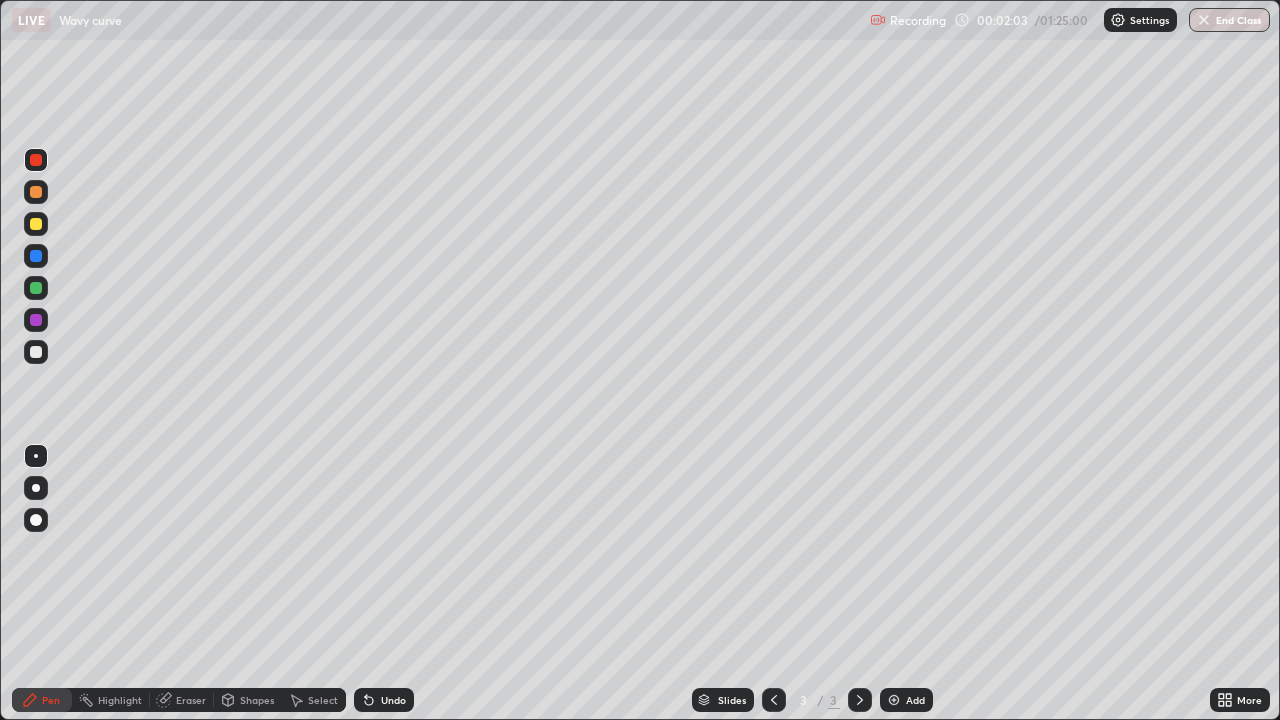 click at bounding box center [36, 352] 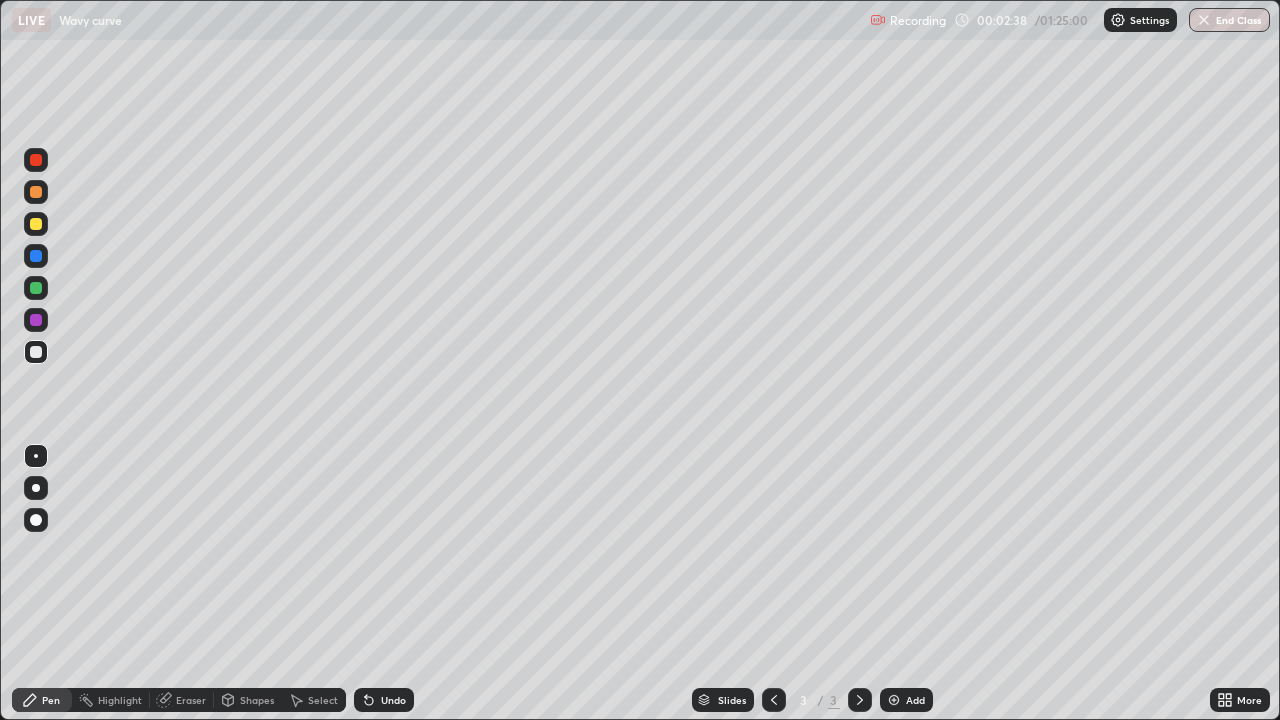 click on "Undo" at bounding box center (393, 700) 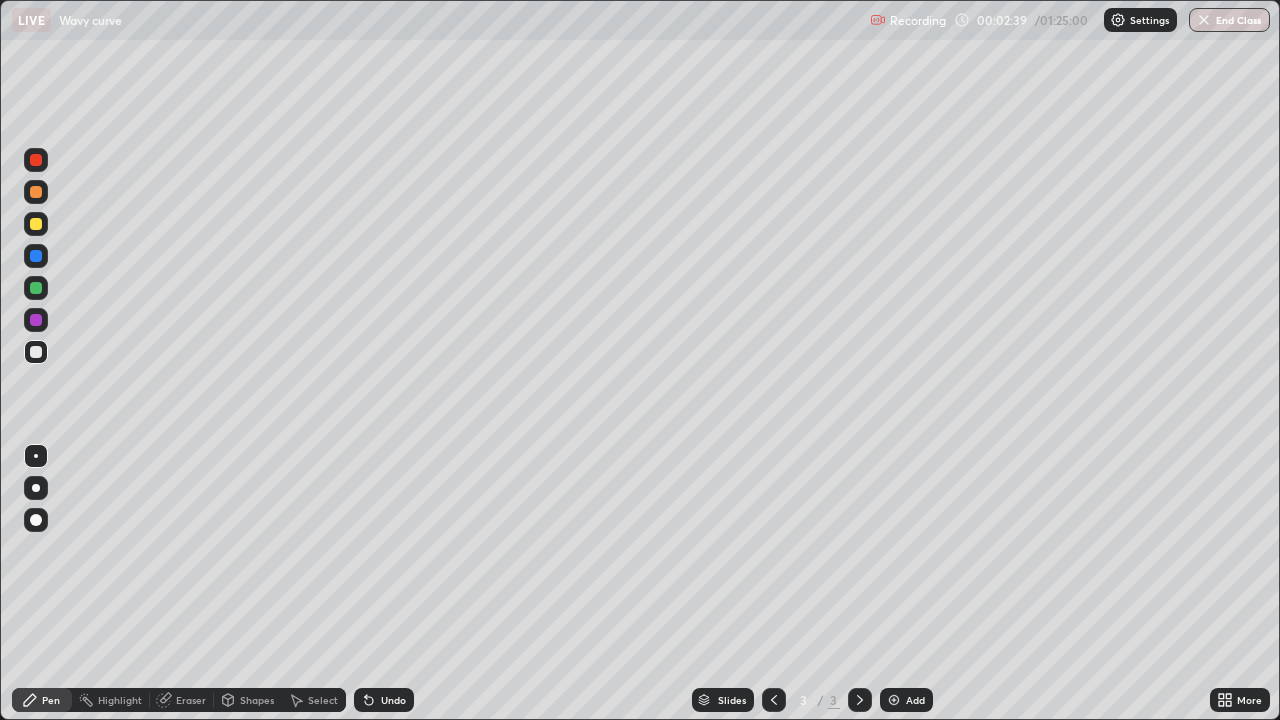 click on "Undo" at bounding box center [393, 700] 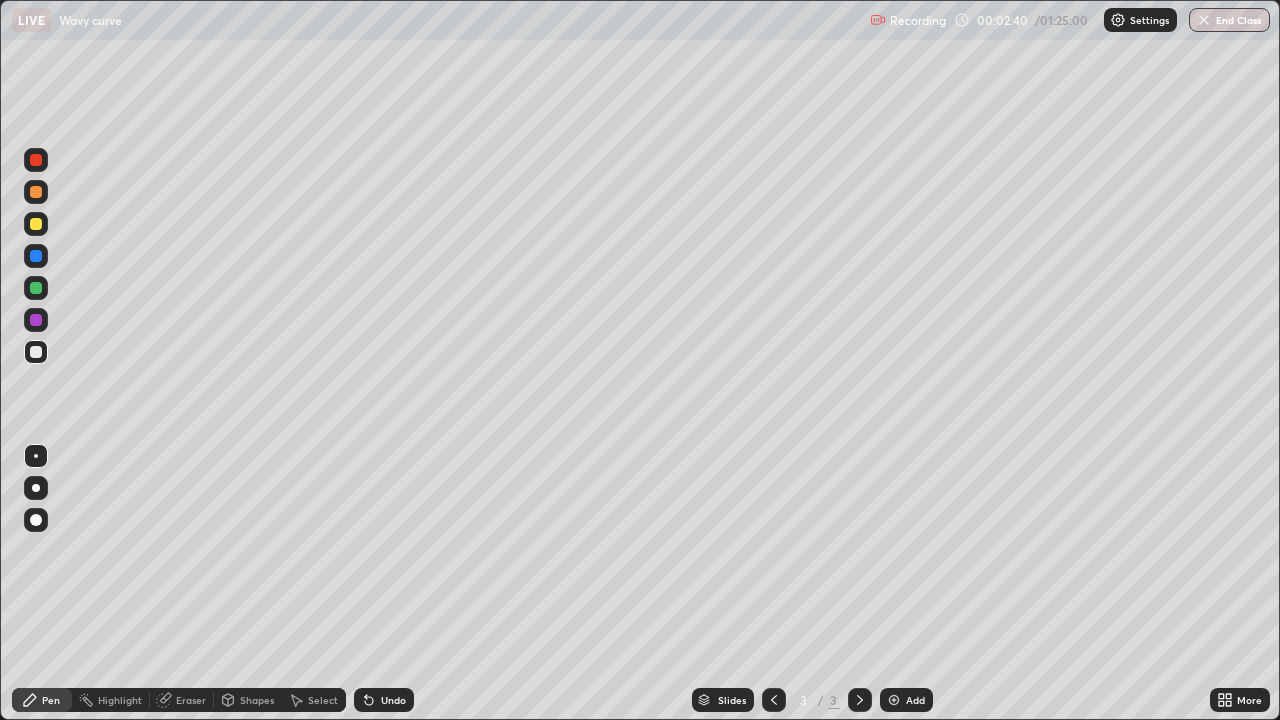 click on "Undo" at bounding box center [384, 700] 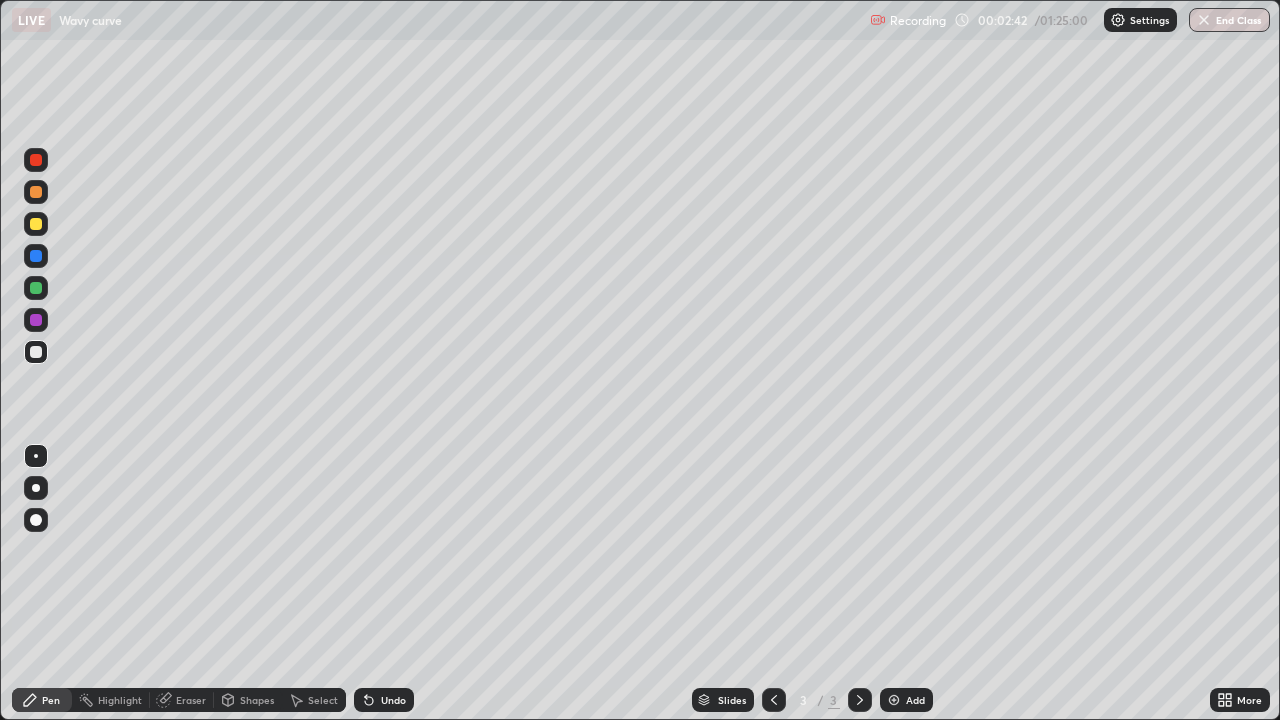 click at bounding box center (36, 288) 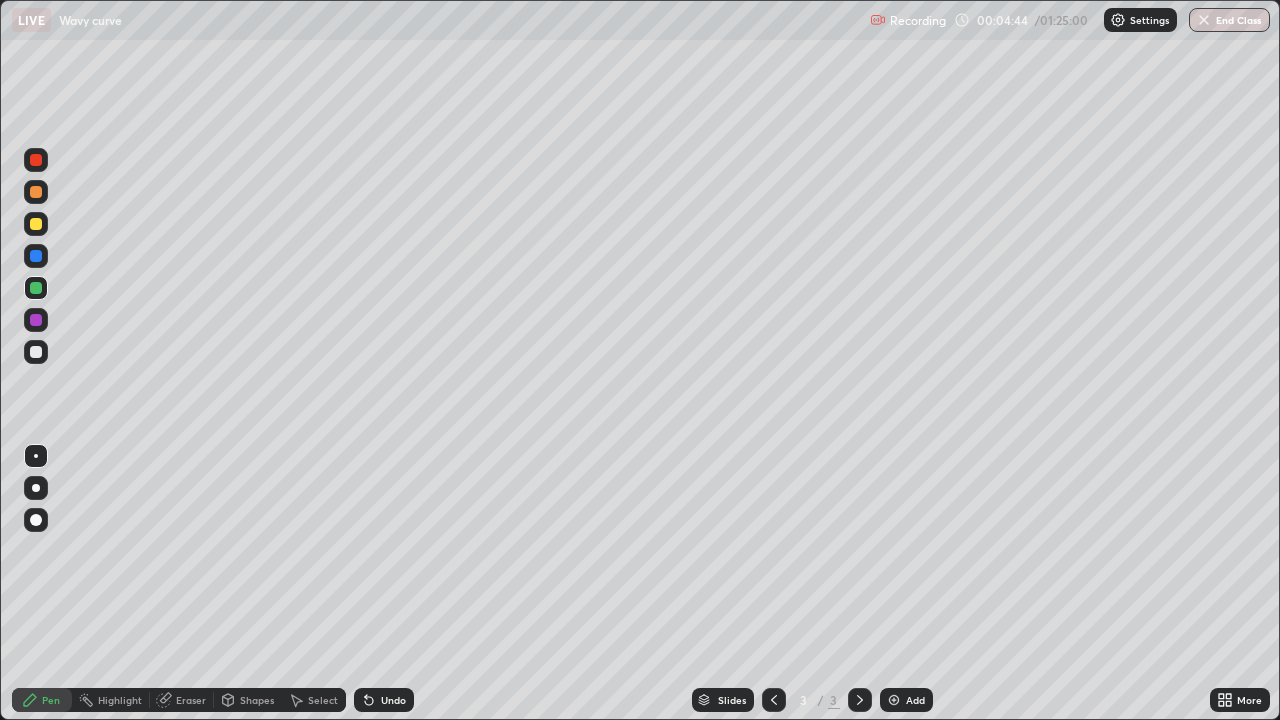 click at bounding box center [36, 352] 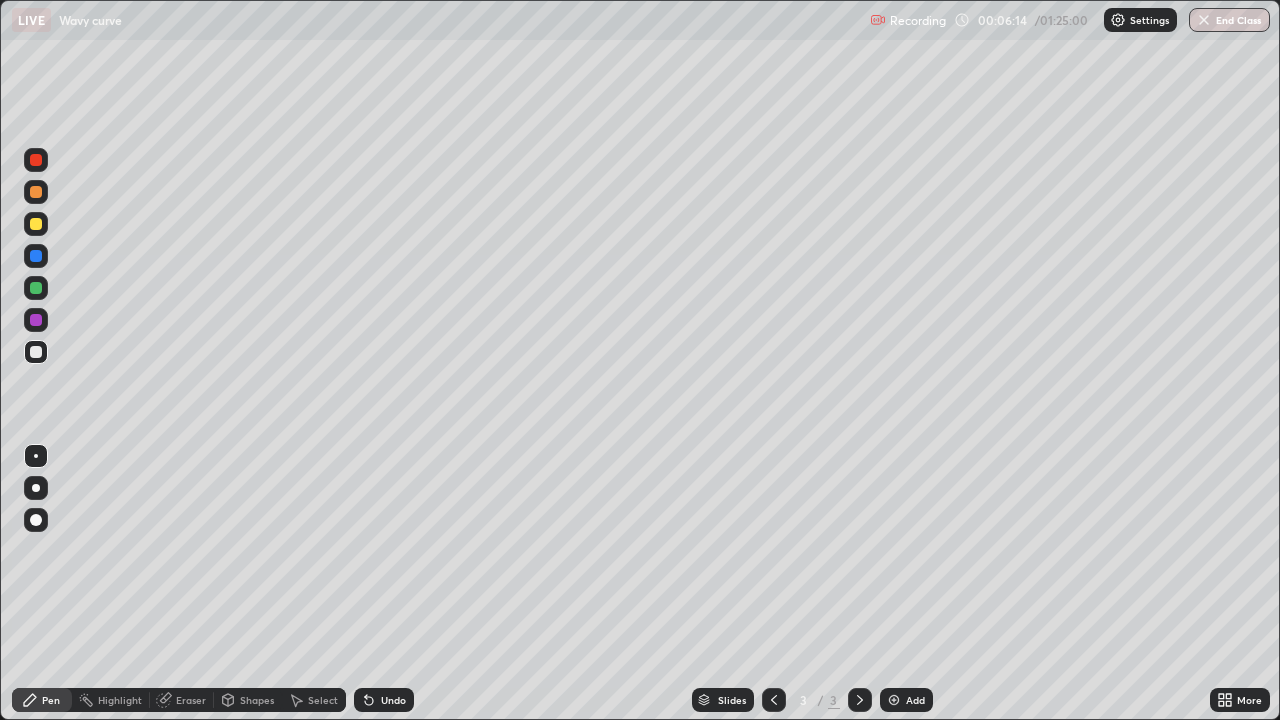 click on "Undo" at bounding box center [393, 700] 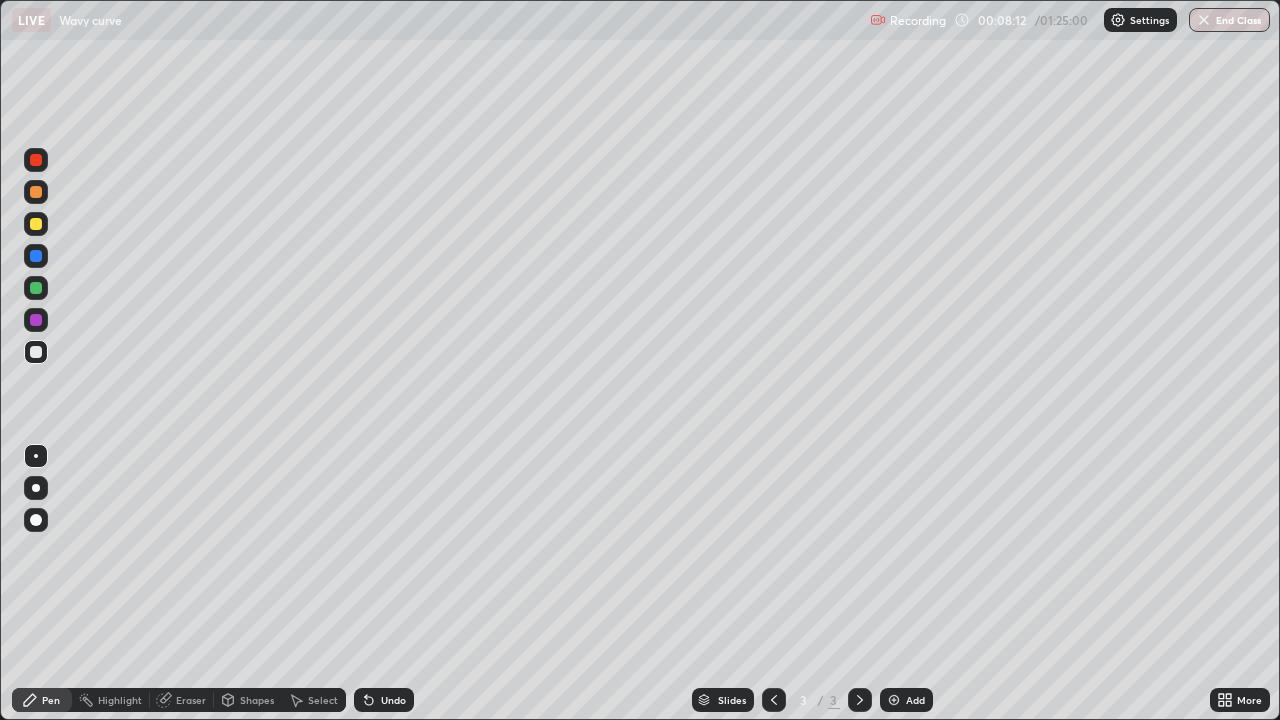 click on "Add" at bounding box center (906, 700) 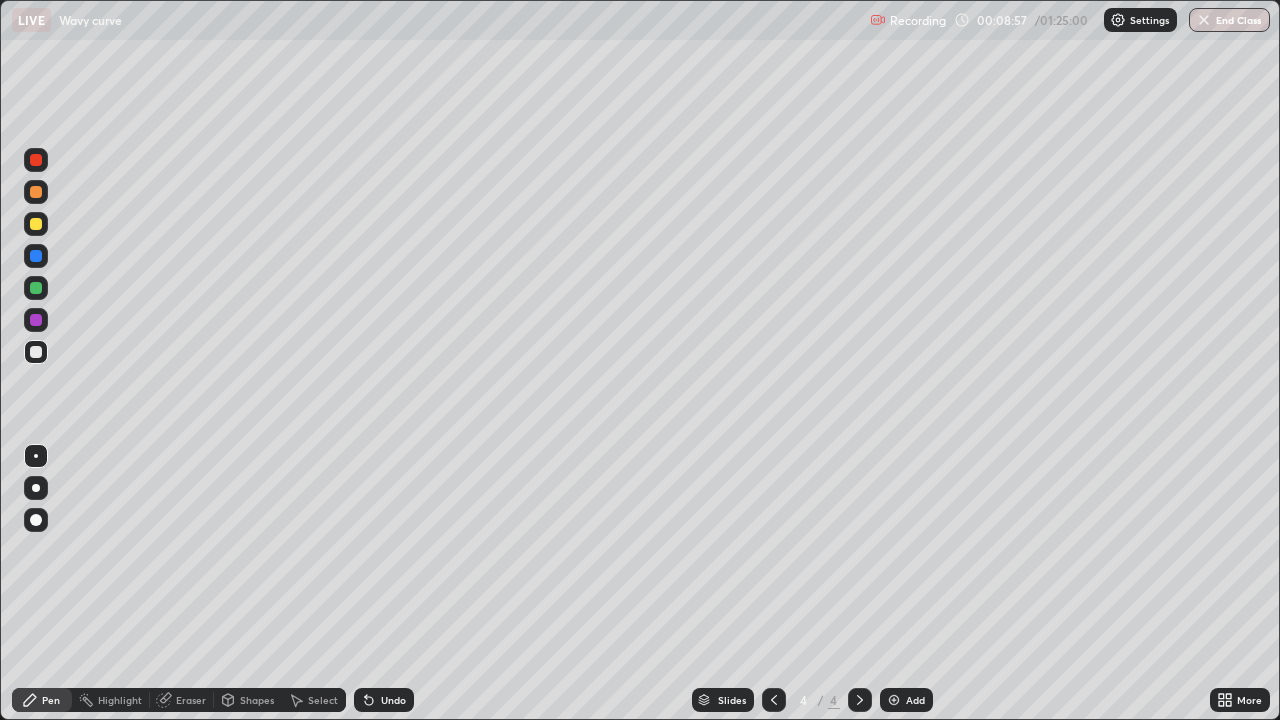 click at bounding box center (36, 288) 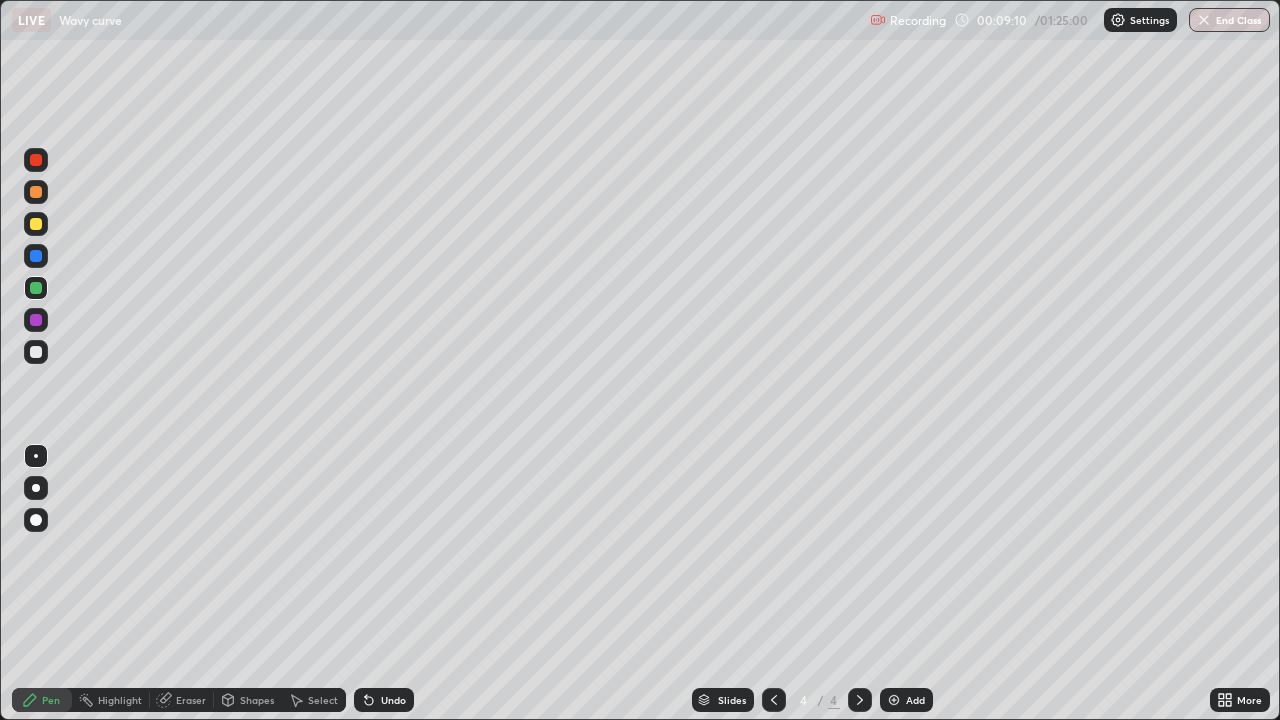 click at bounding box center (774, 700) 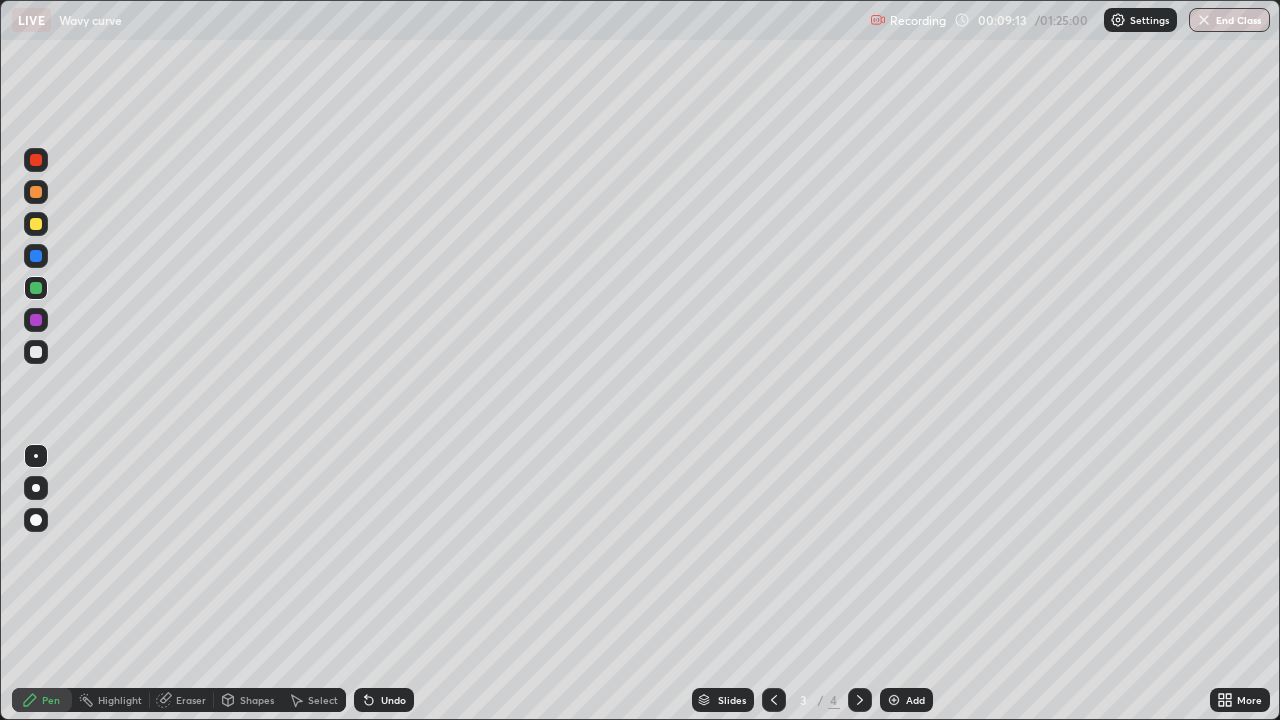 click 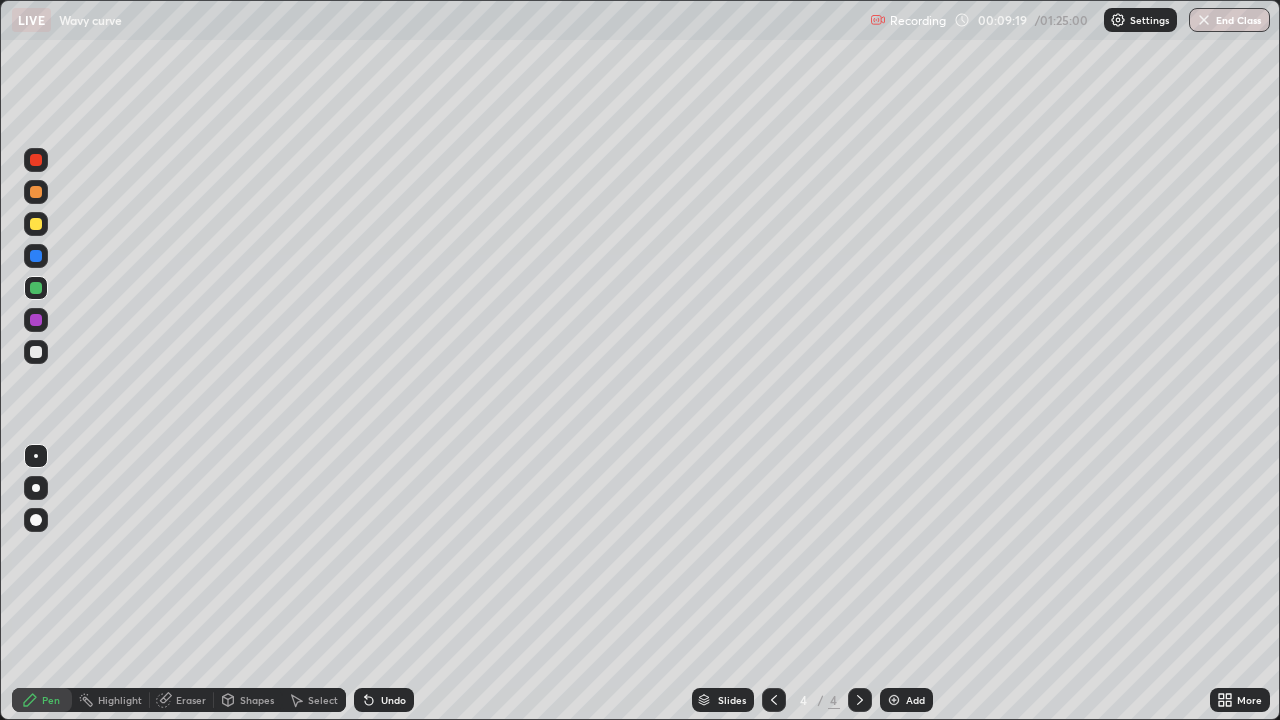 click on "Undo" at bounding box center (393, 700) 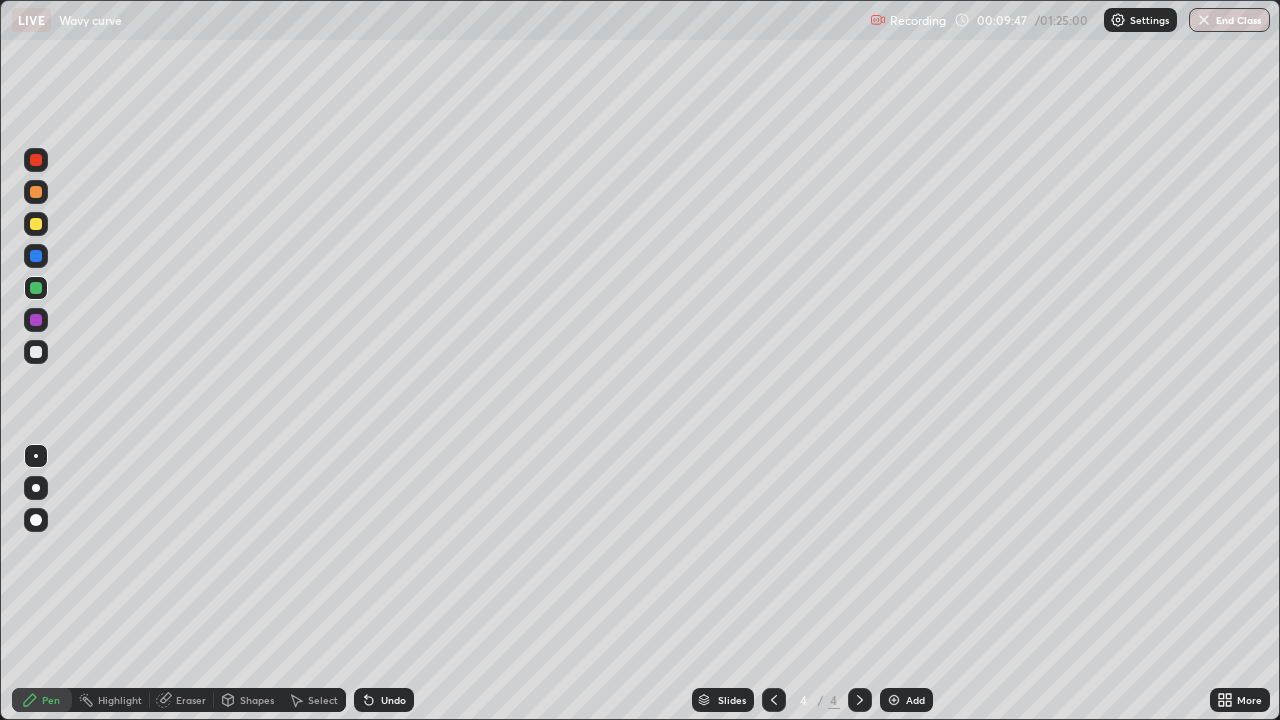 click 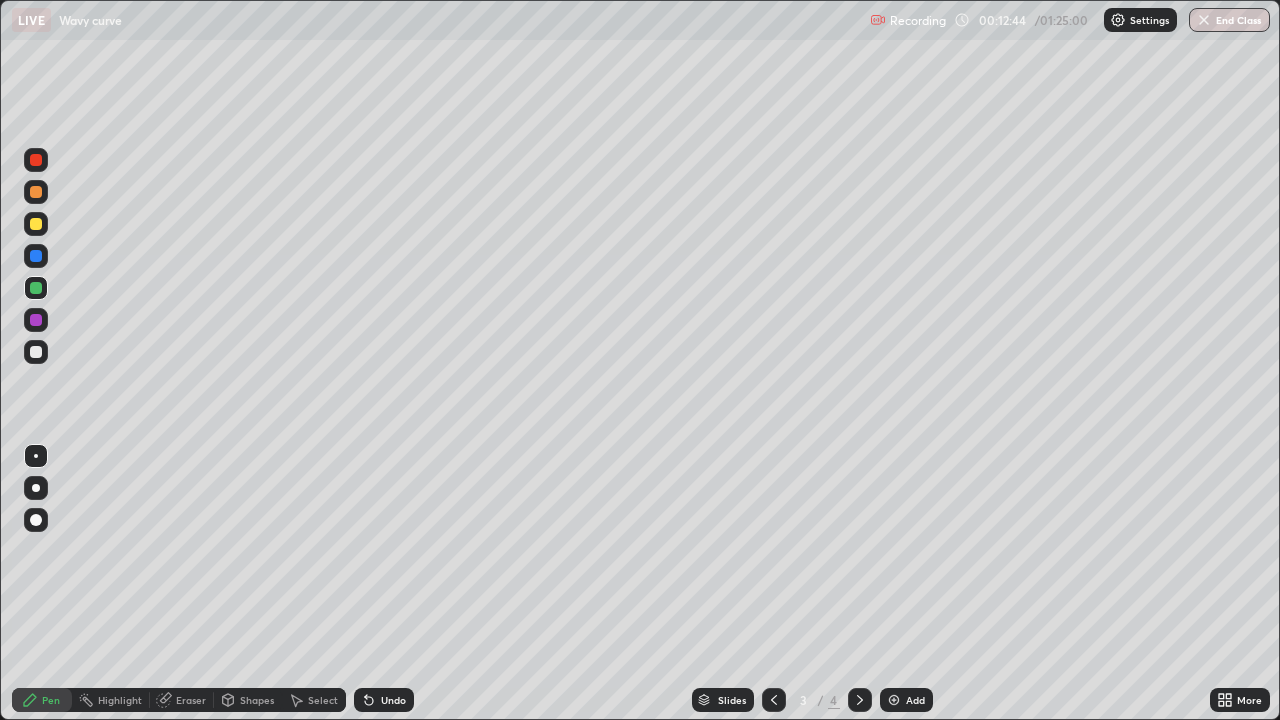 click 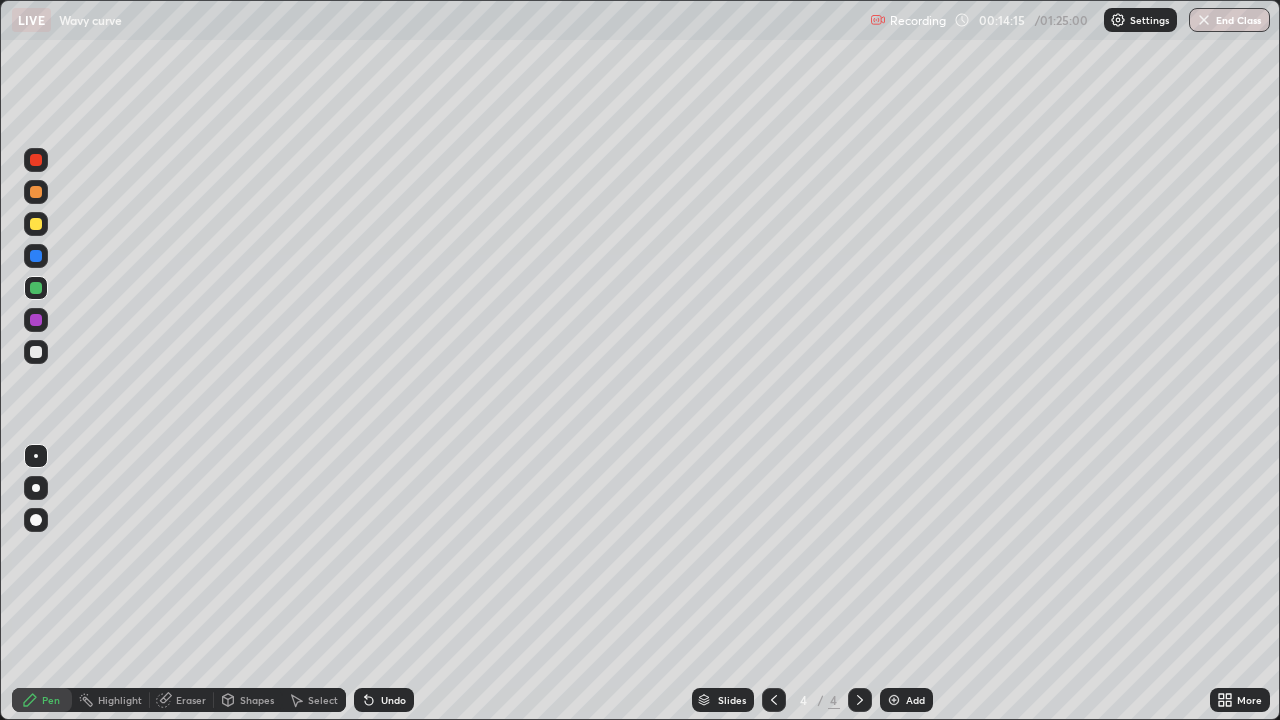 click 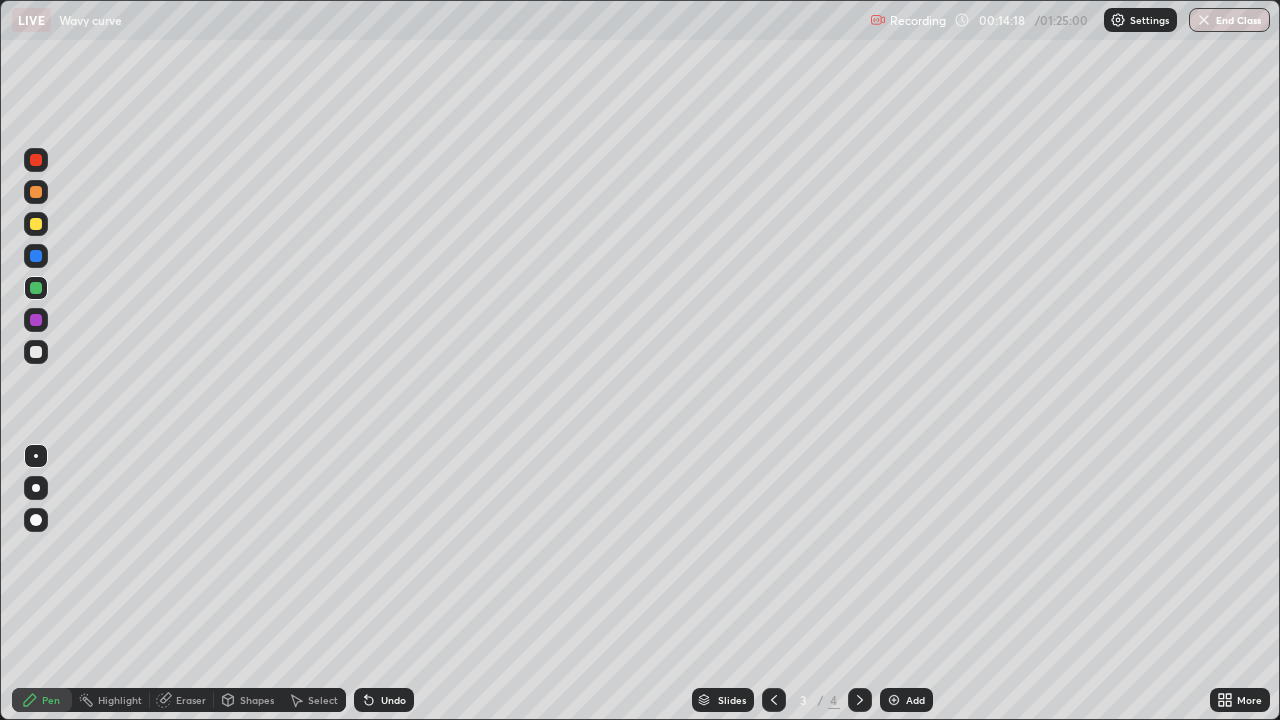 click 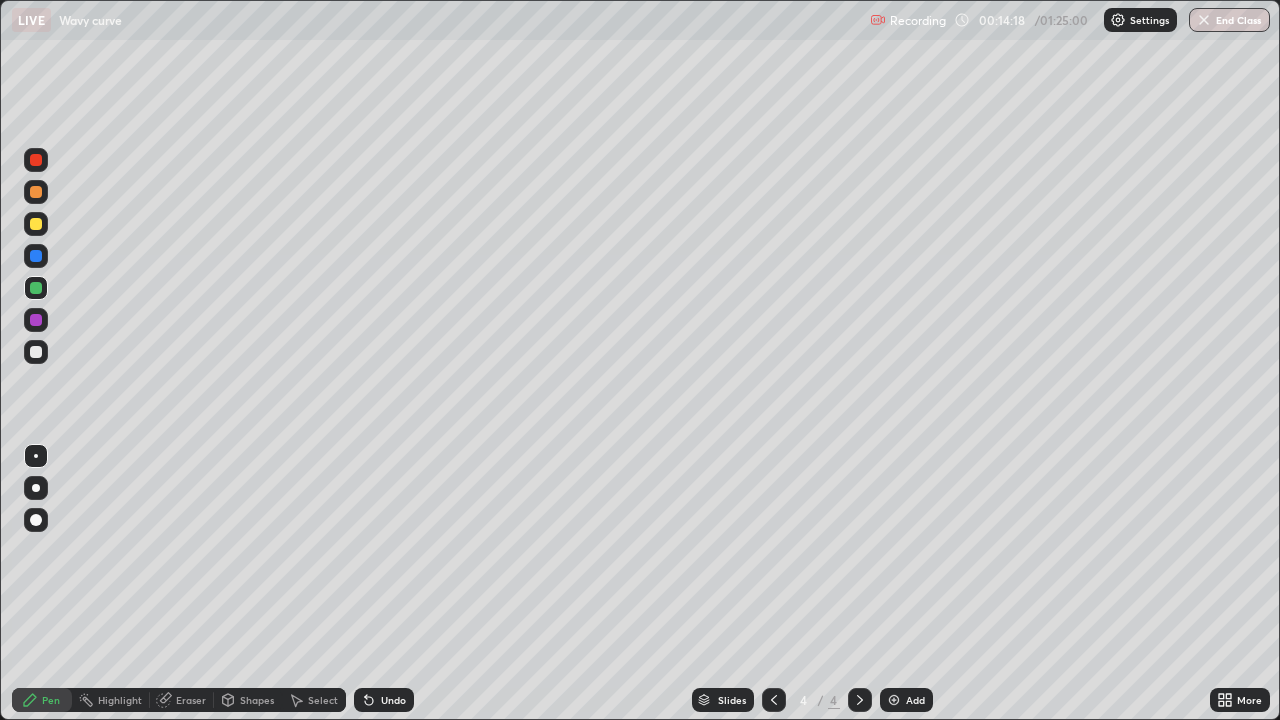 click 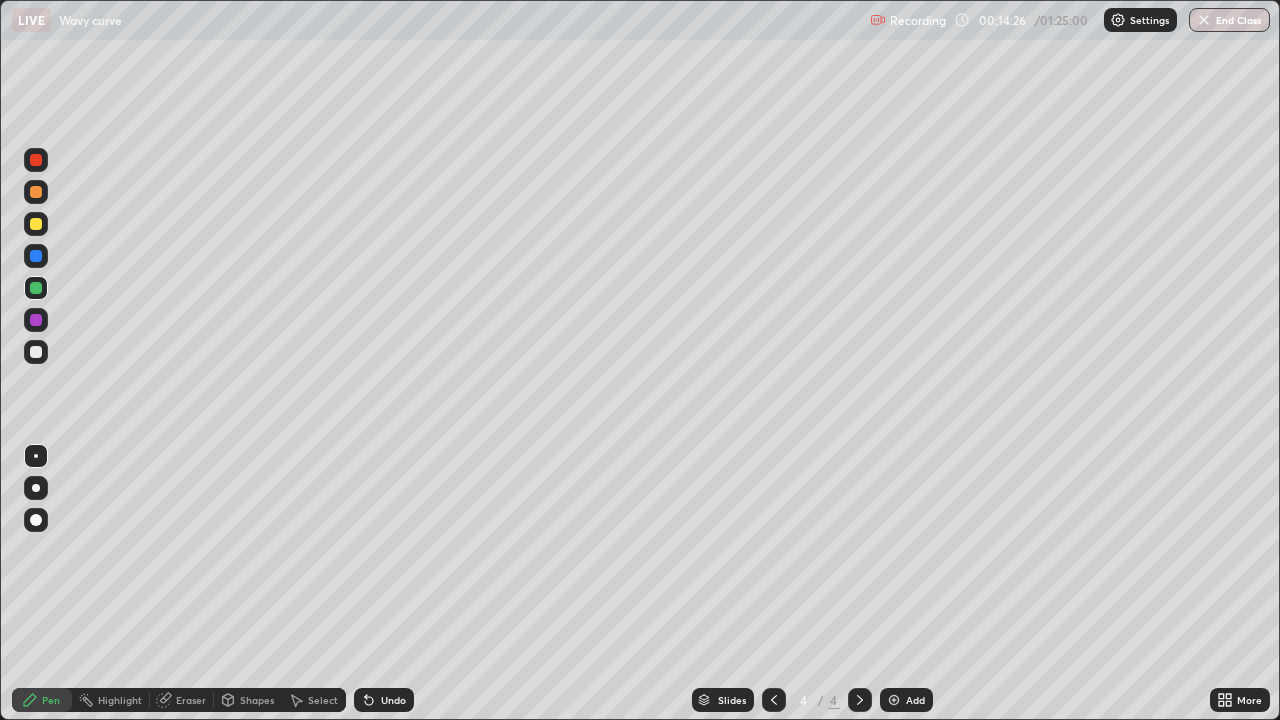 click 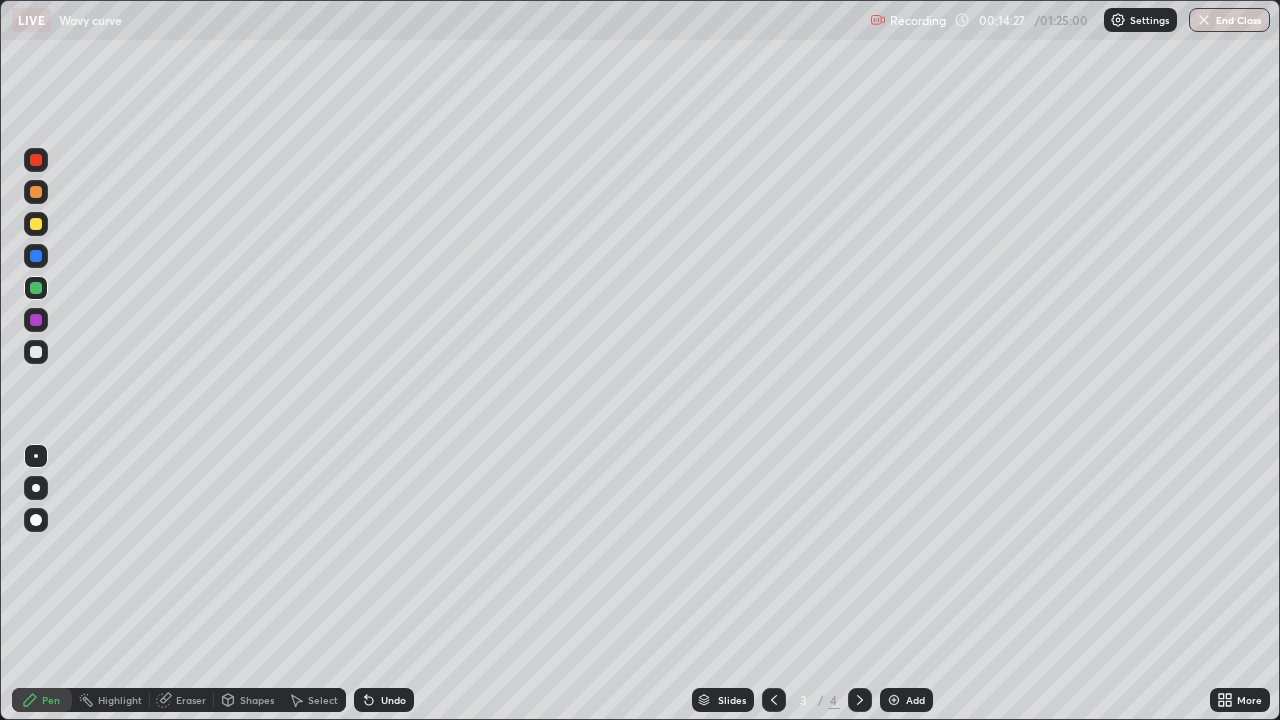 click 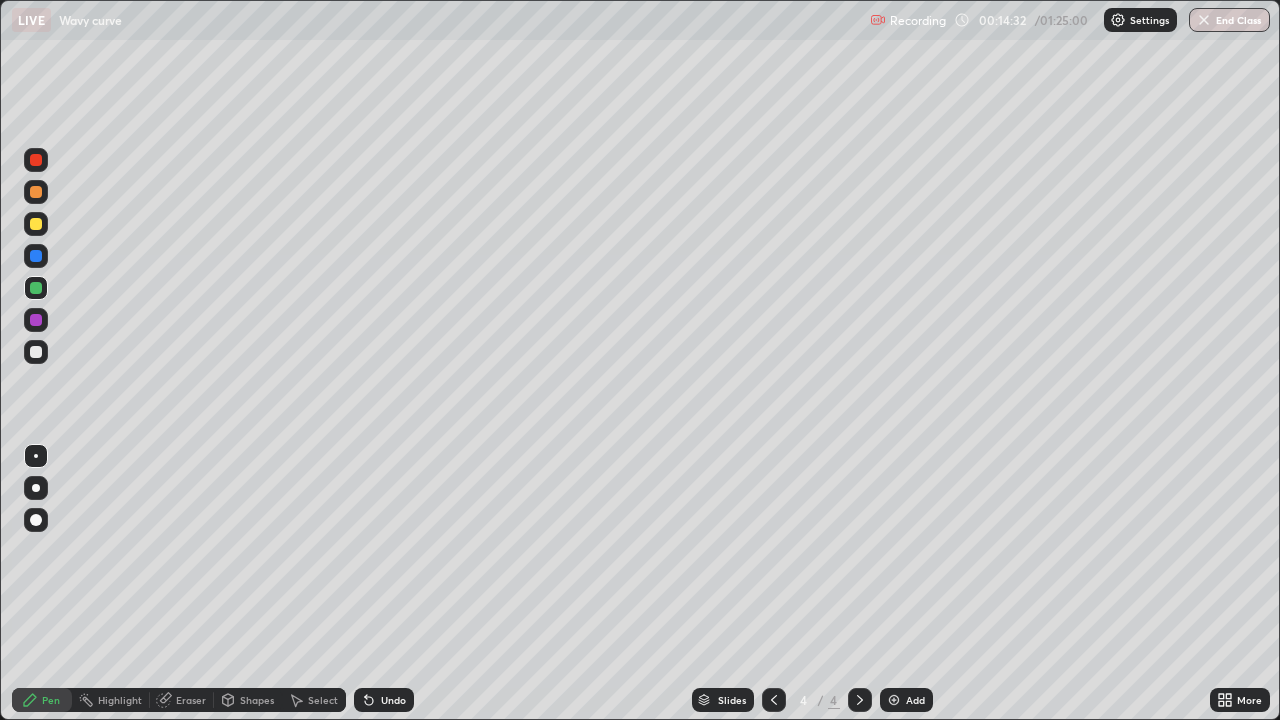 click at bounding box center [36, 352] 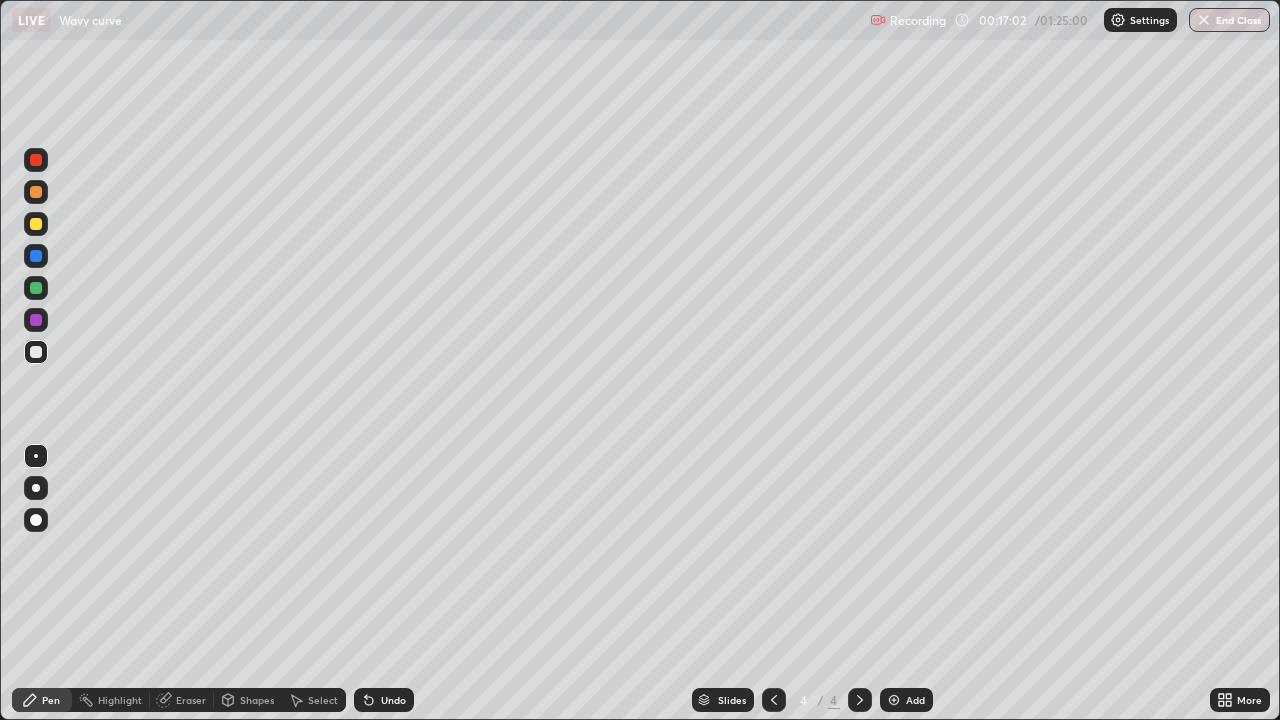 click 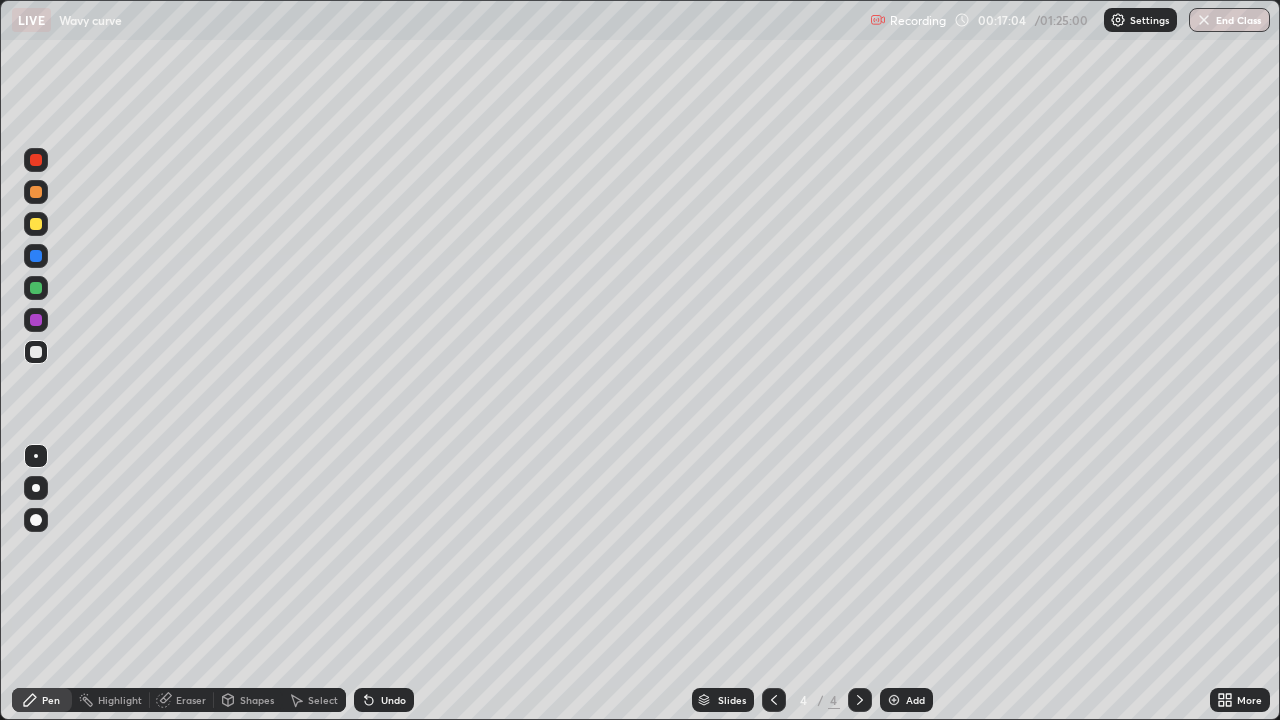 click on "Add" at bounding box center [906, 700] 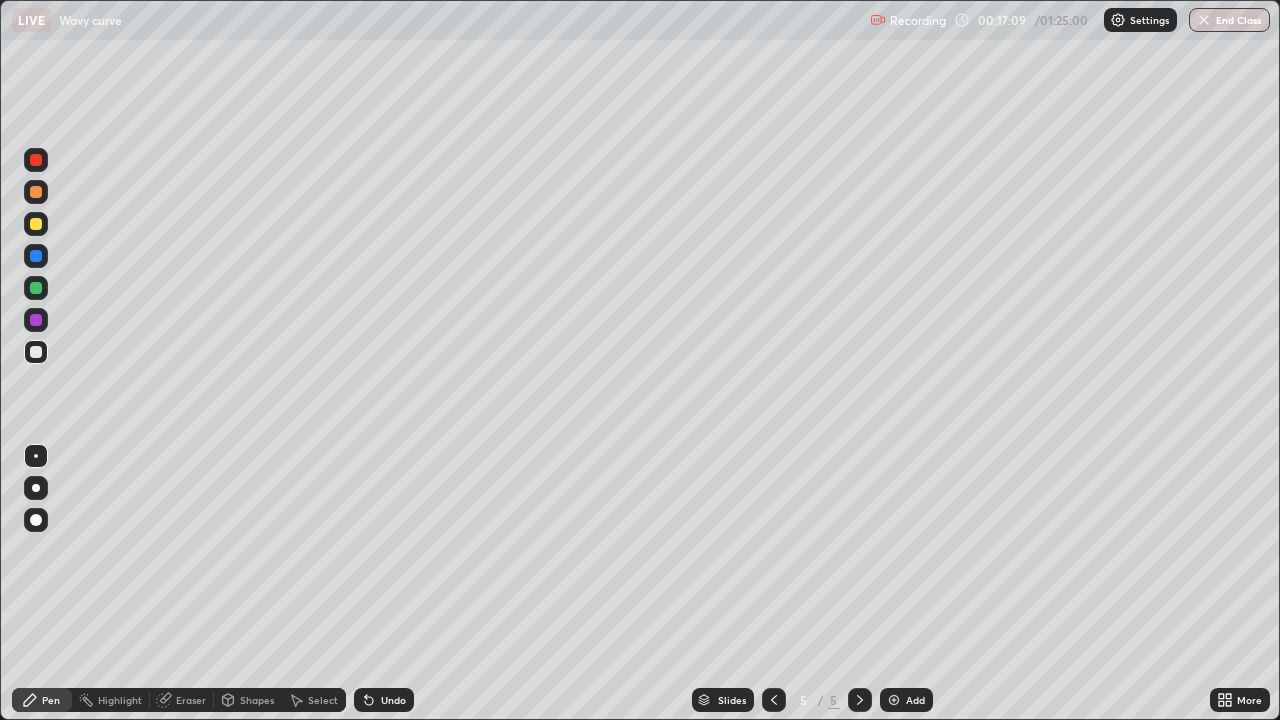 click 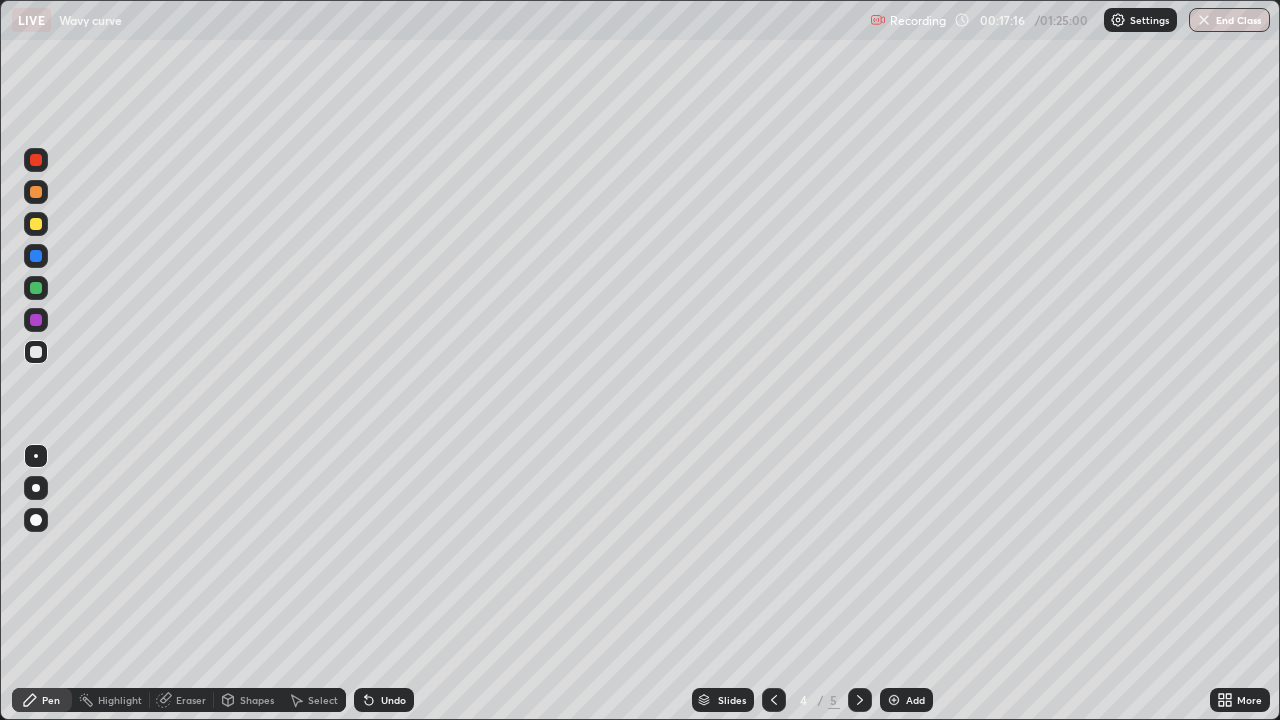 click 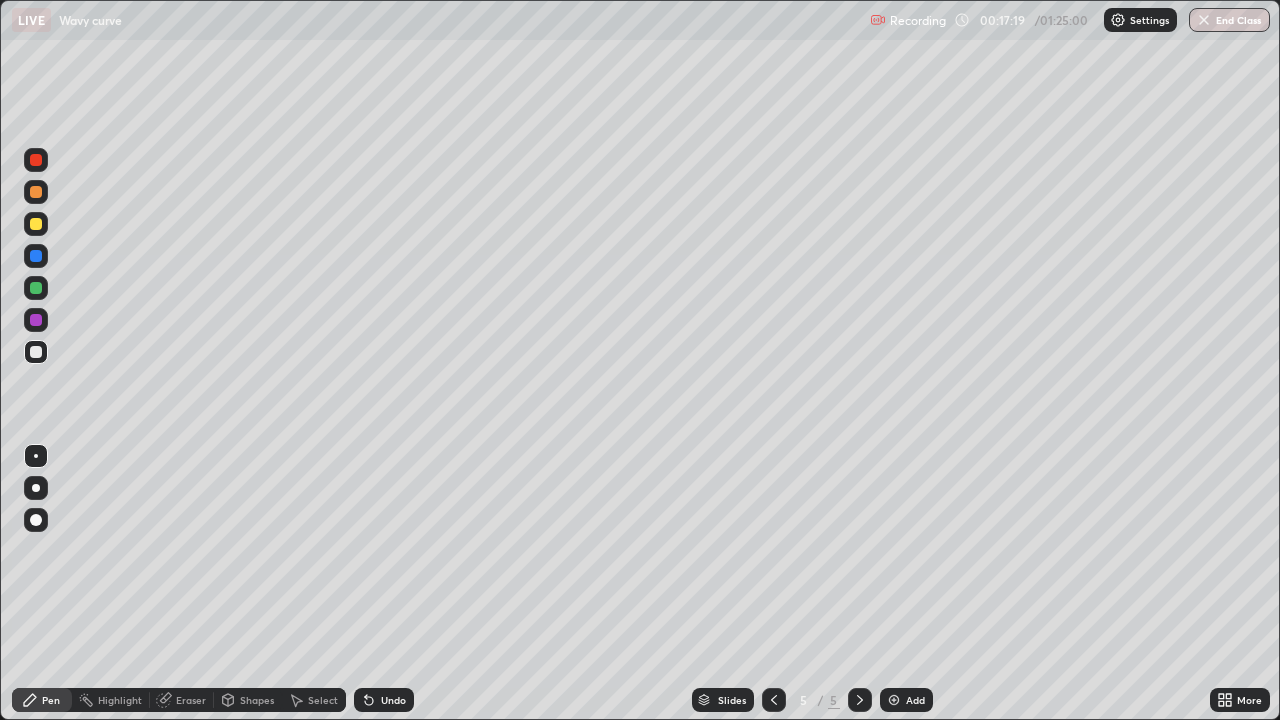 click 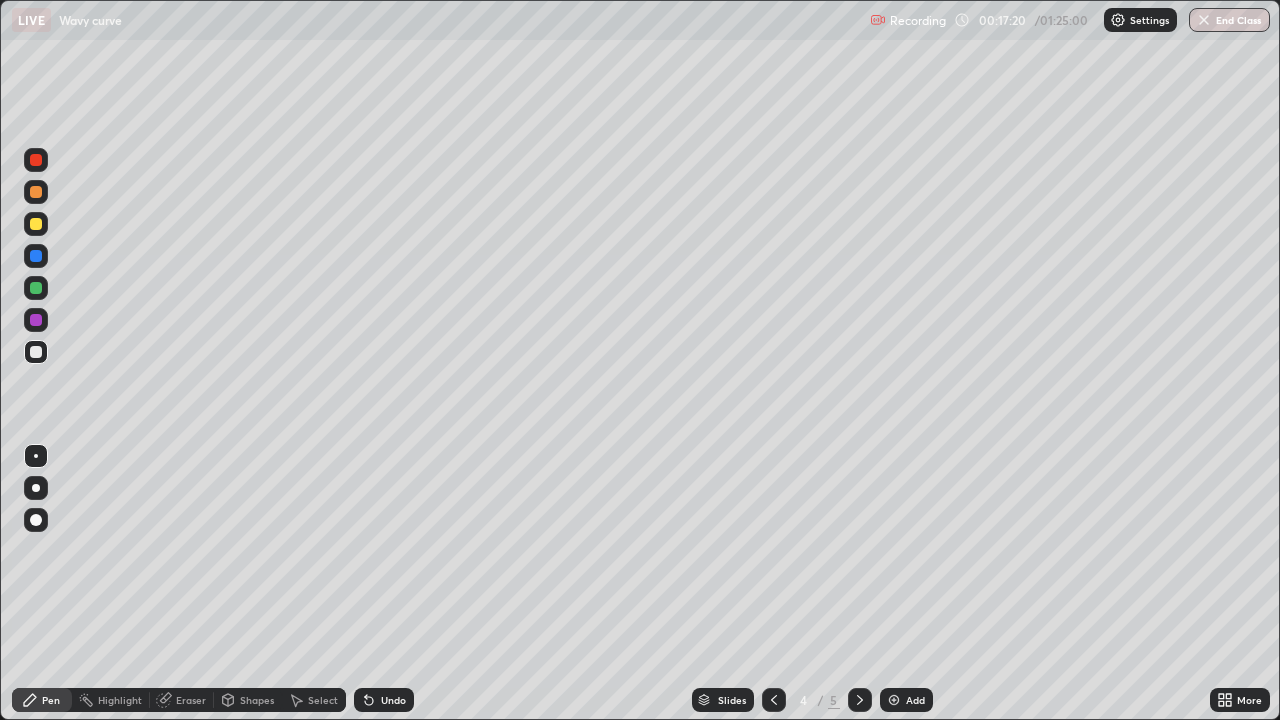 click 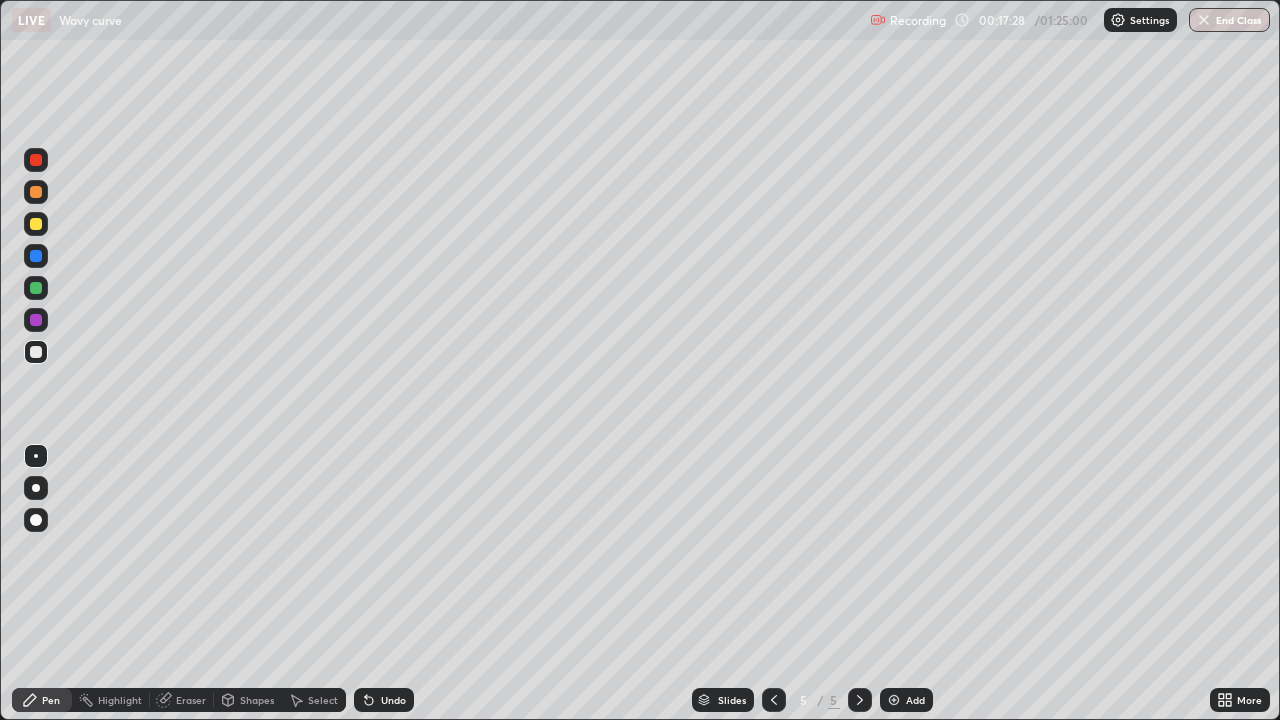 click 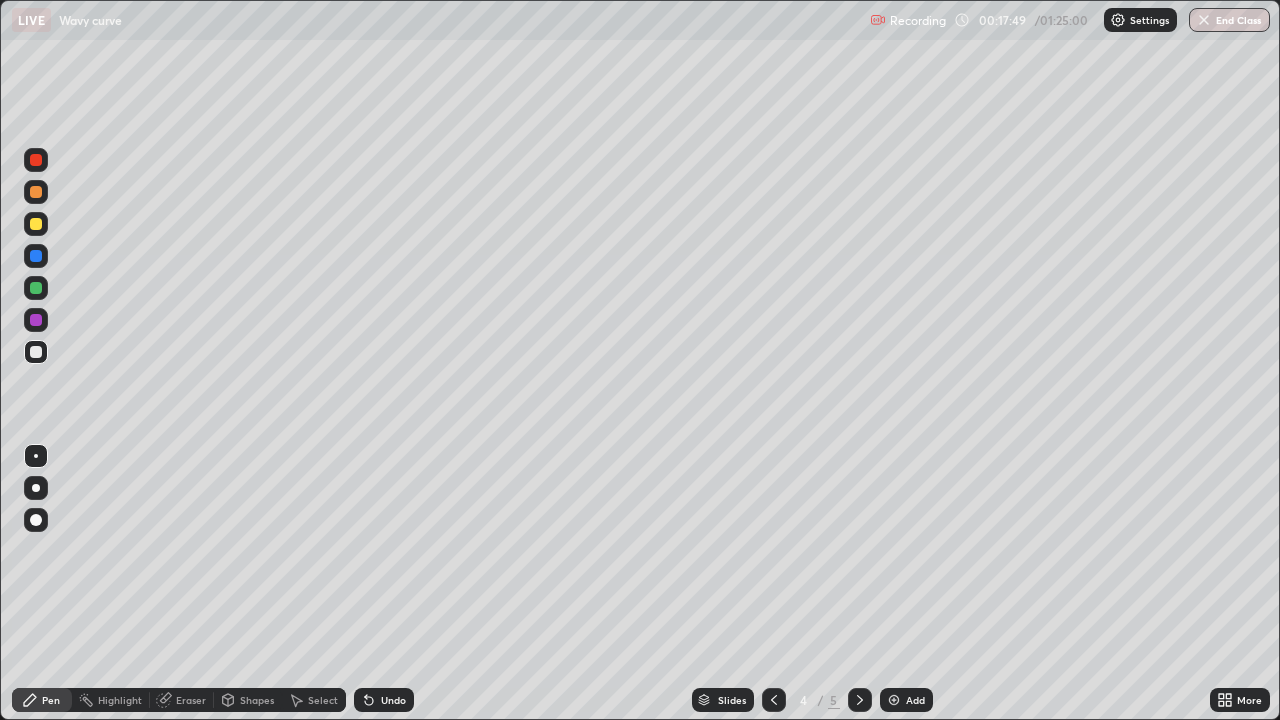 click 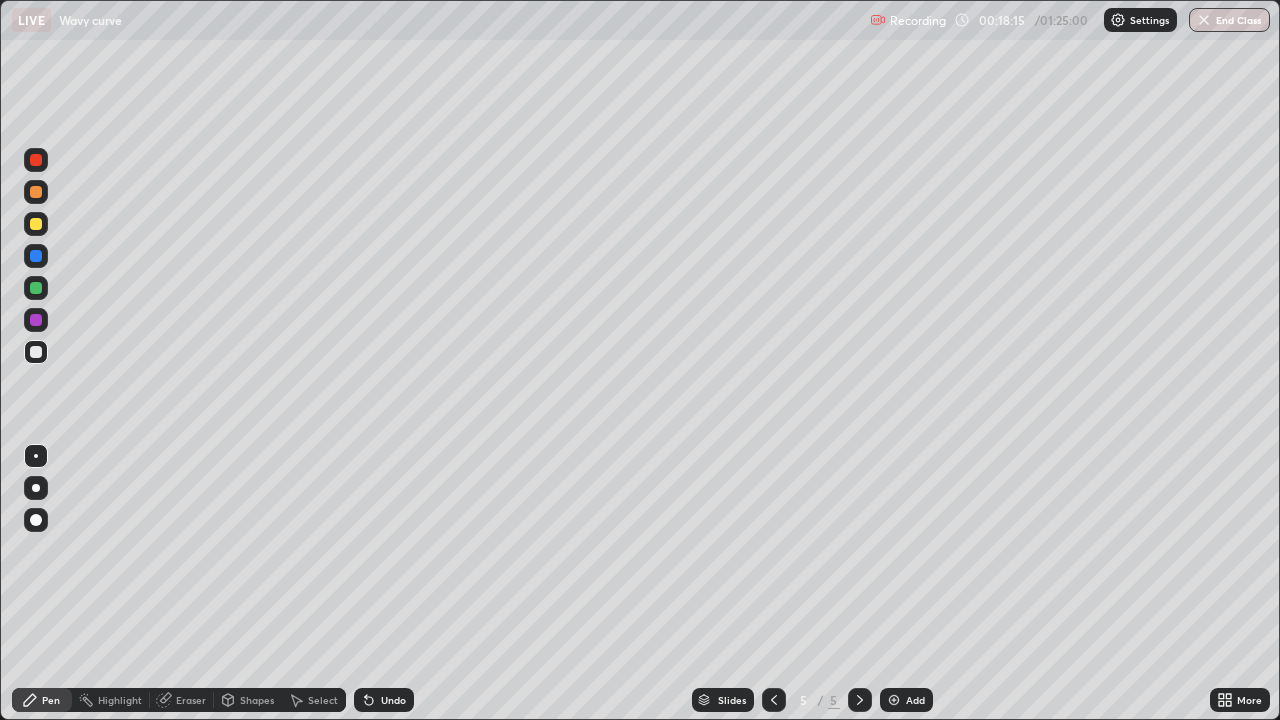 click 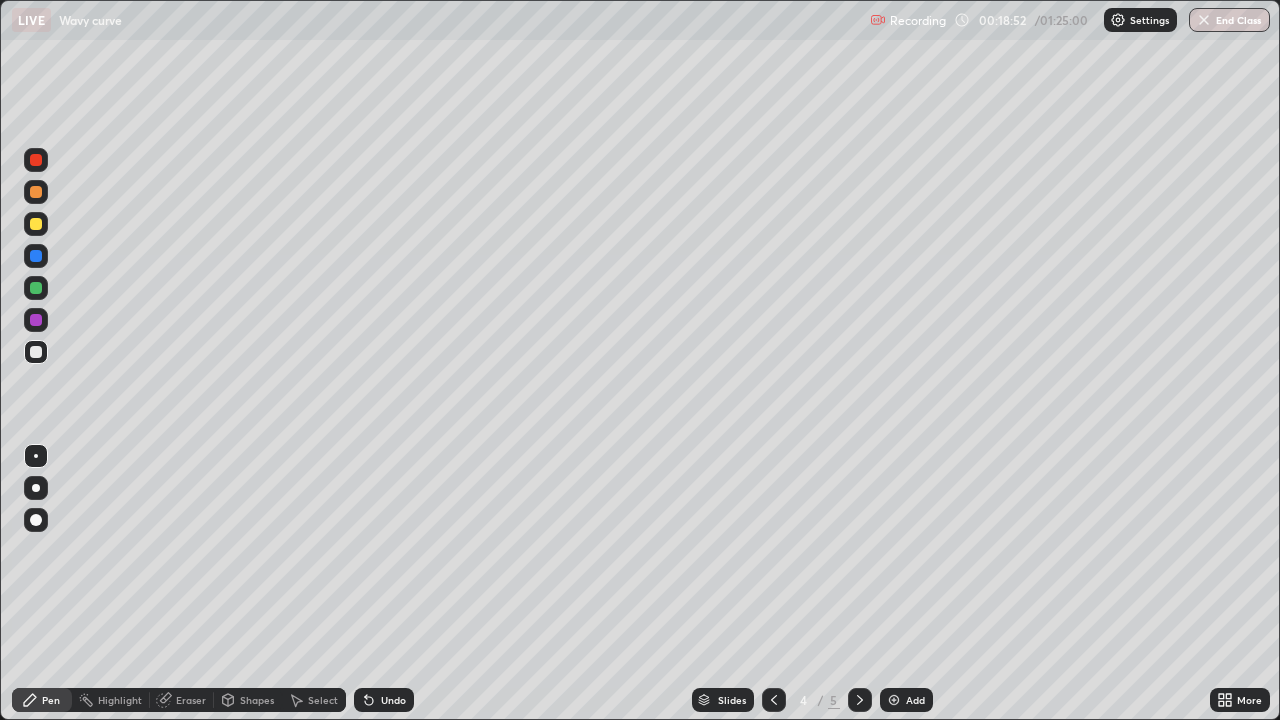 click 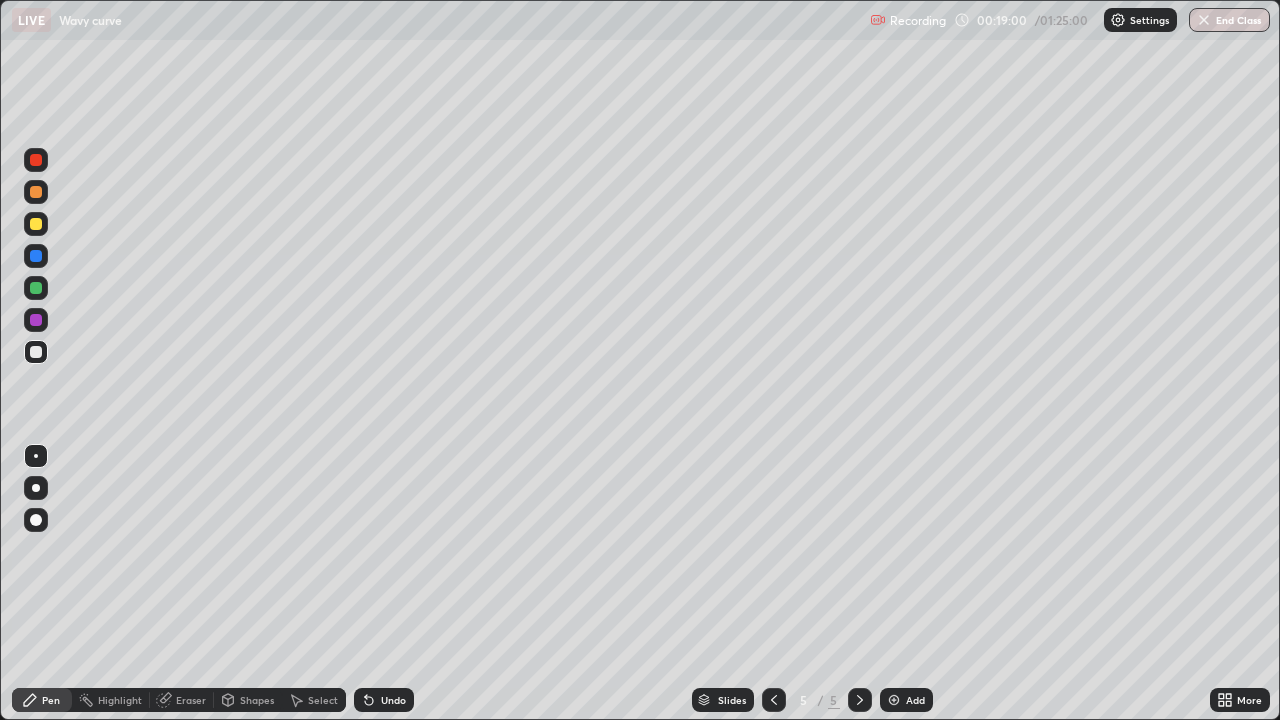 click at bounding box center (36, 288) 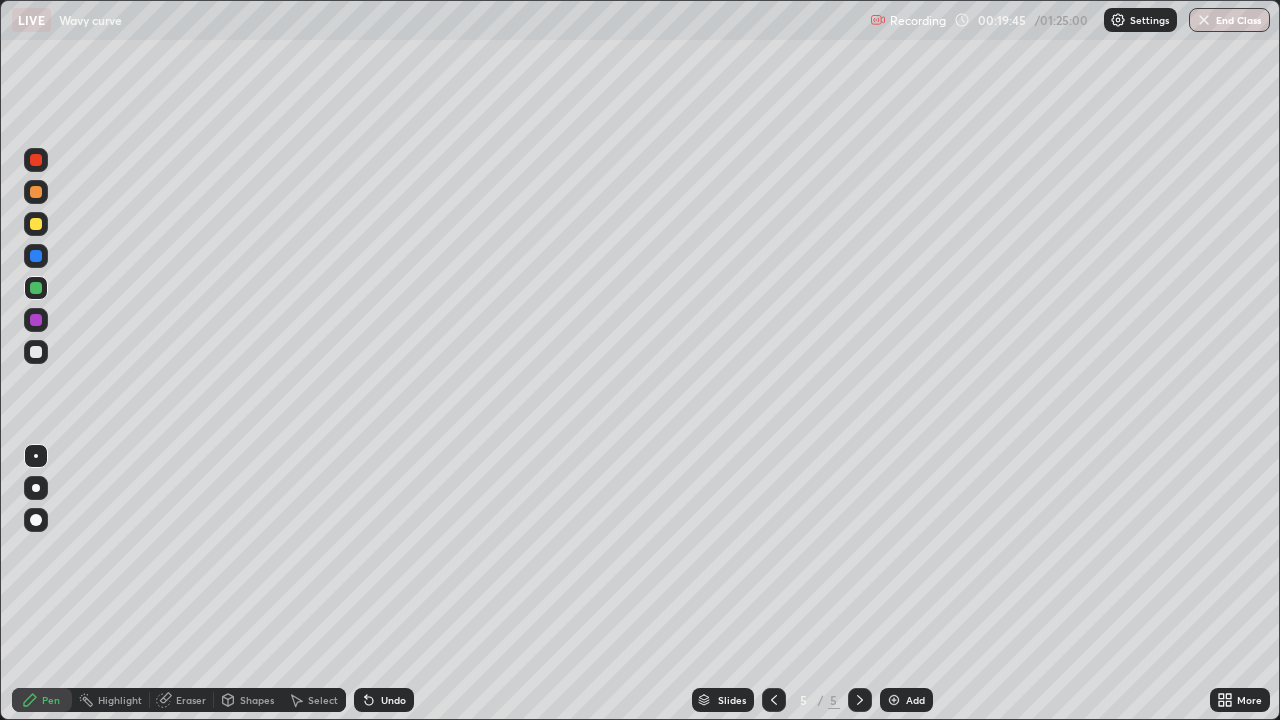 click on "Undo" at bounding box center (393, 700) 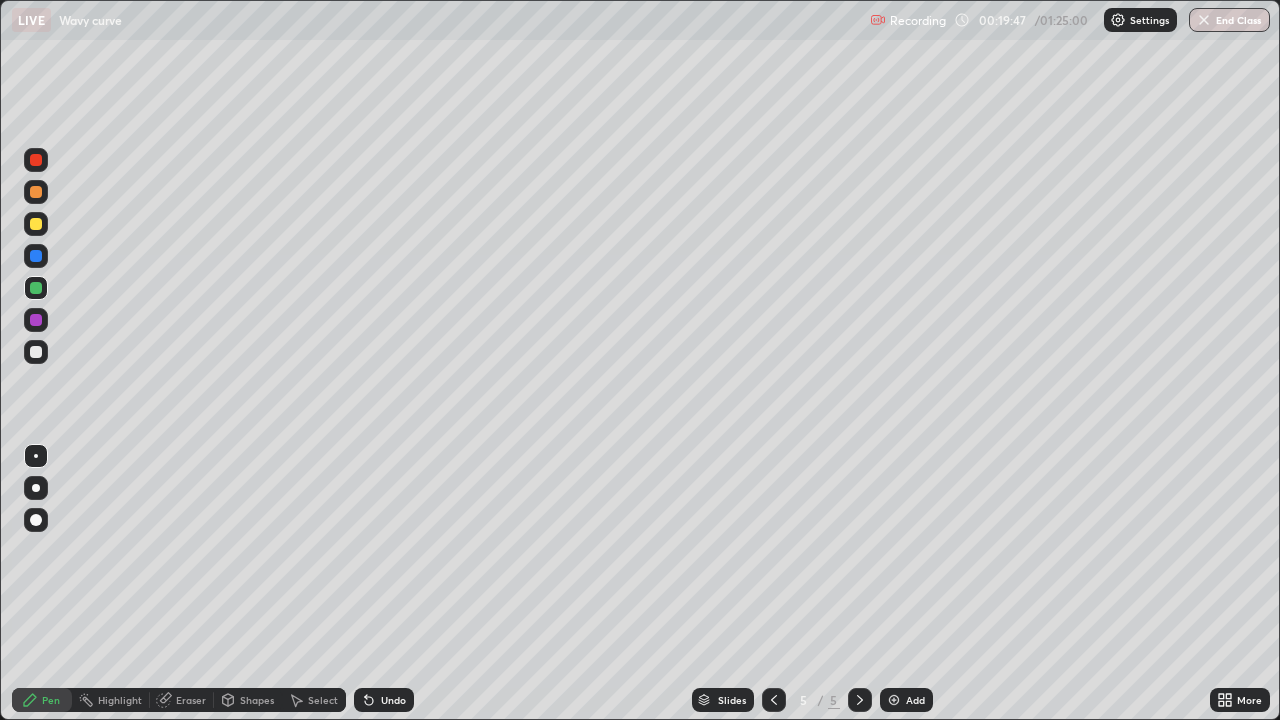 click on "Undo" at bounding box center [393, 700] 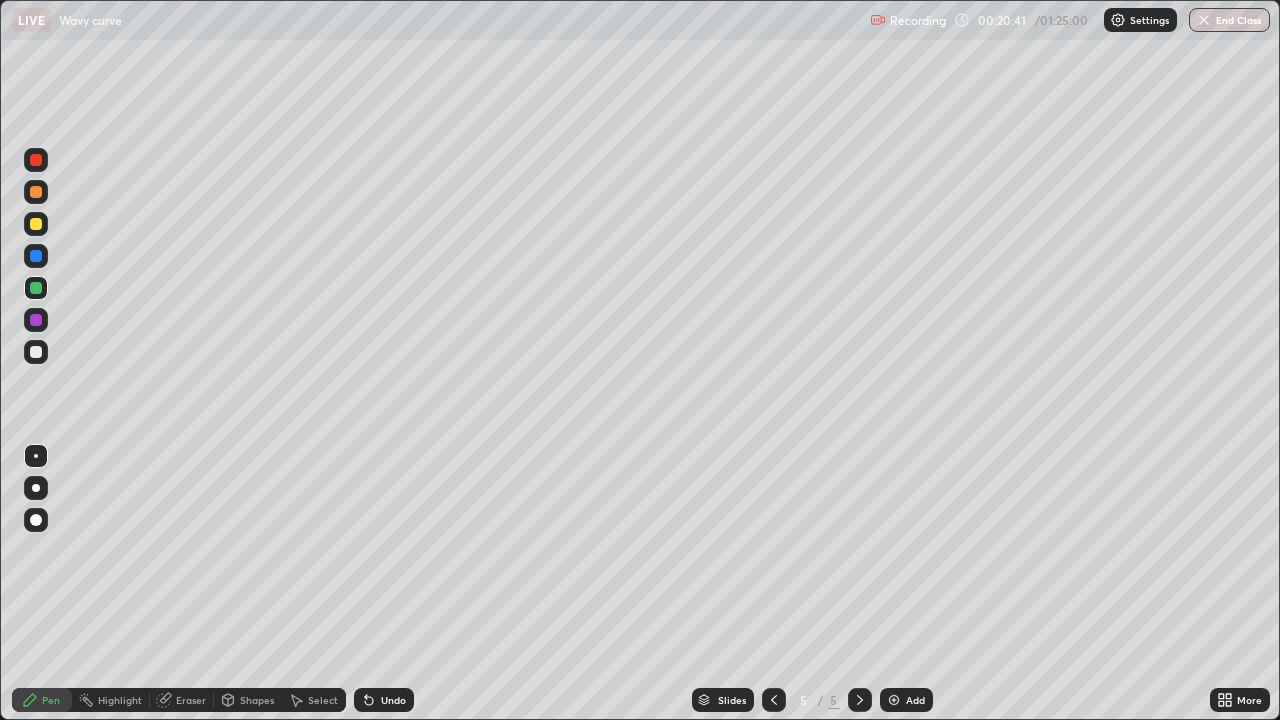click at bounding box center (36, 352) 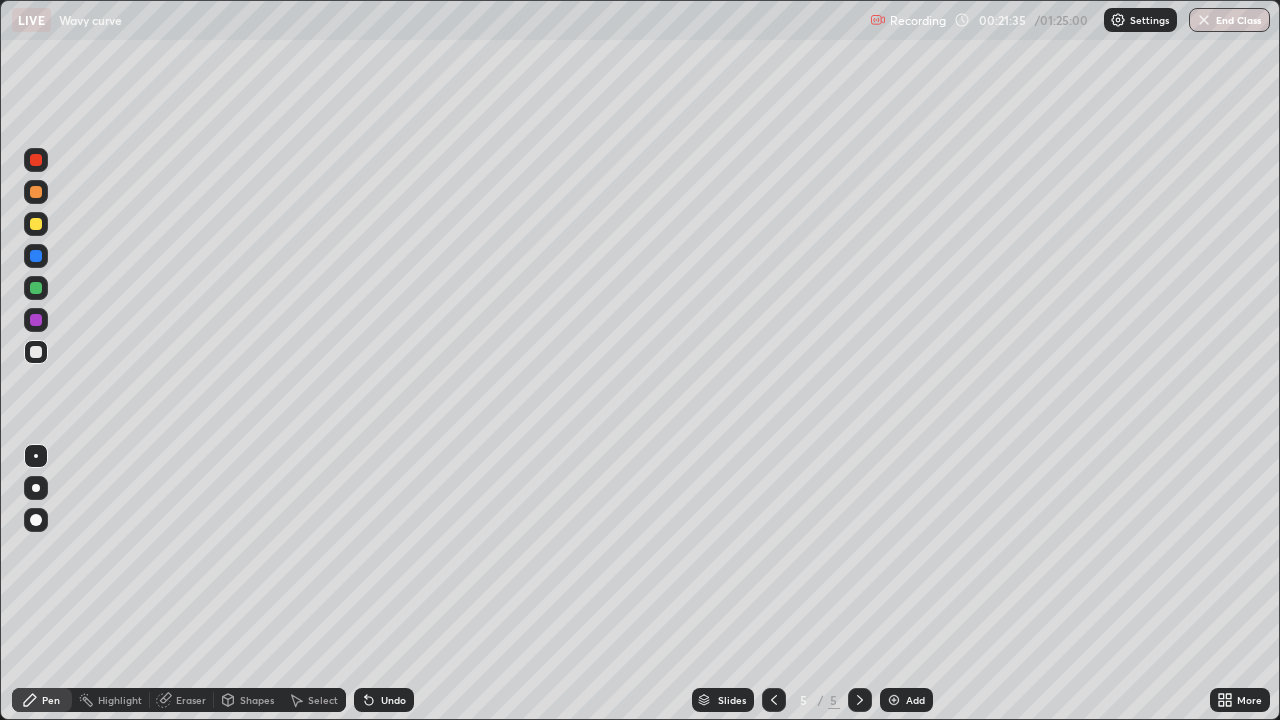 click on "Undo" at bounding box center (393, 700) 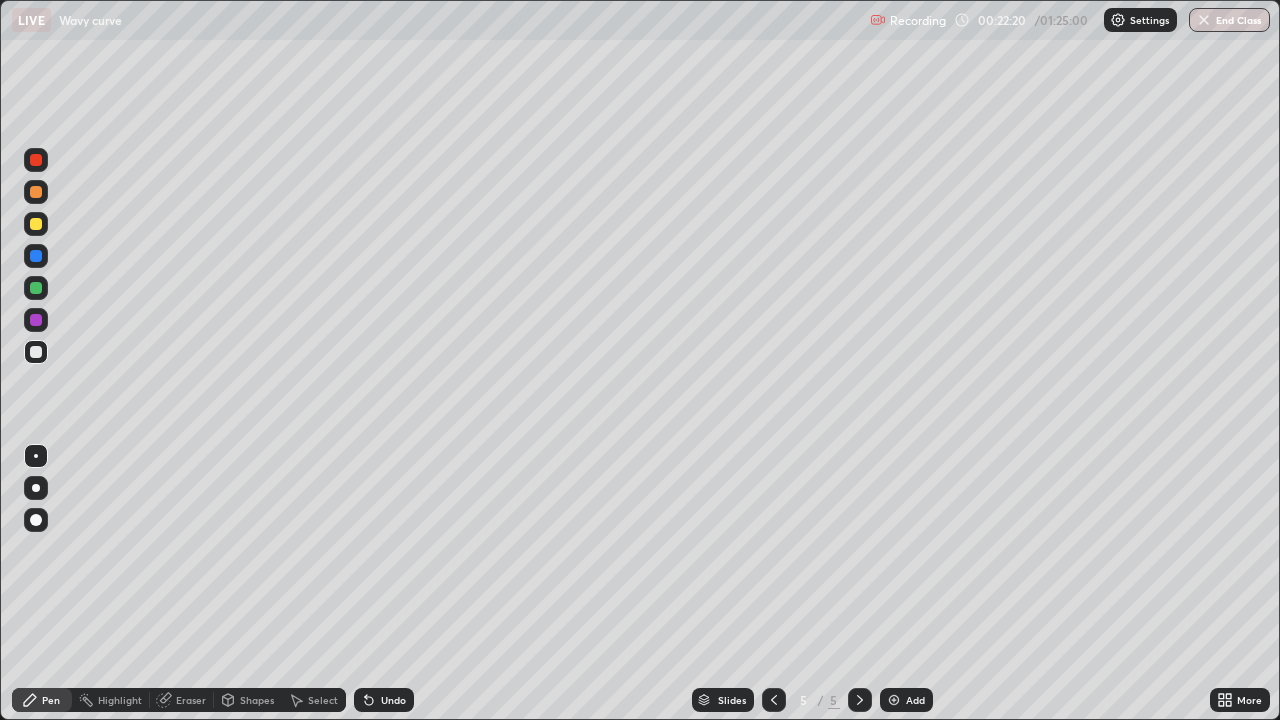 click at bounding box center (36, 288) 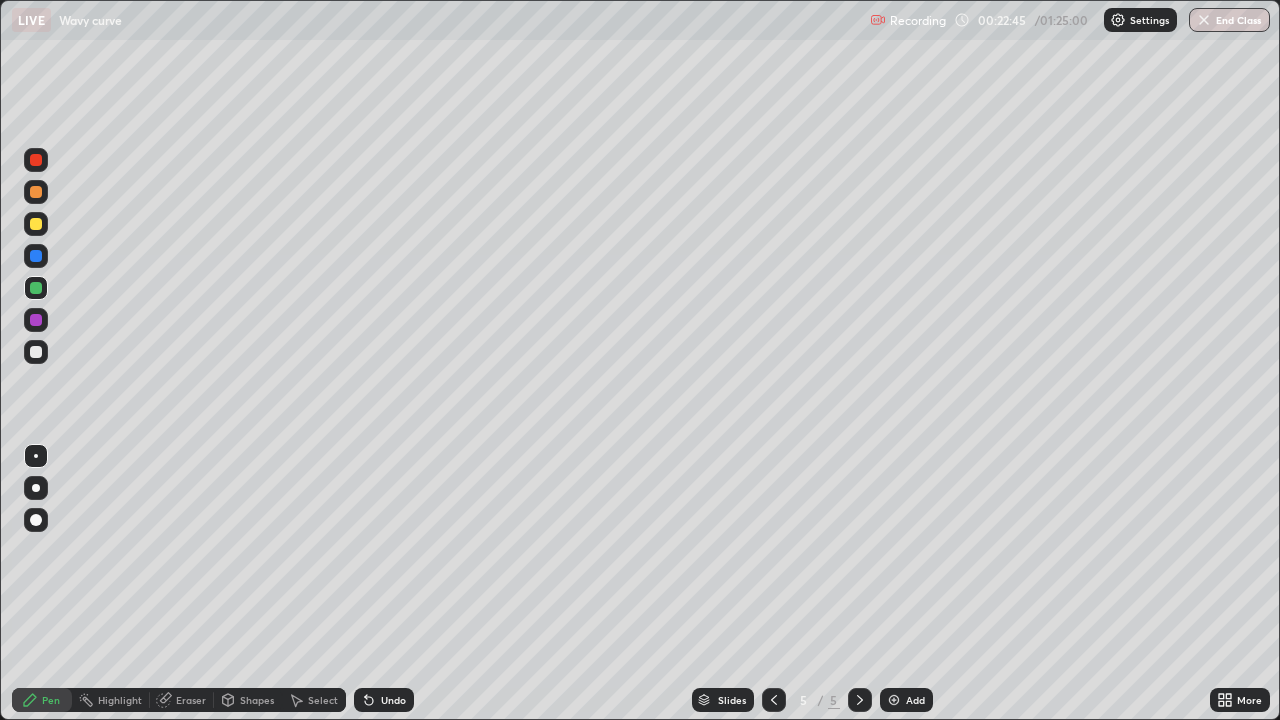 click 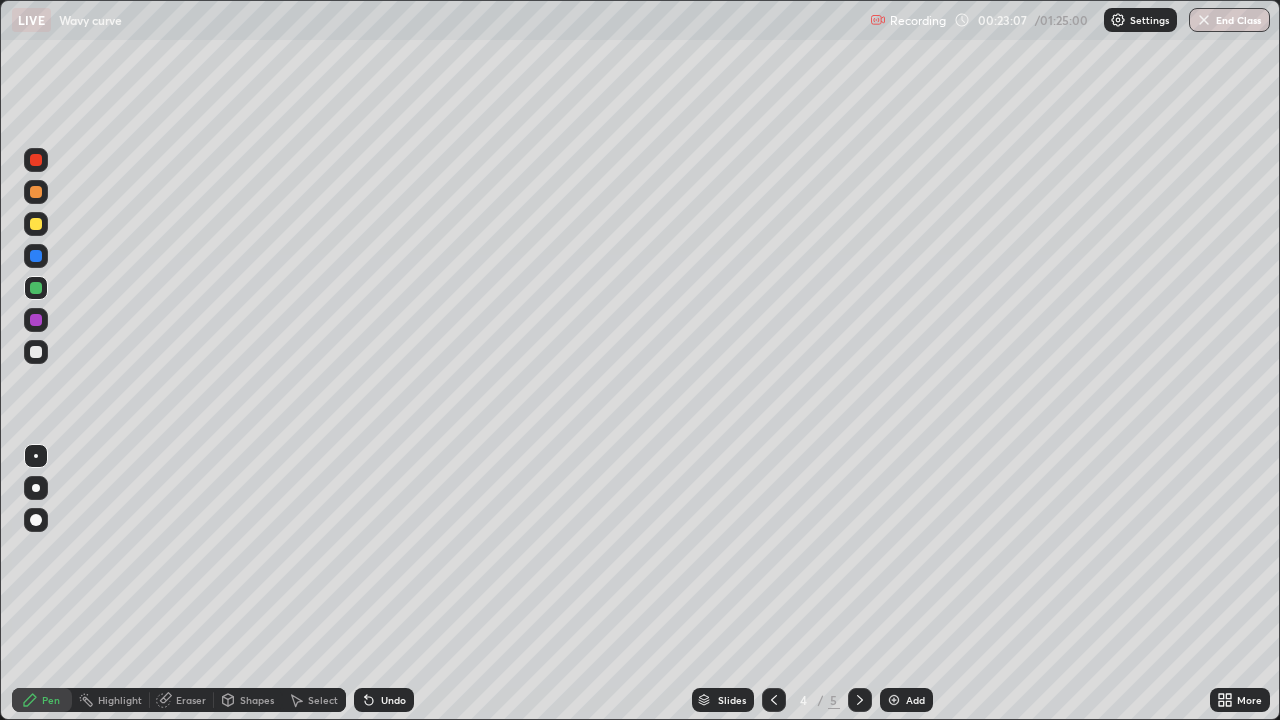 click on "Eraser" at bounding box center (191, 700) 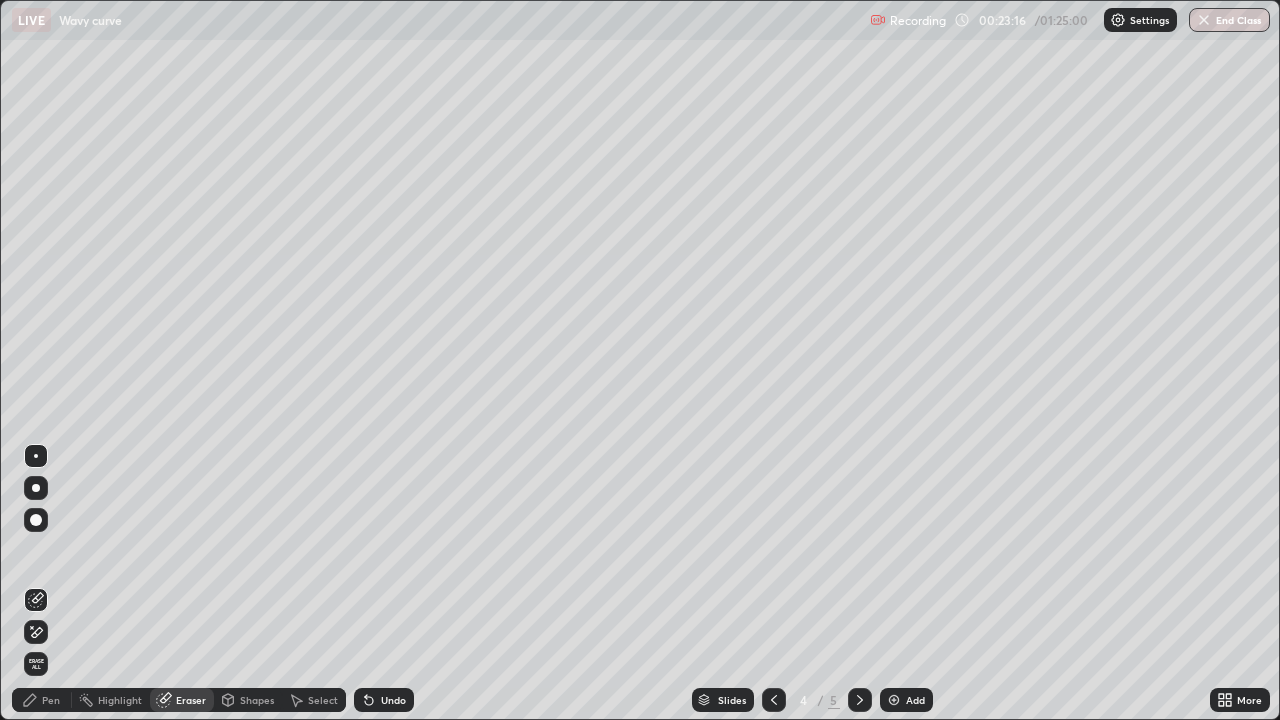 click on "Pen" at bounding box center (51, 700) 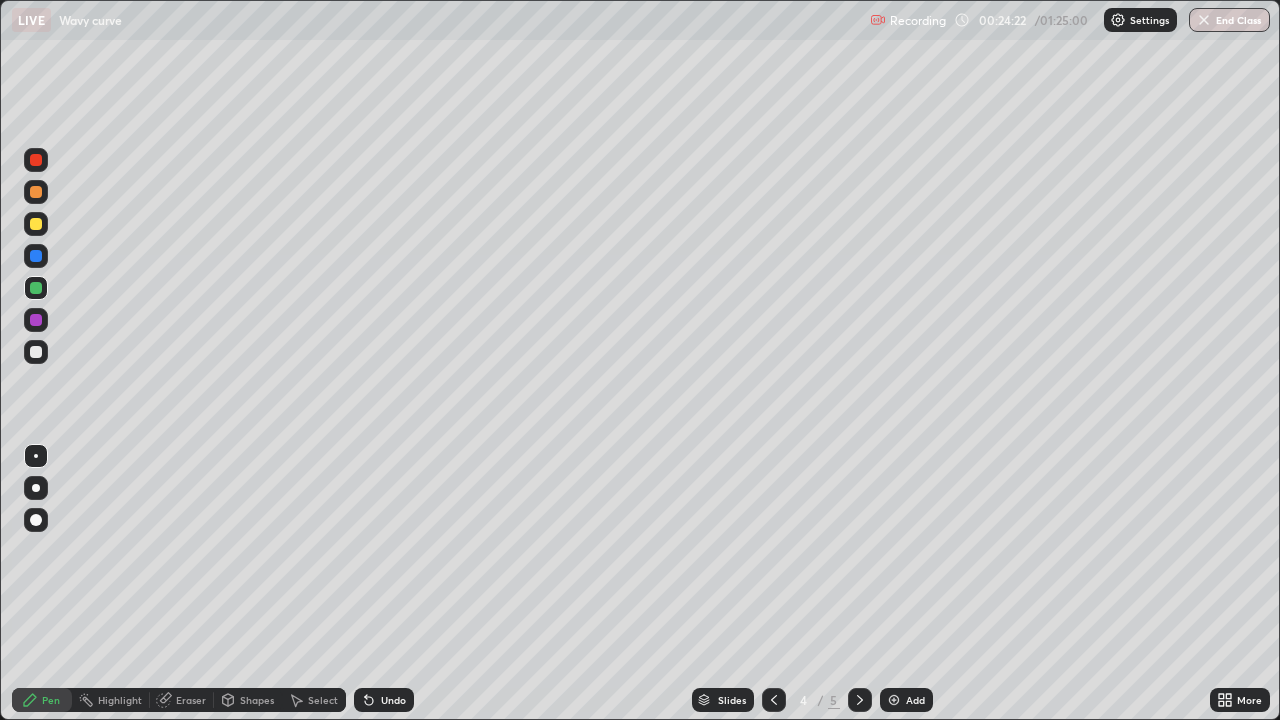 click 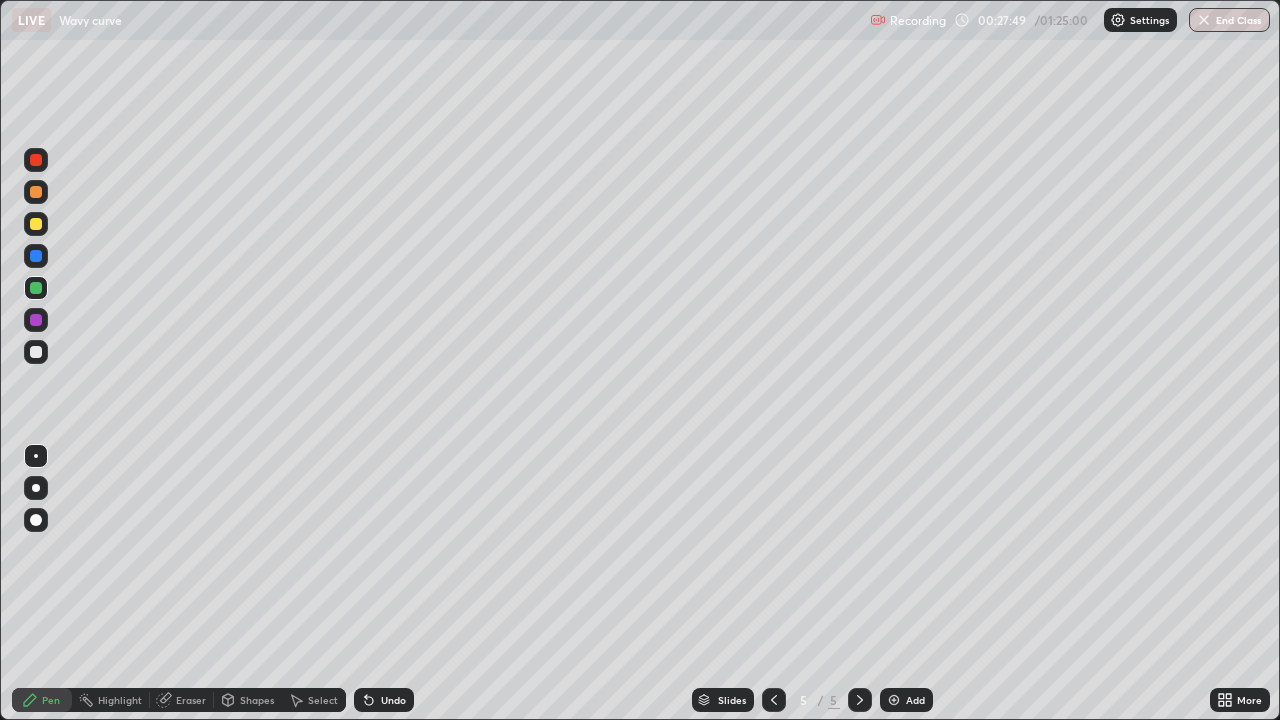 click 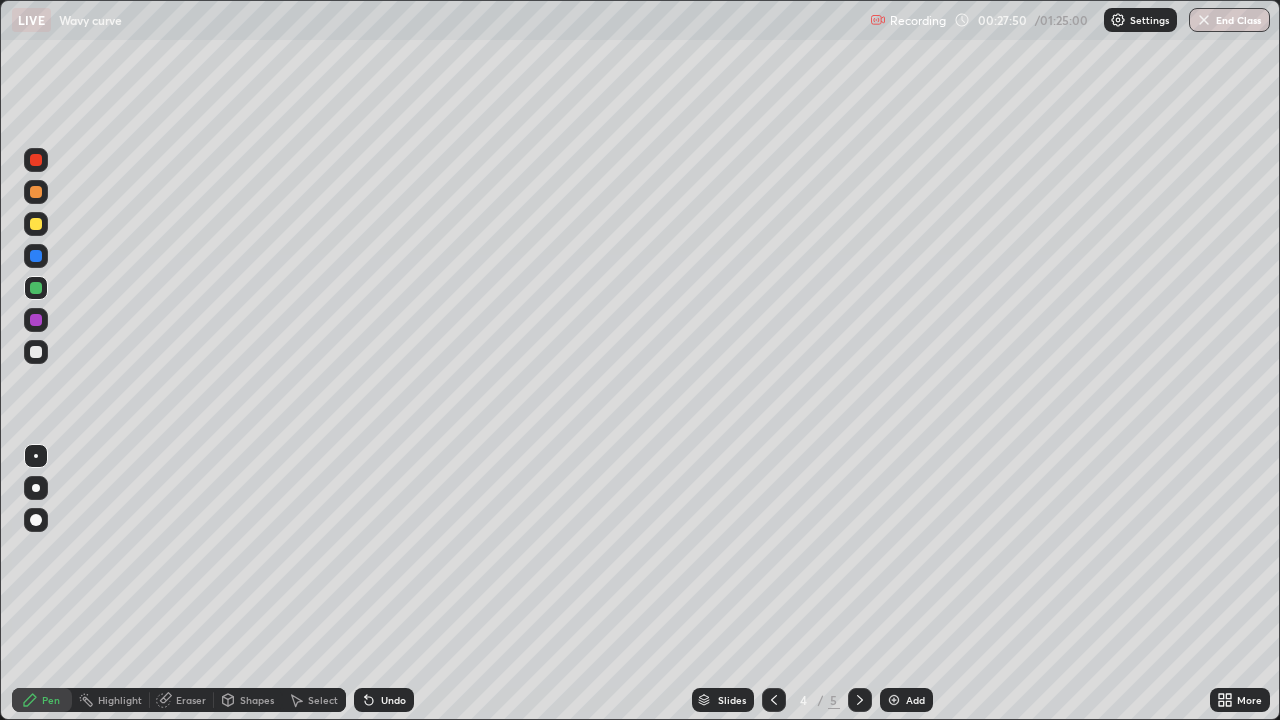 click 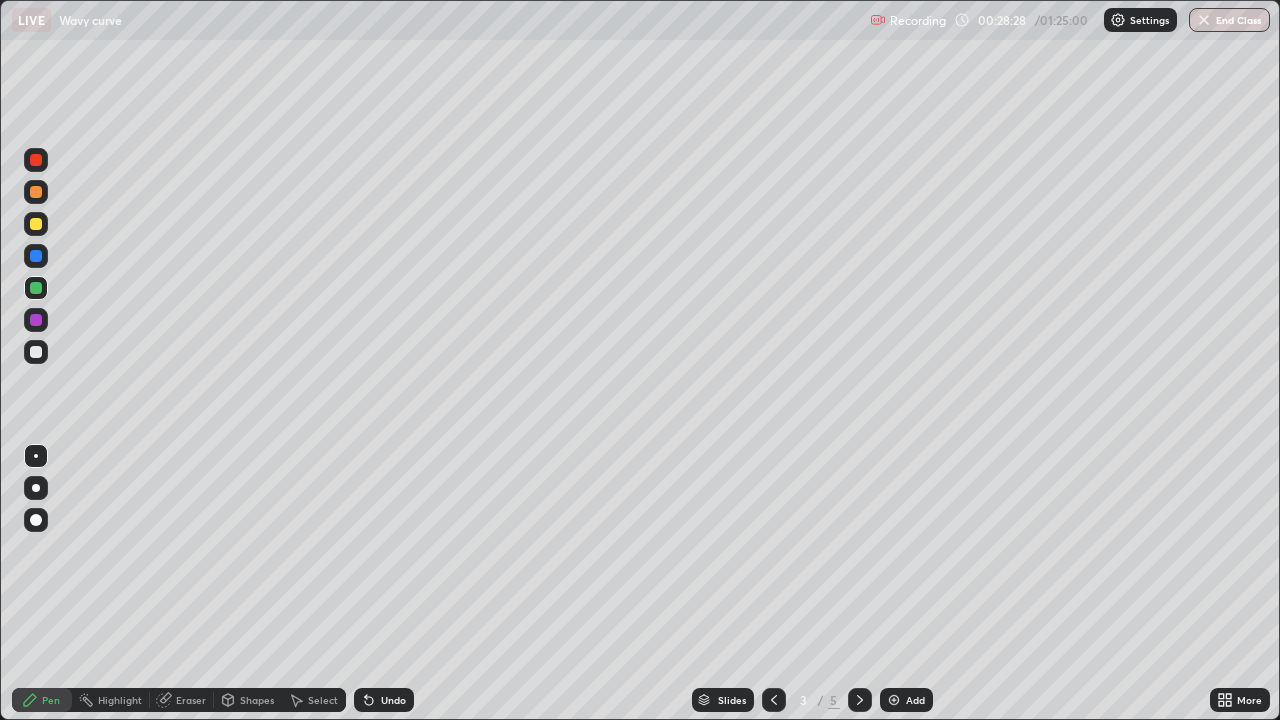 click 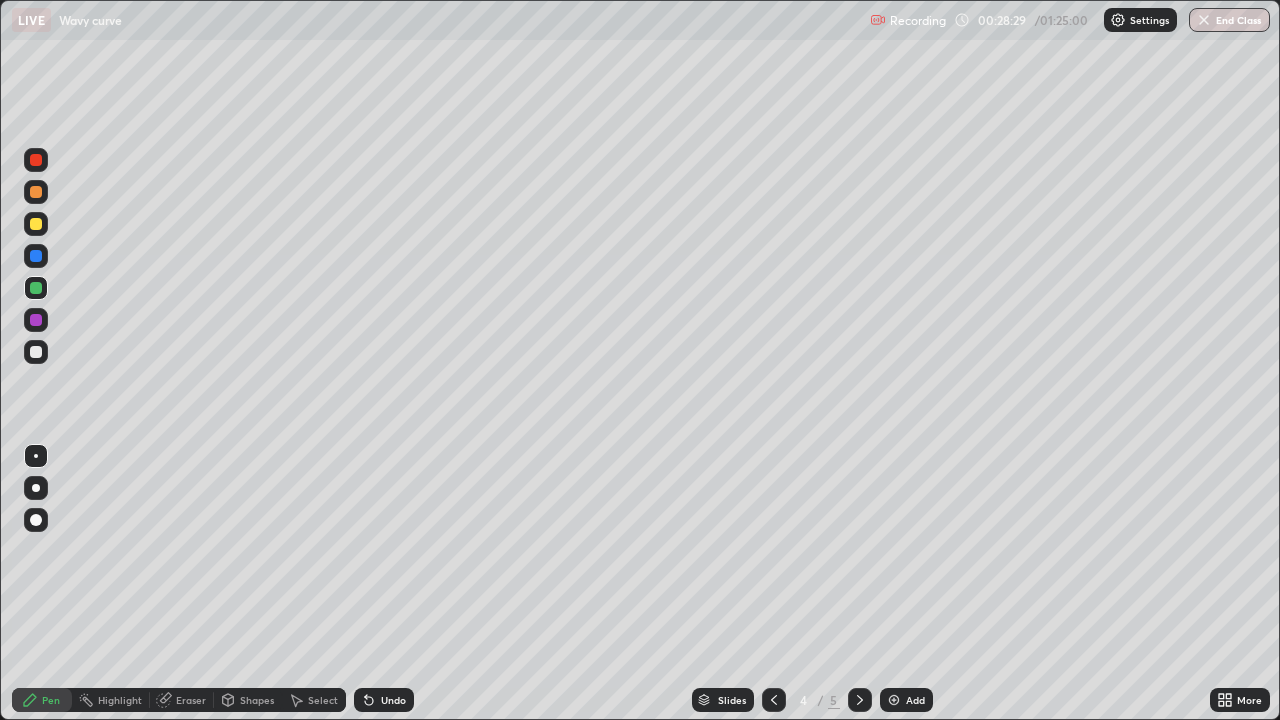 click at bounding box center [860, 700] 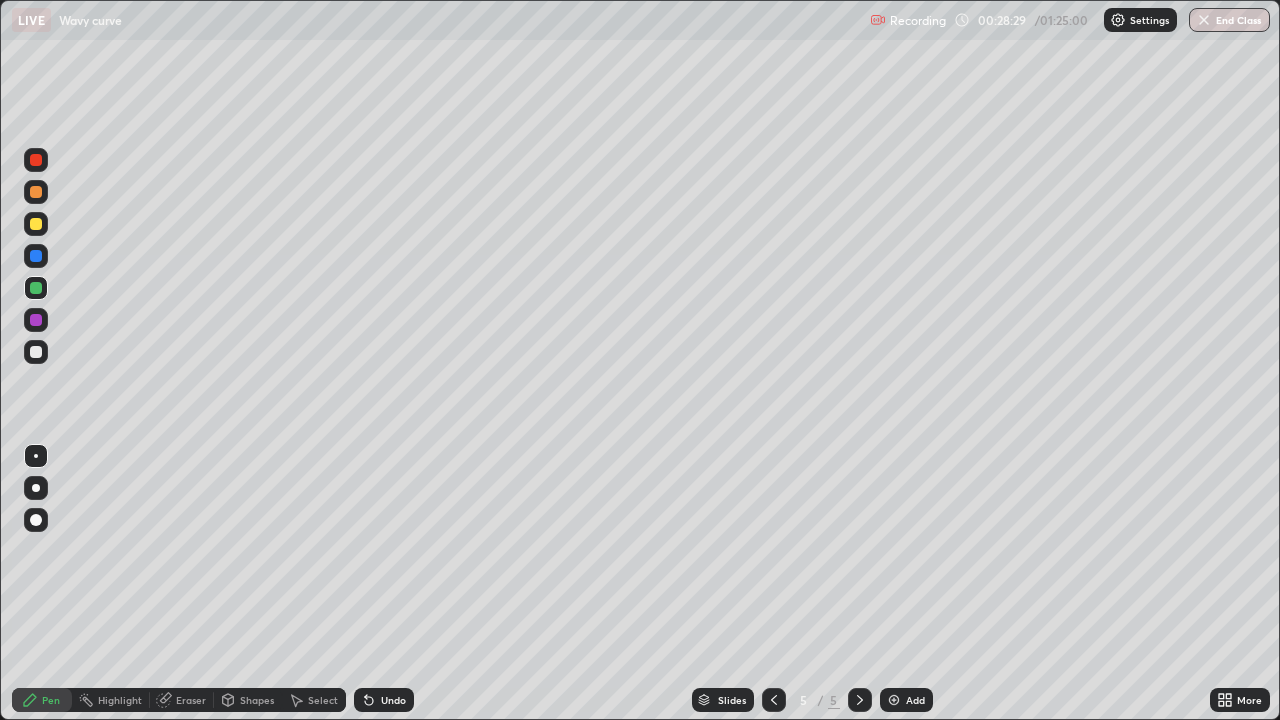 click 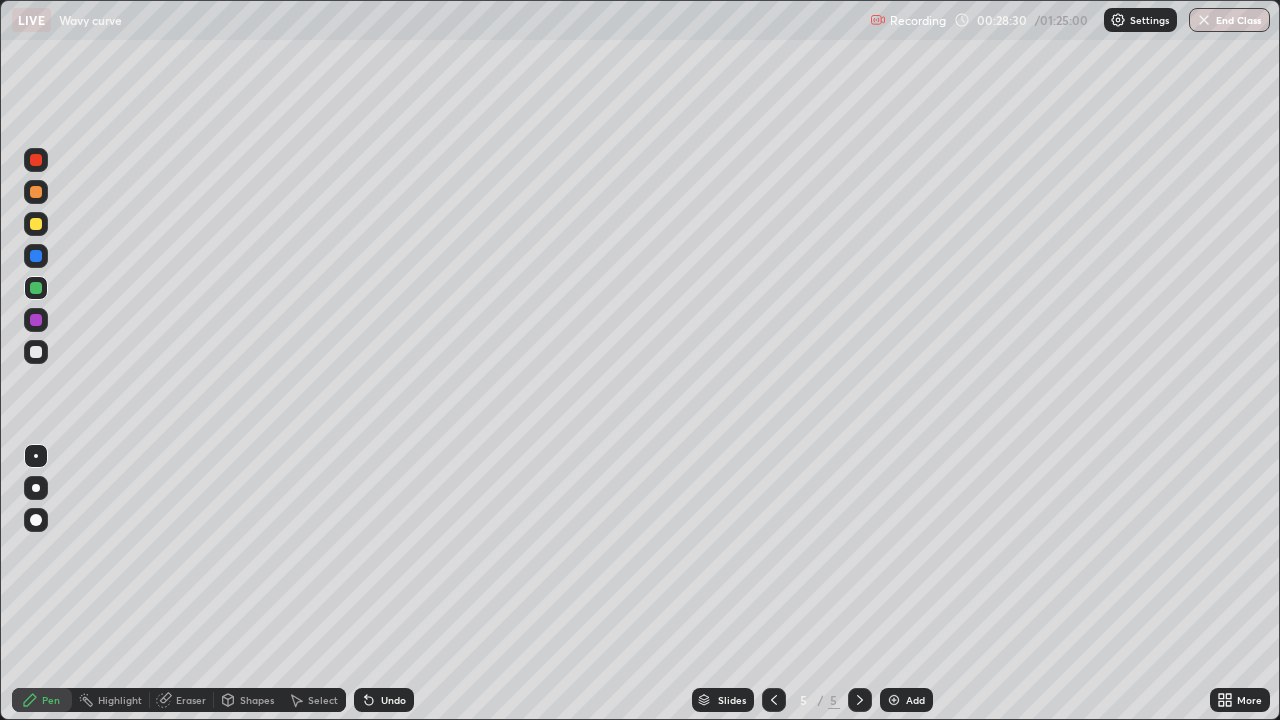 click at bounding box center (894, 700) 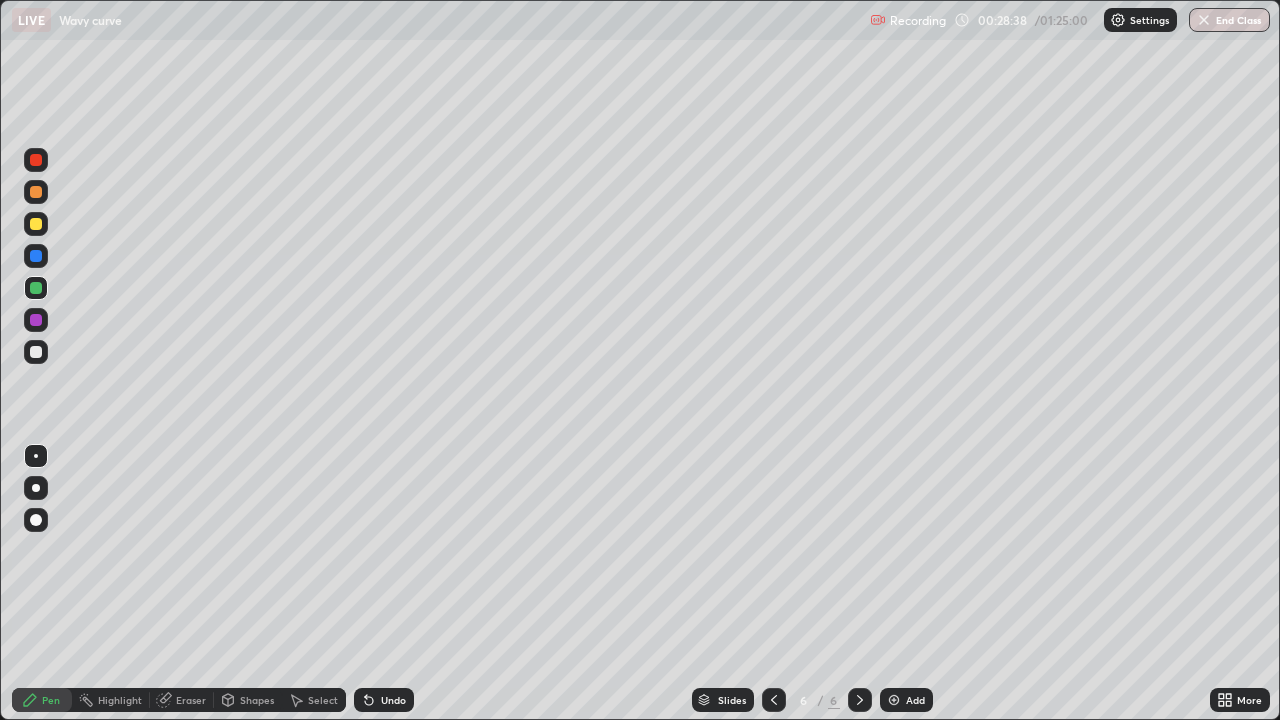 click at bounding box center [36, 352] 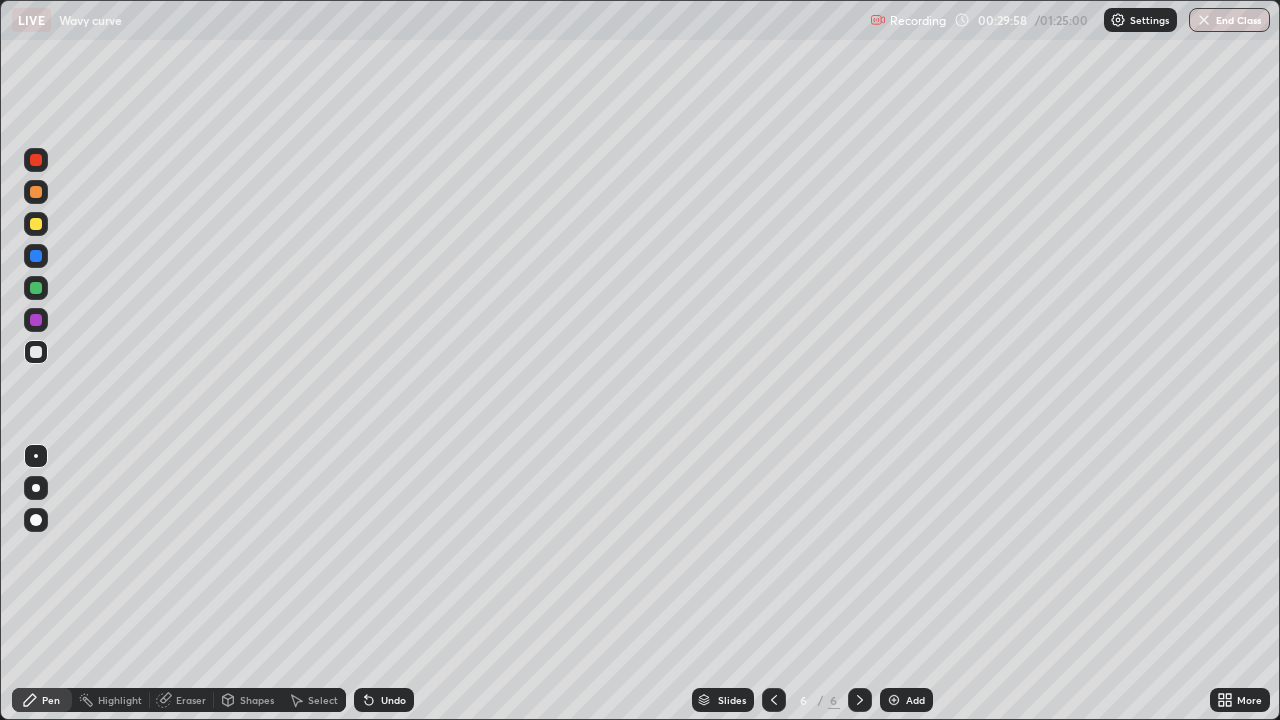 click at bounding box center [36, 288] 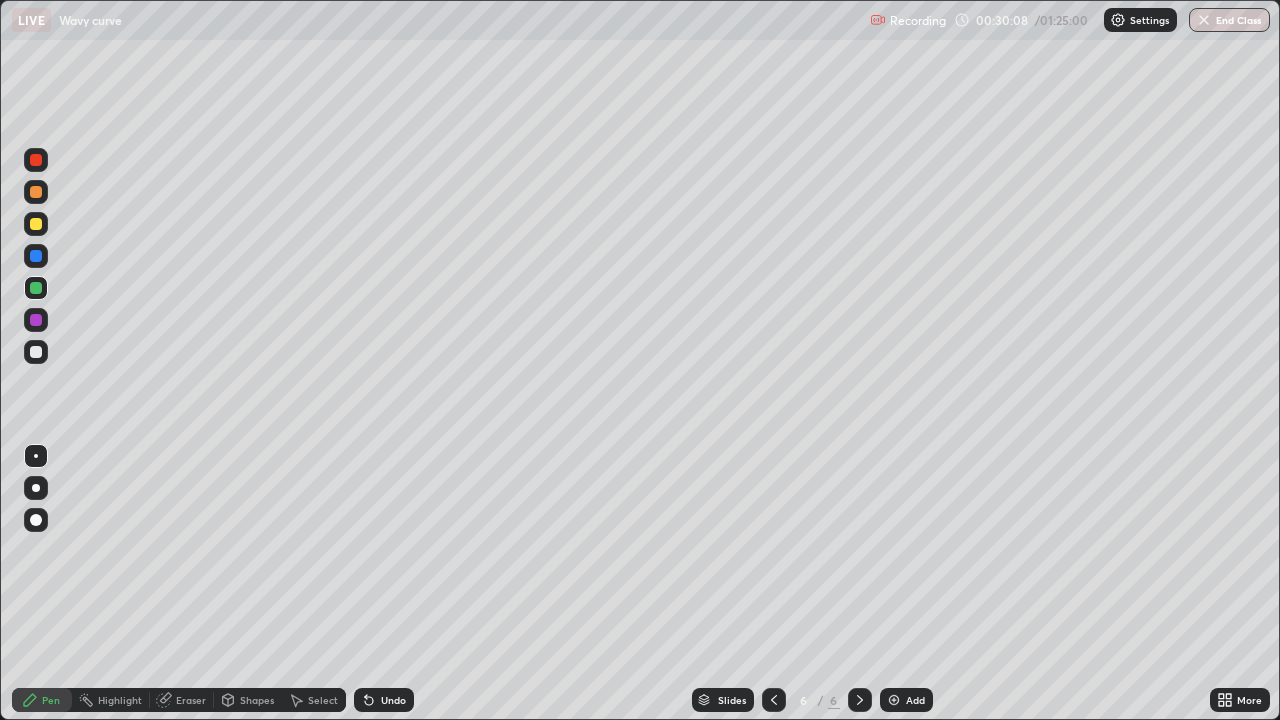 click on "Undo" at bounding box center [393, 700] 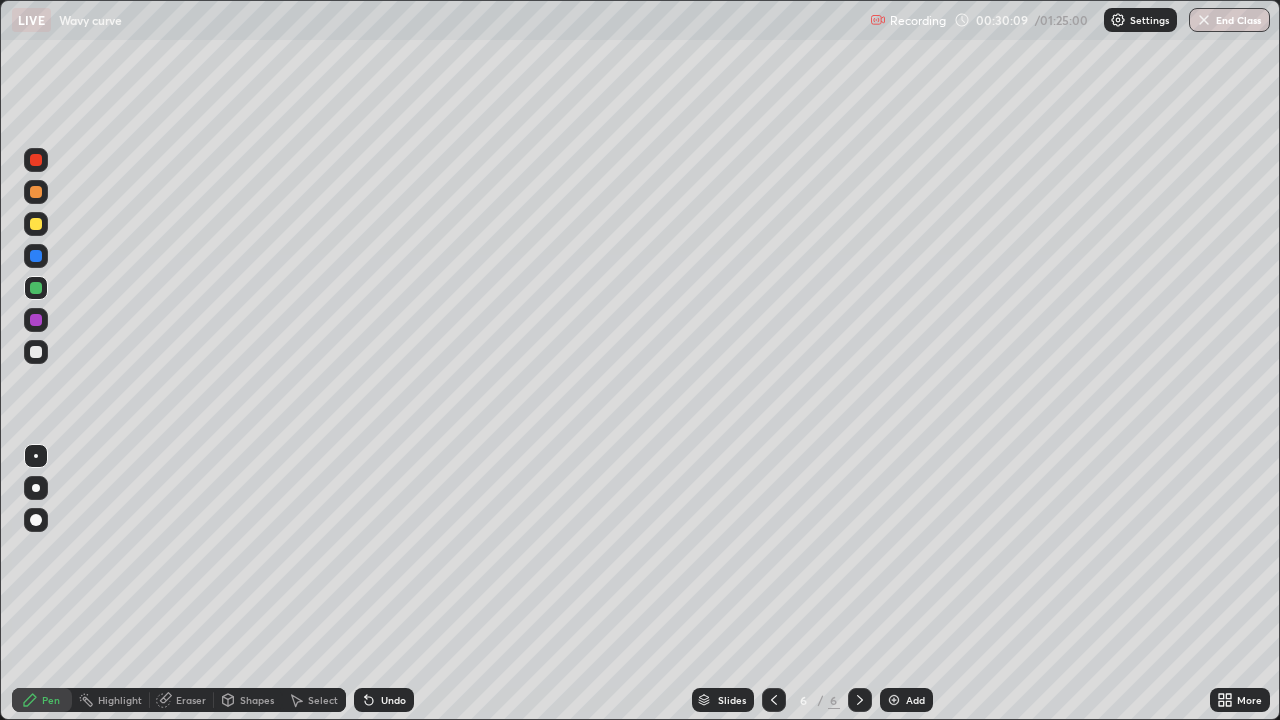 click on "Undo" at bounding box center (393, 700) 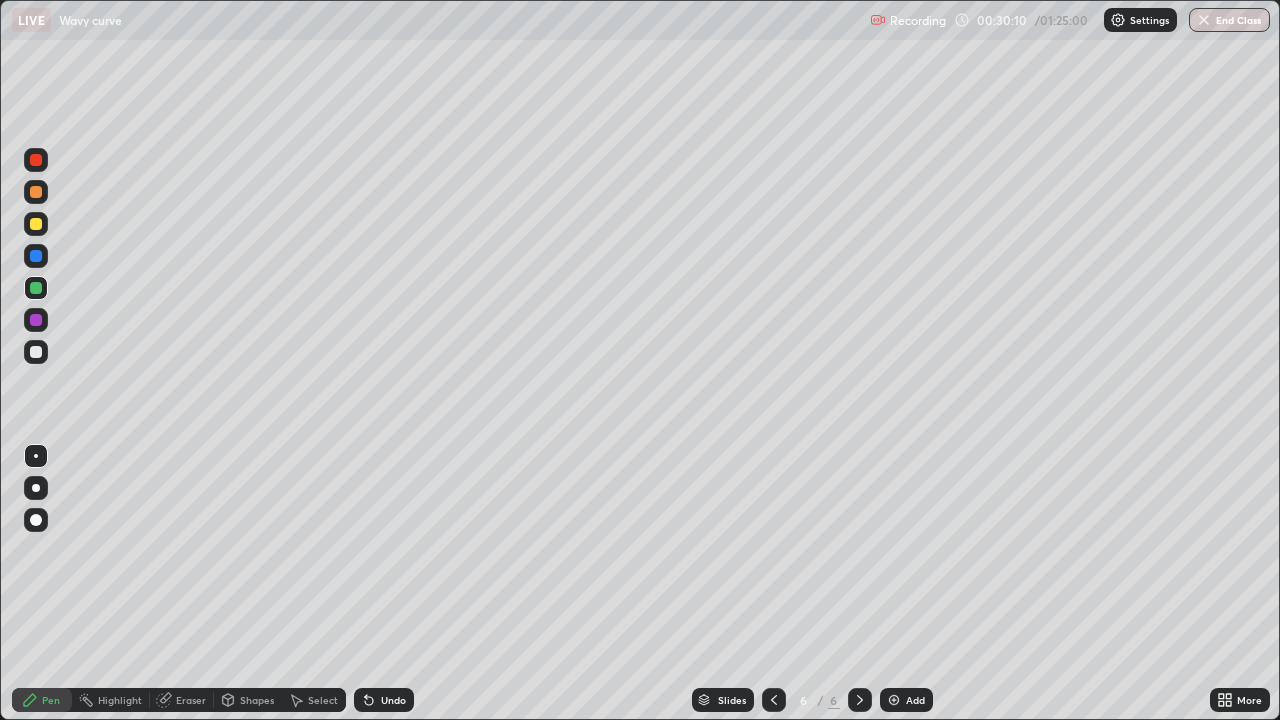 click on "Undo" at bounding box center (393, 700) 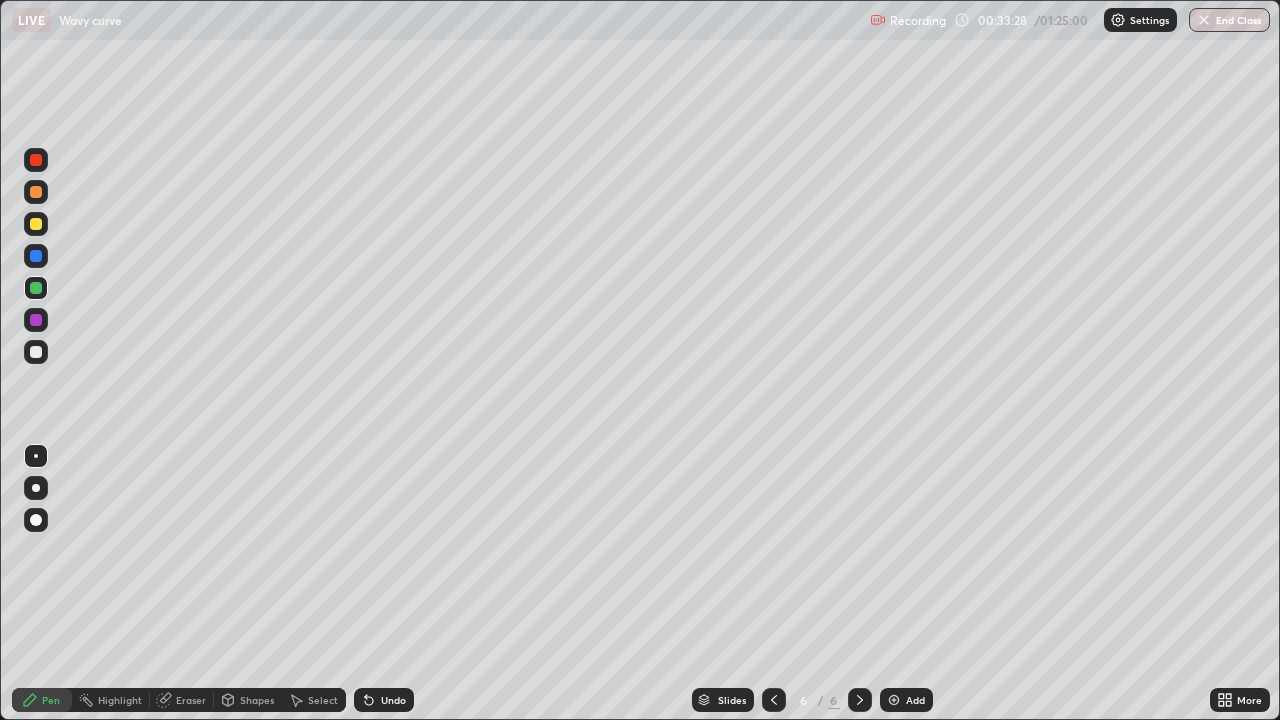 click on "Add" at bounding box center (915, 700) 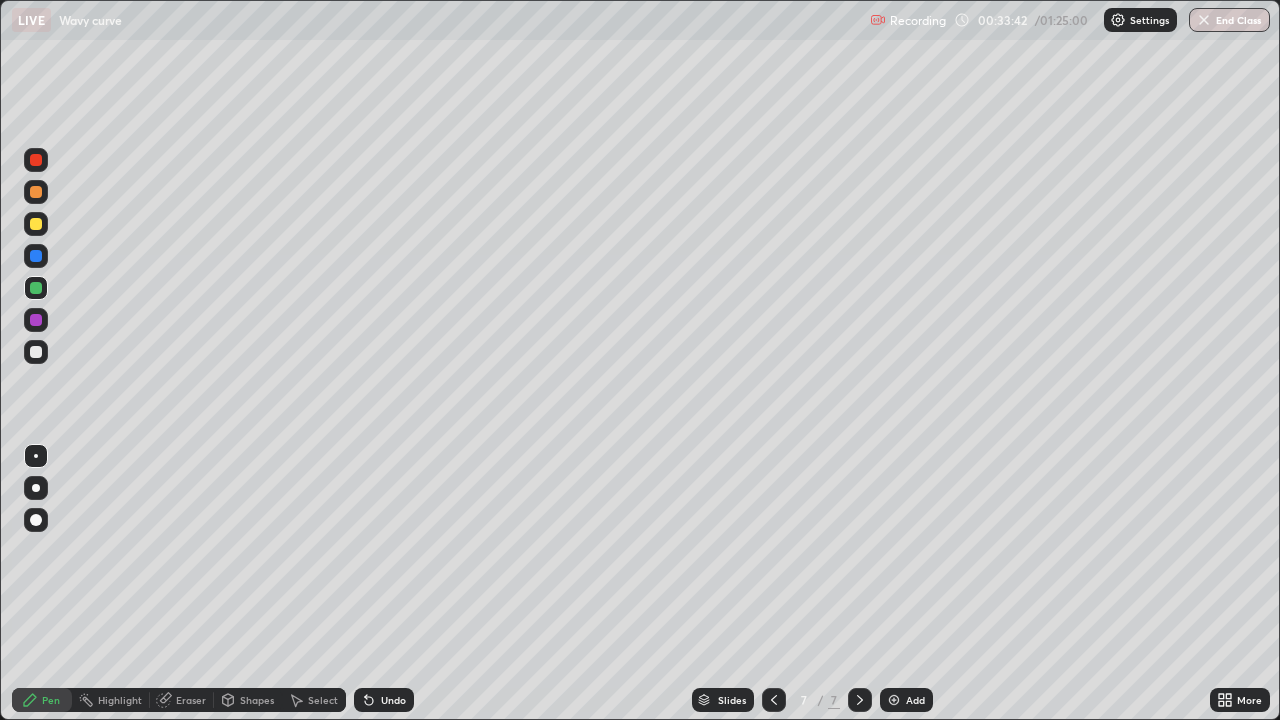 click at bounding box center (36, 352) 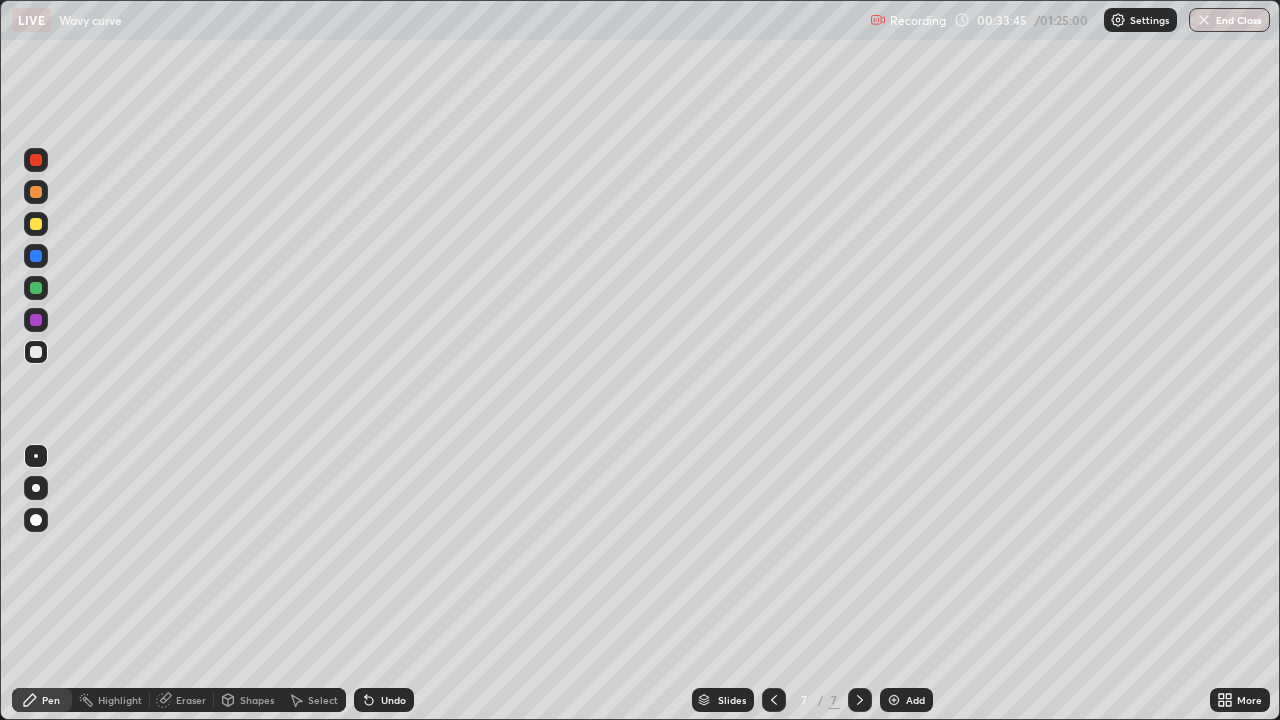 click on "Undo" at bounding box center [384, 700] 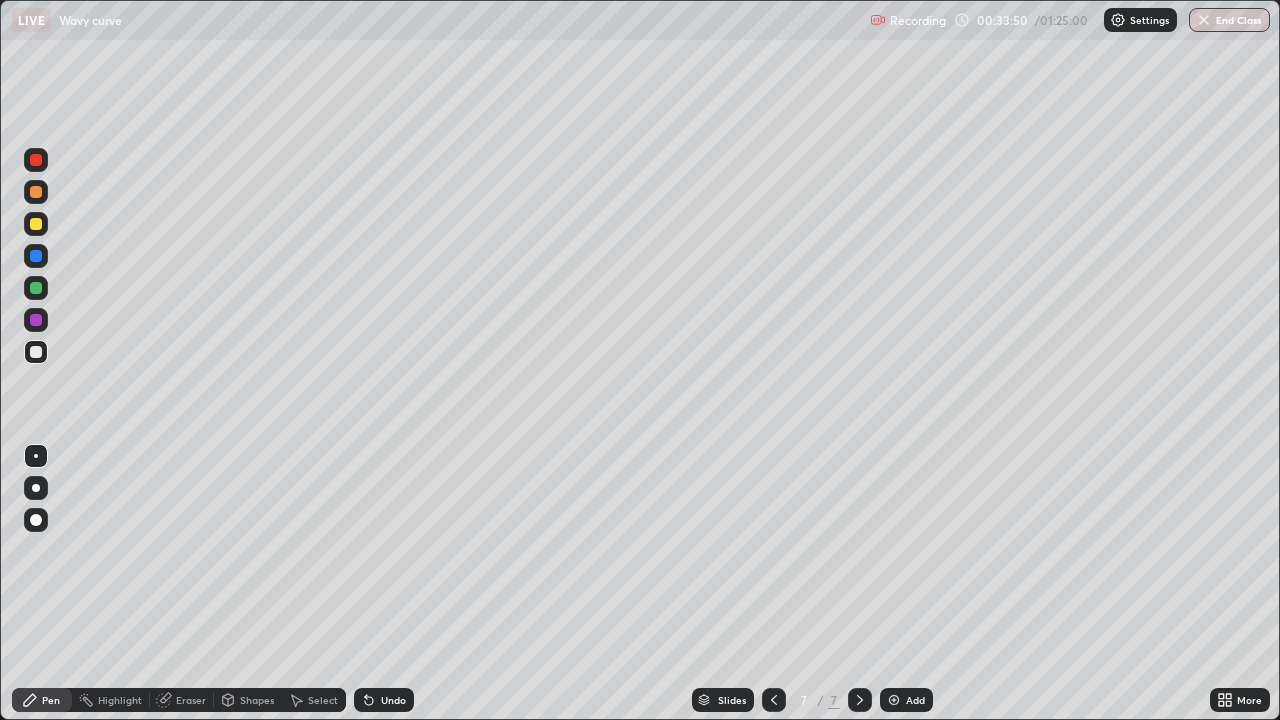 click on "Undo" at bounding box center (393, 700) 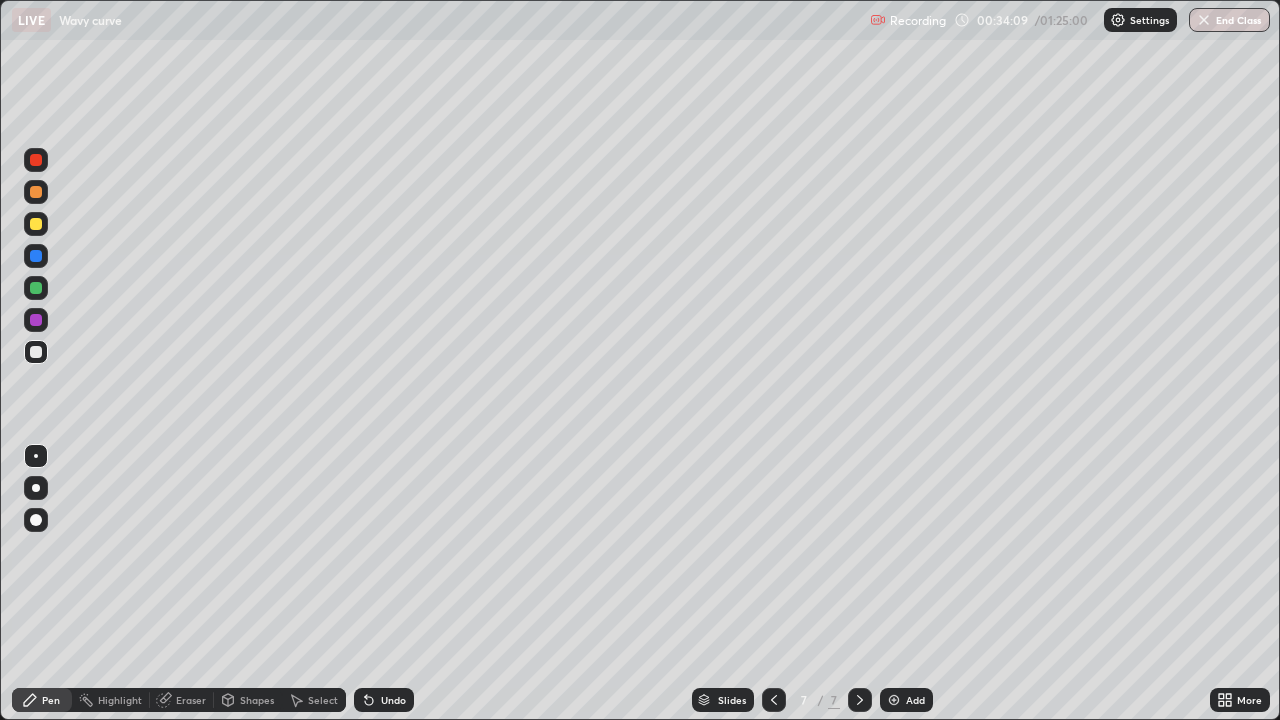 click at bounding box center (36, 288) 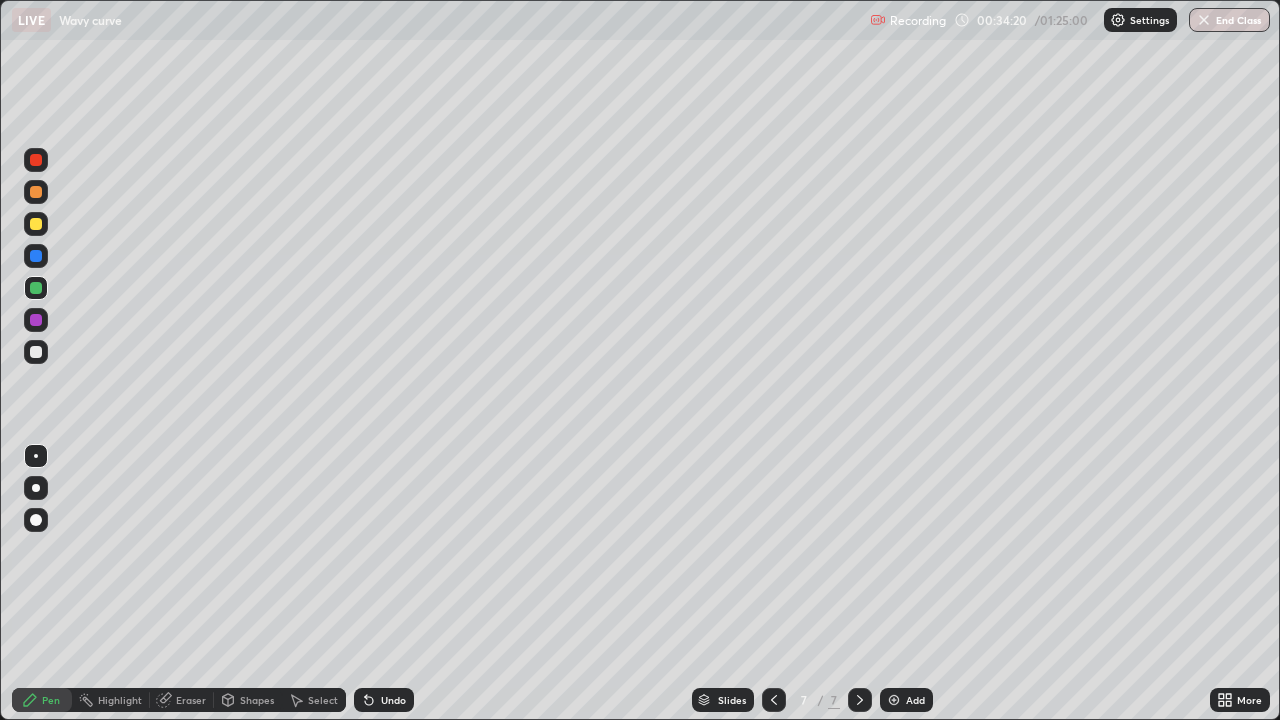click 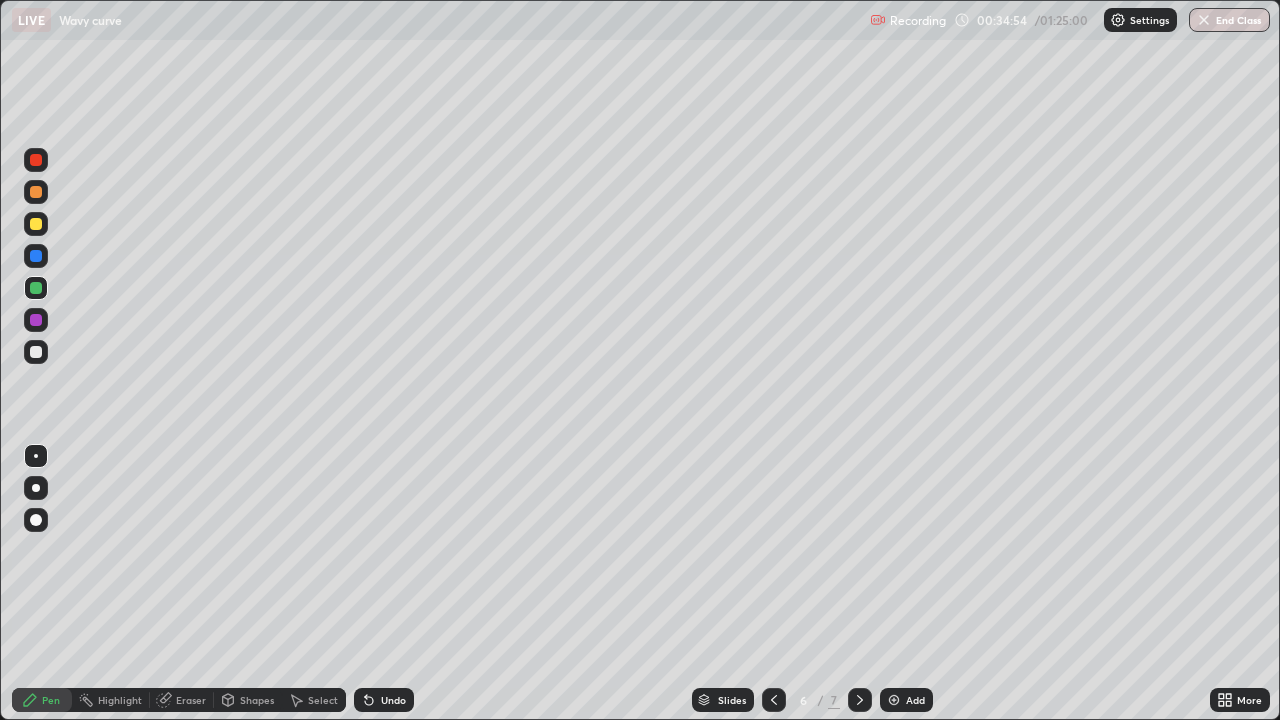 click at bounding box center (36, 352) 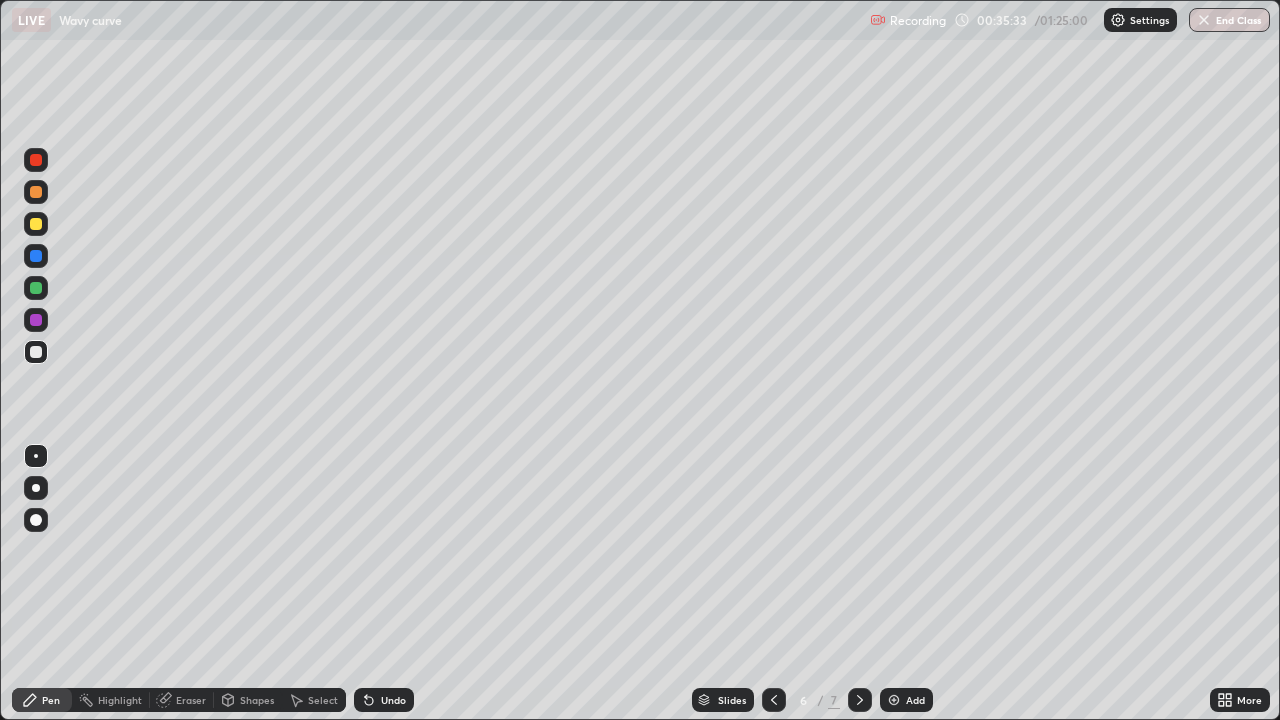 click 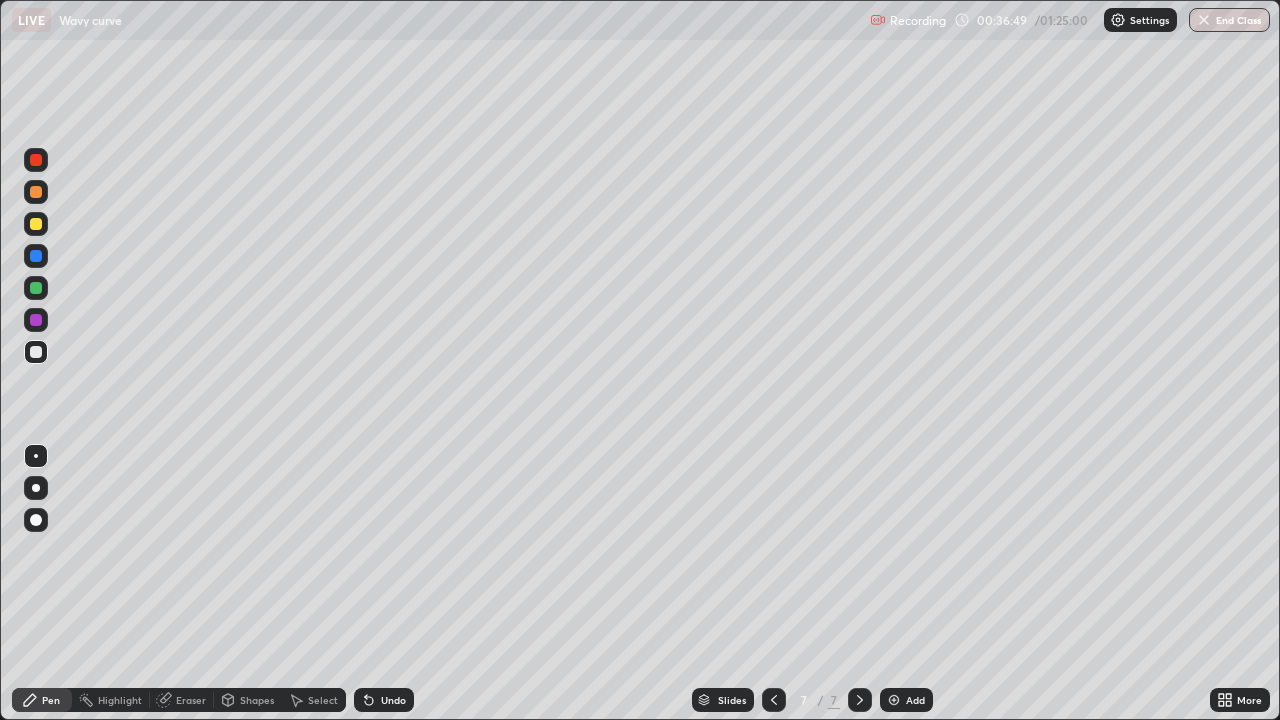 click at bounding box center [36, 224] 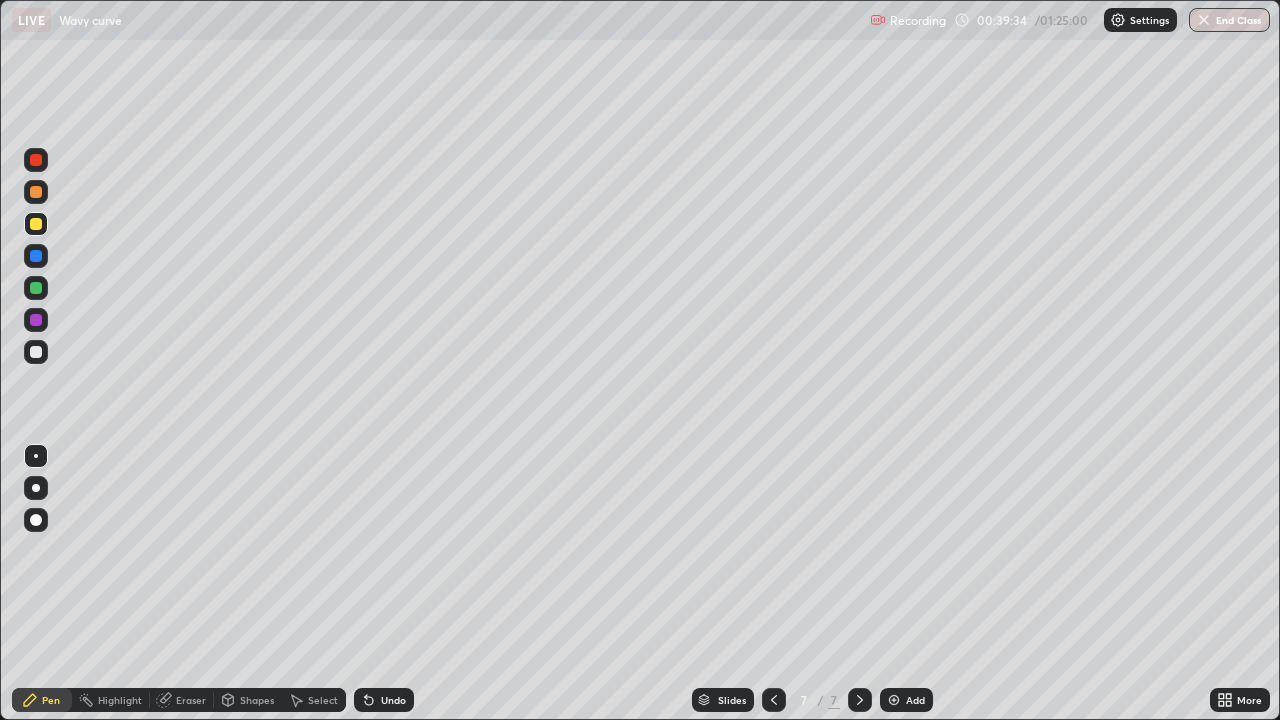 click on "Add" at bounding box center [906, 700] 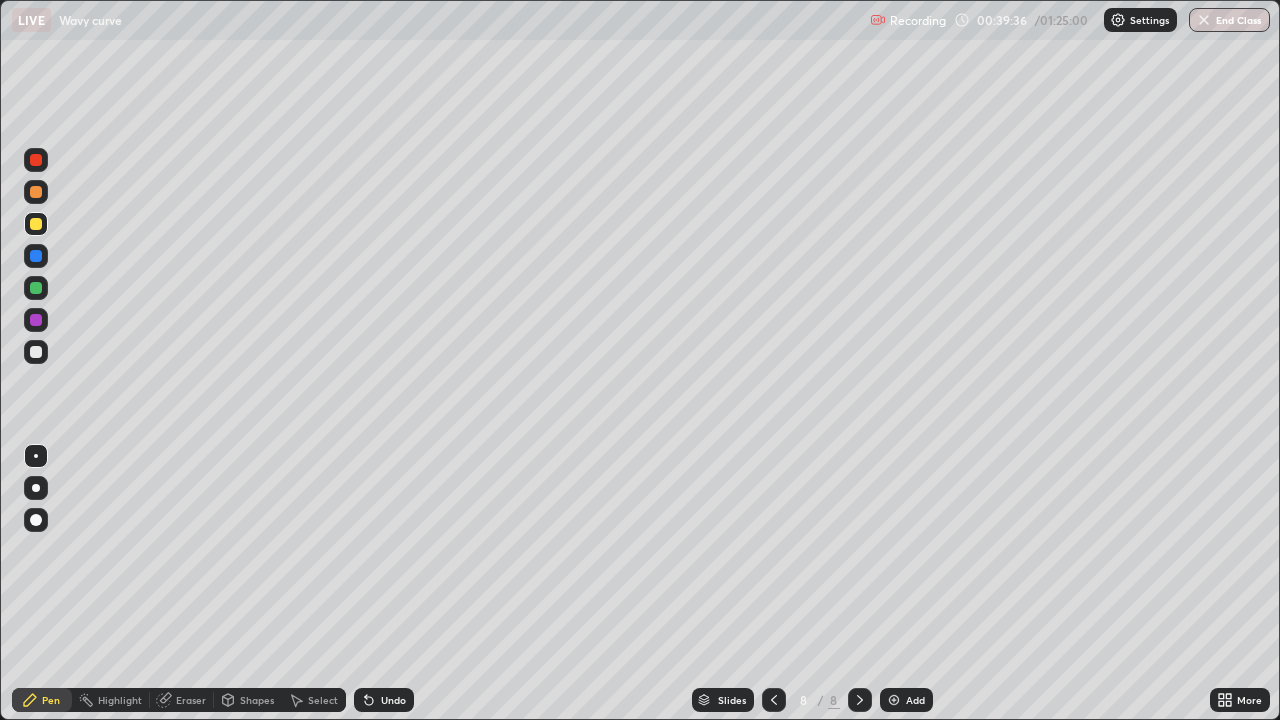 click at bounding box center (36, 352) 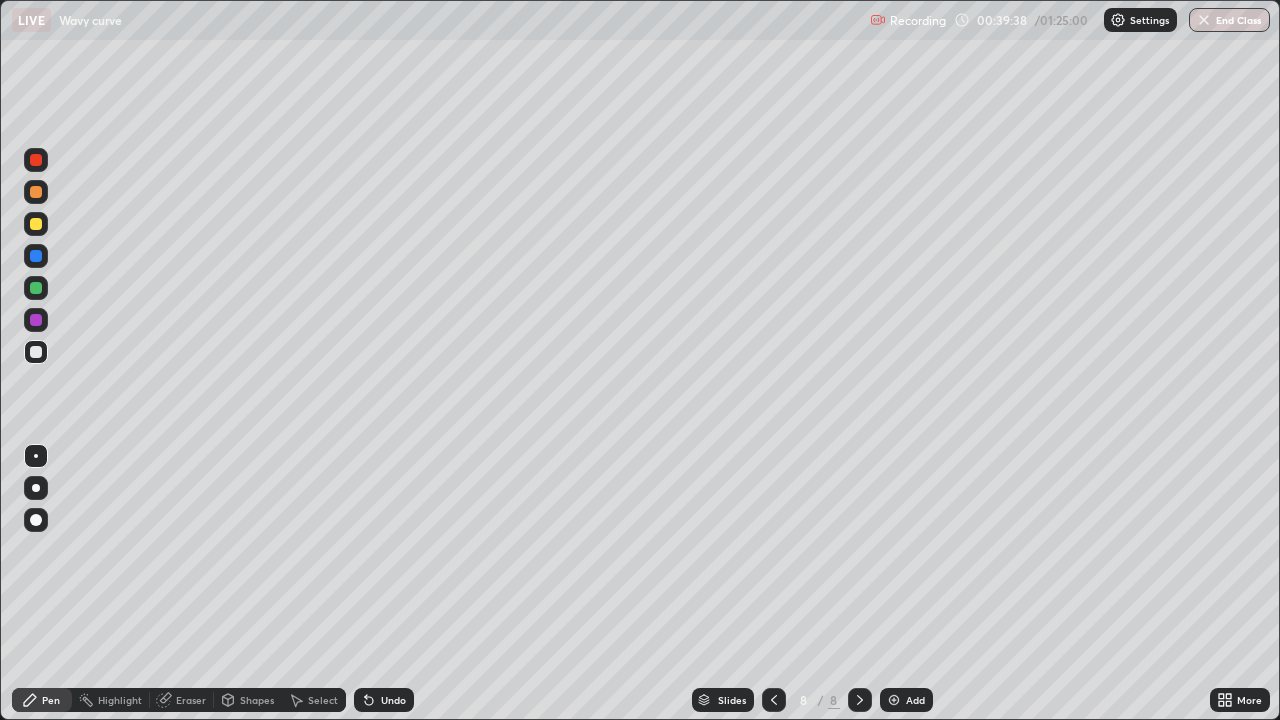 click at bounding box center [36, 160] 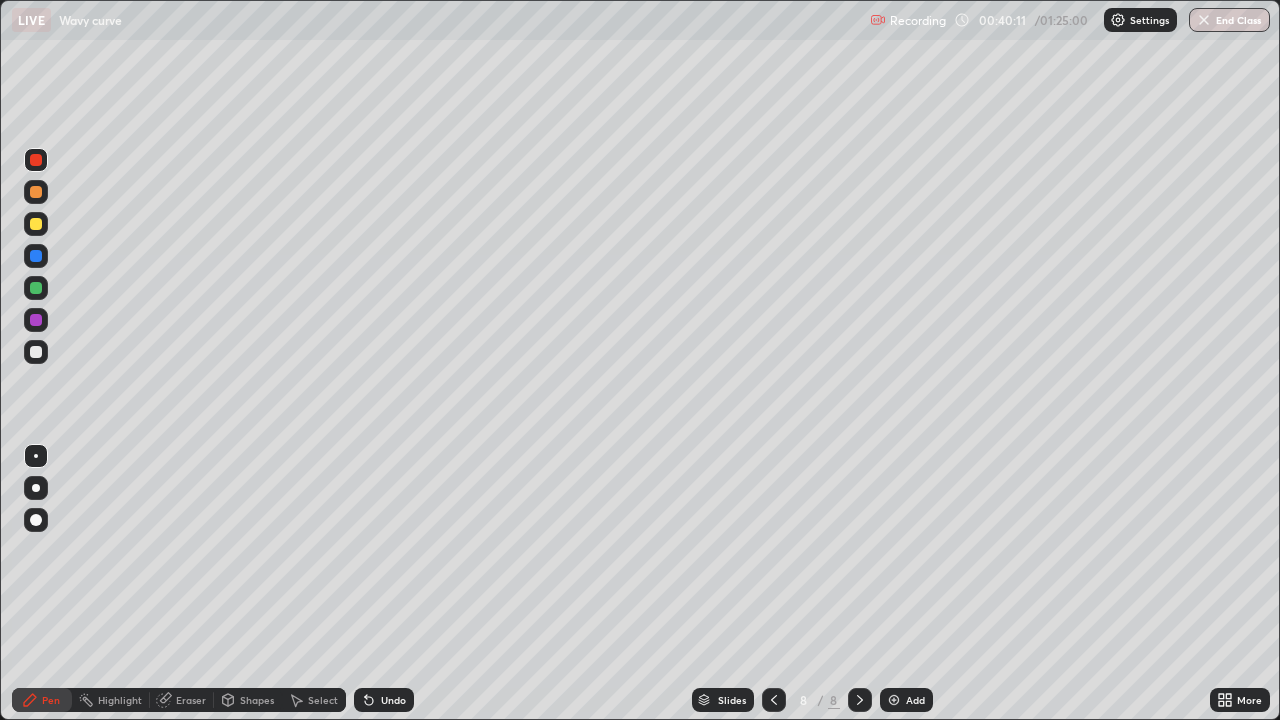 click at bounding box center (36, 352) 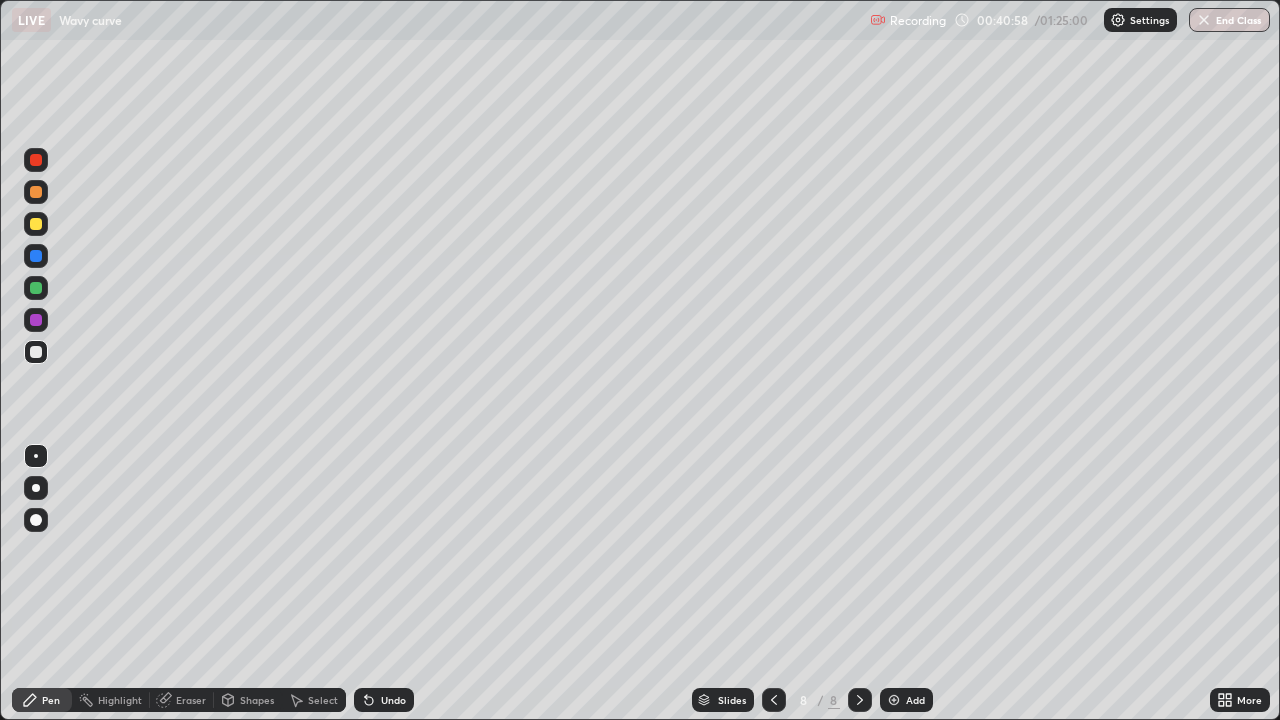 click on "Undo" at bounding box center [393, 700] 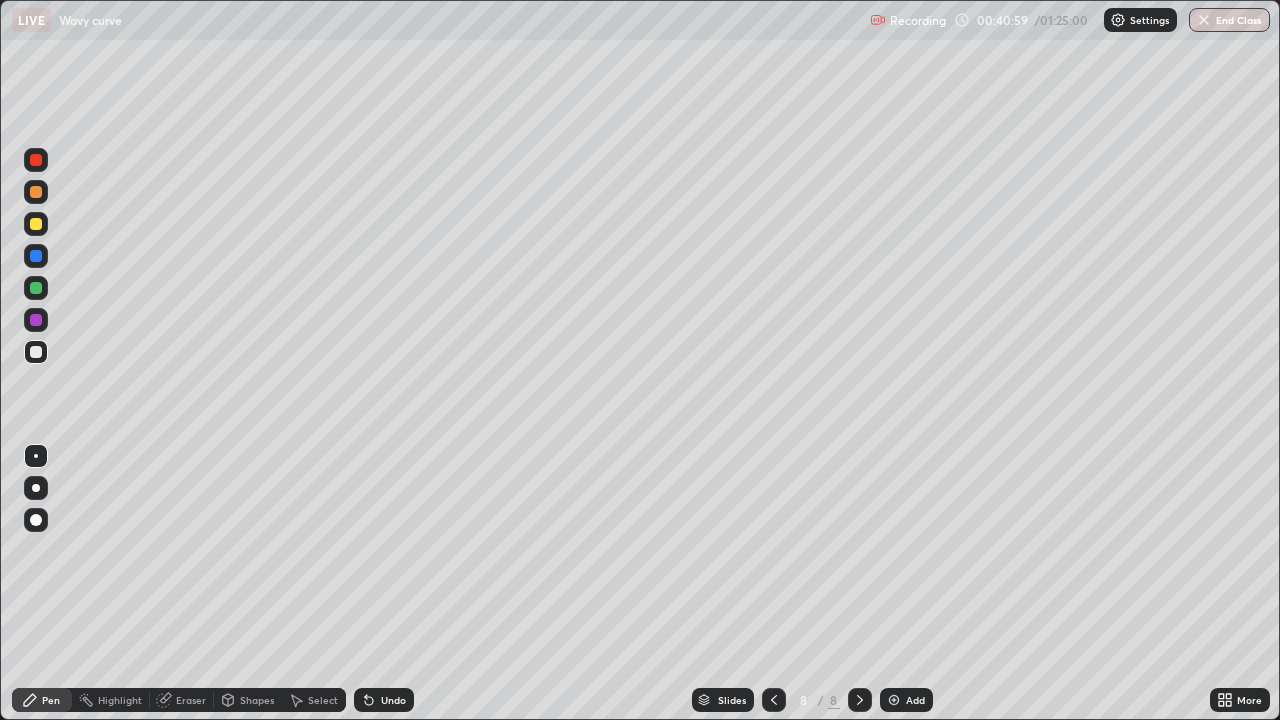 click on "Undo" at bounding box center (384, 700) 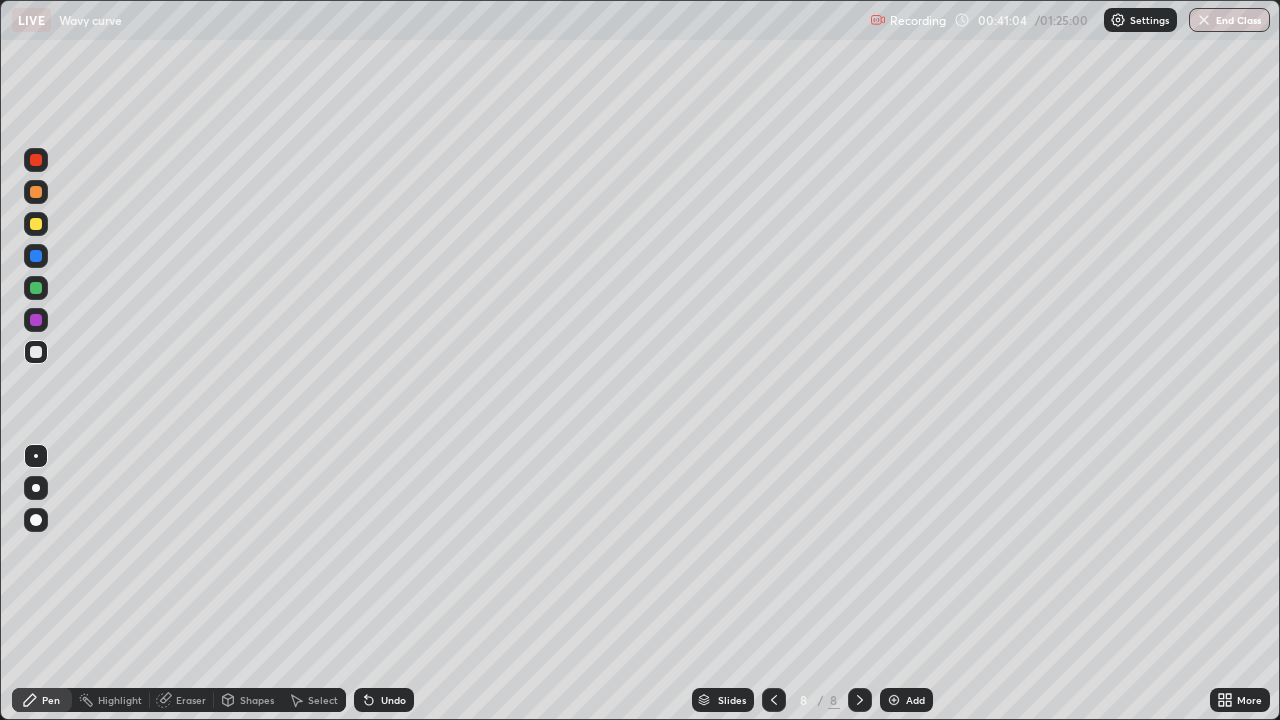 click at bounding box center (36, 288) 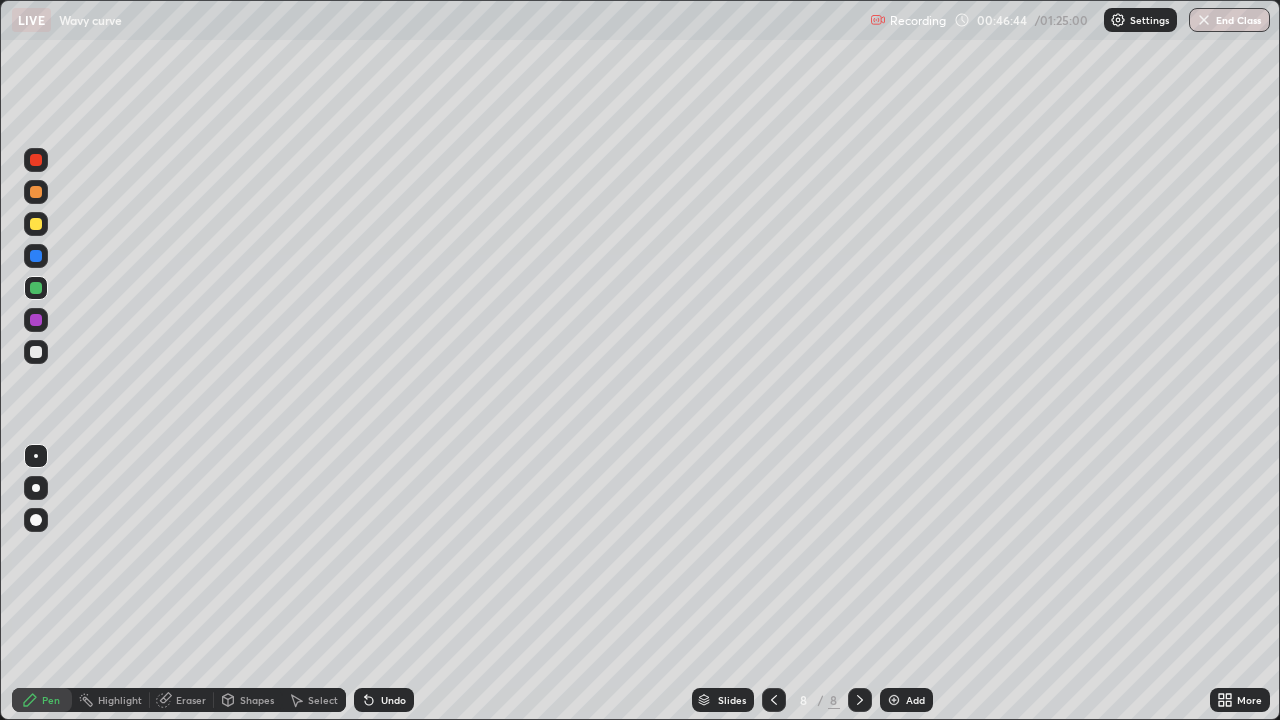 click at bounding box center (36, 352) 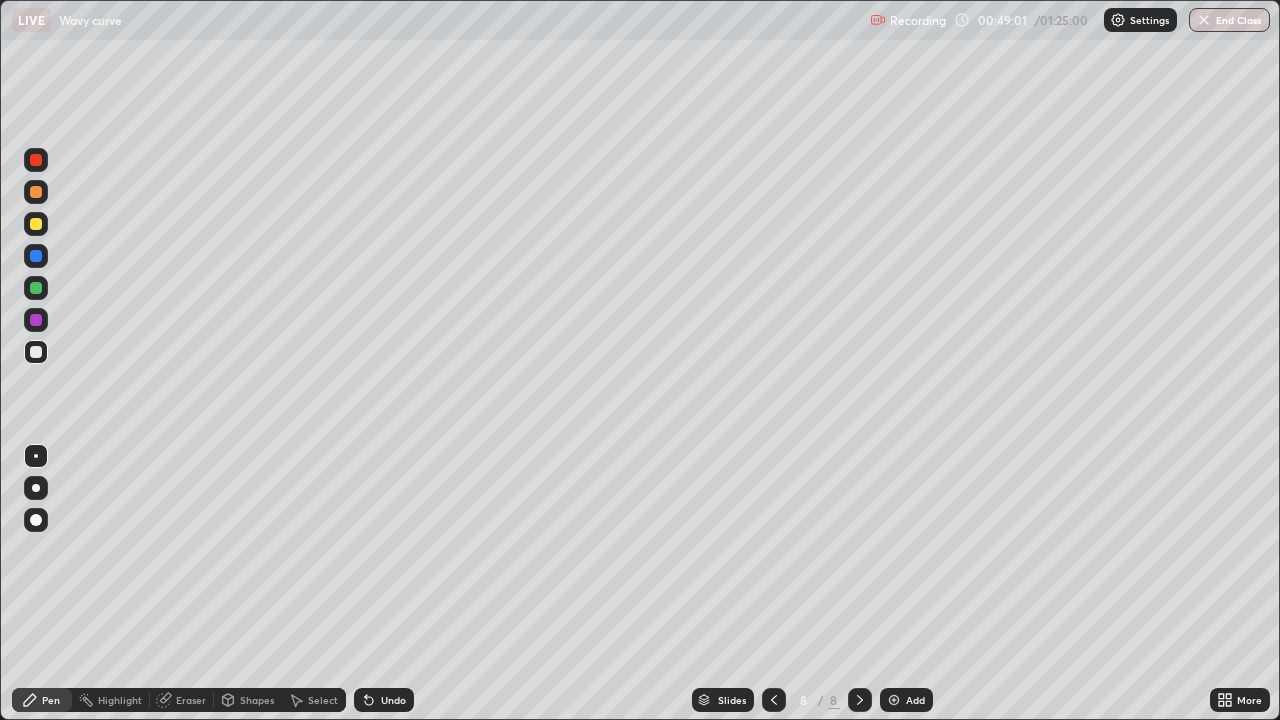 click on "Add" at bounding box center [906, 700] 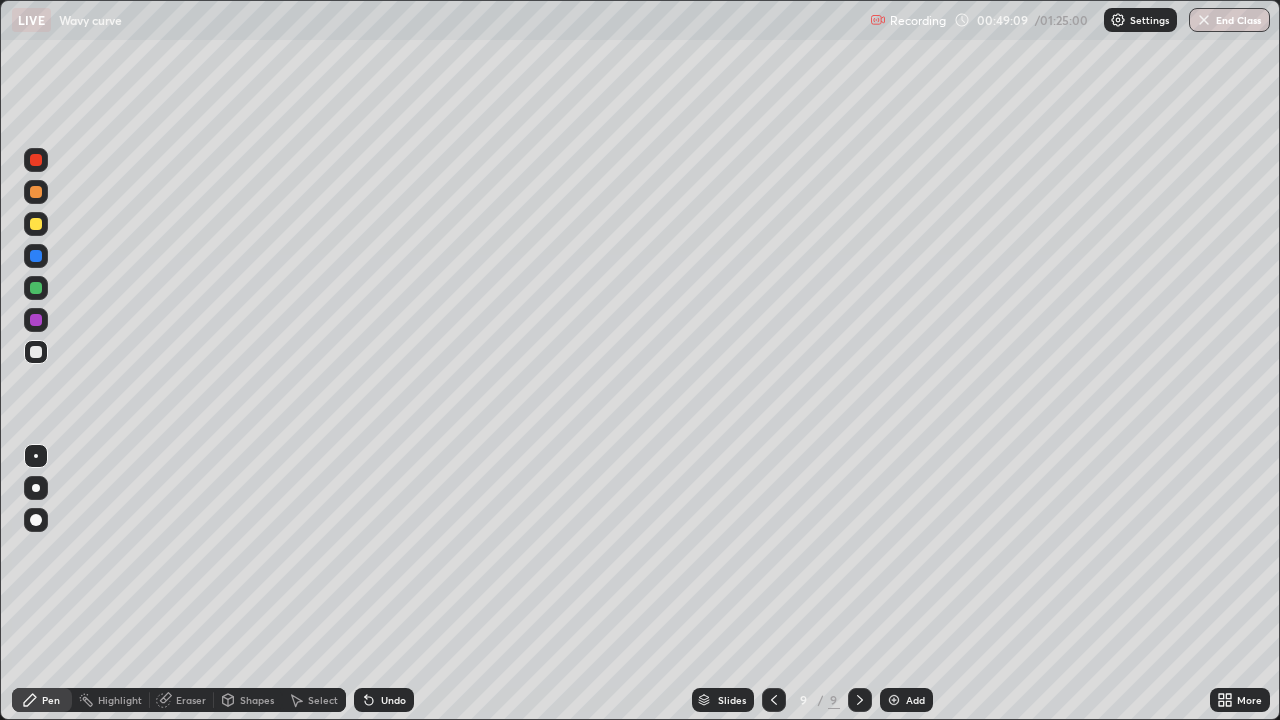 click 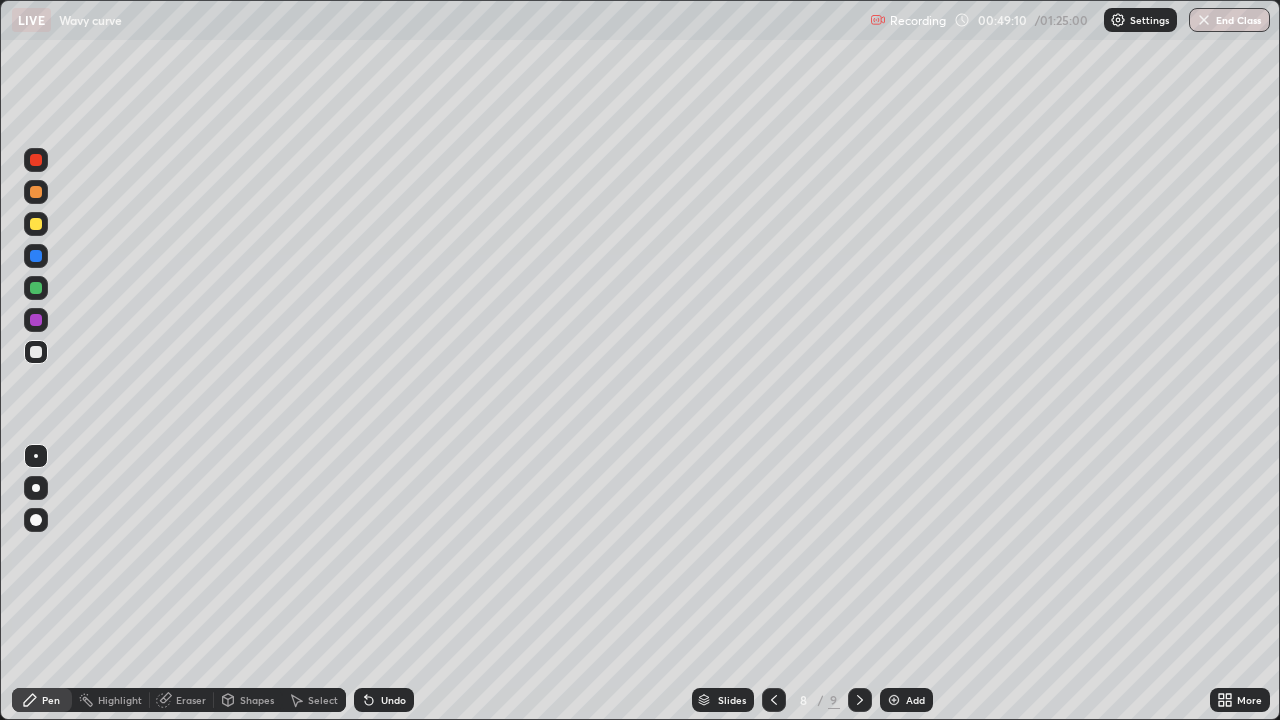 click 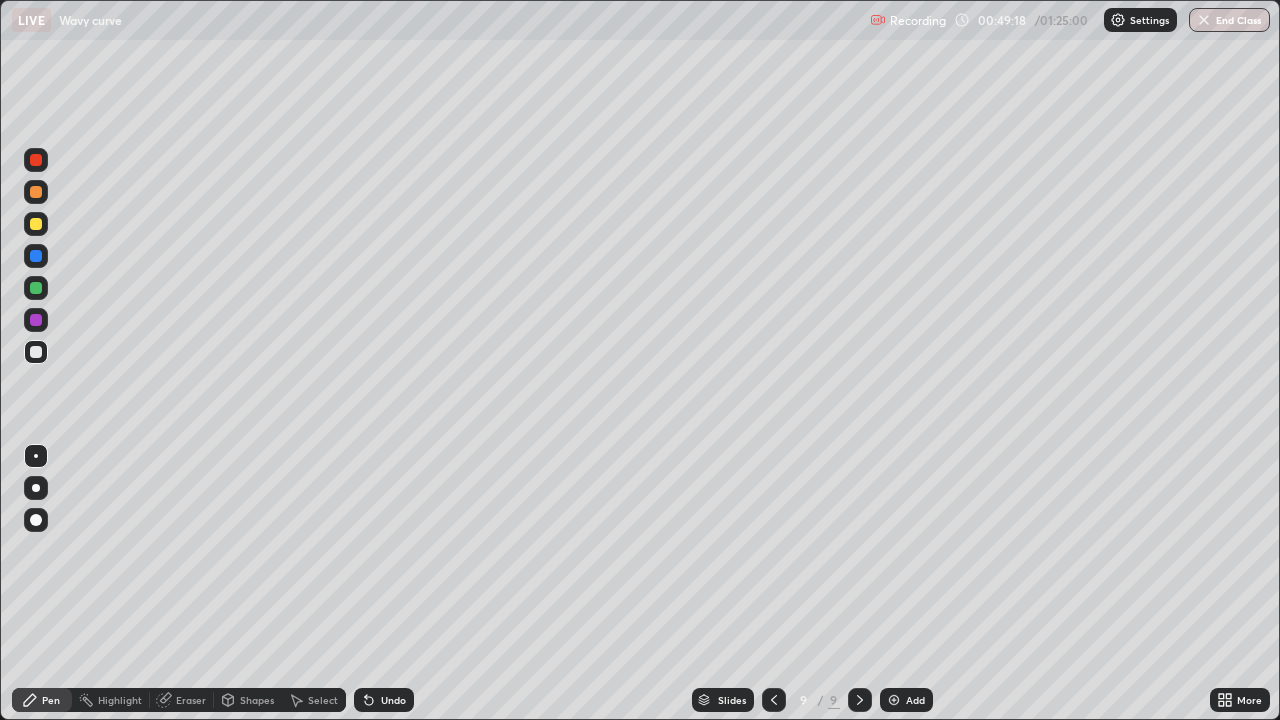 click 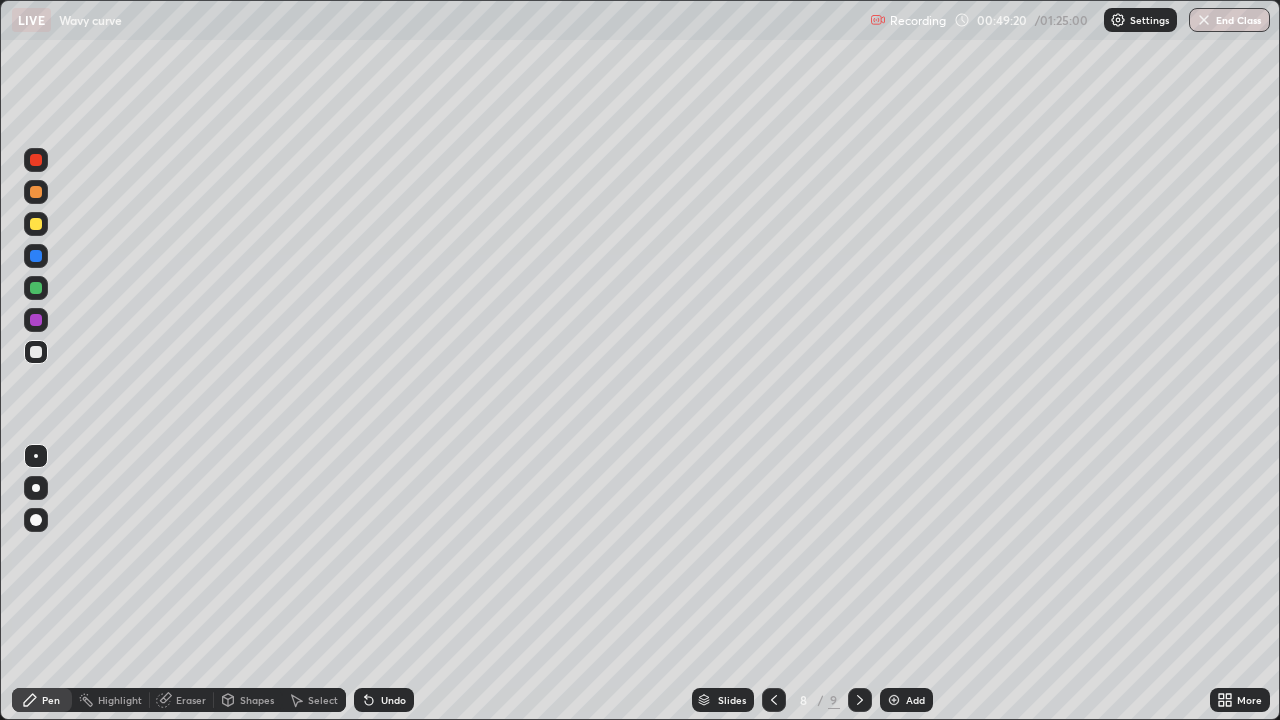 click 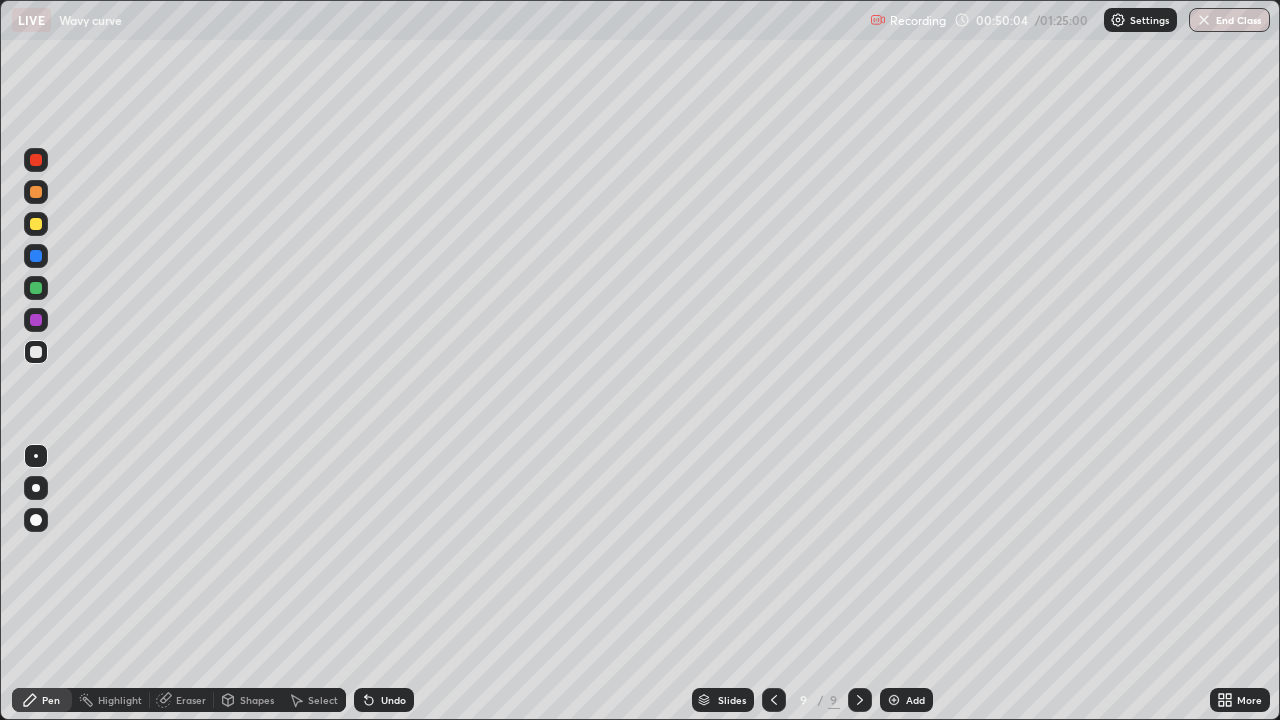click on "Undo" at bounding box center (384, 700) 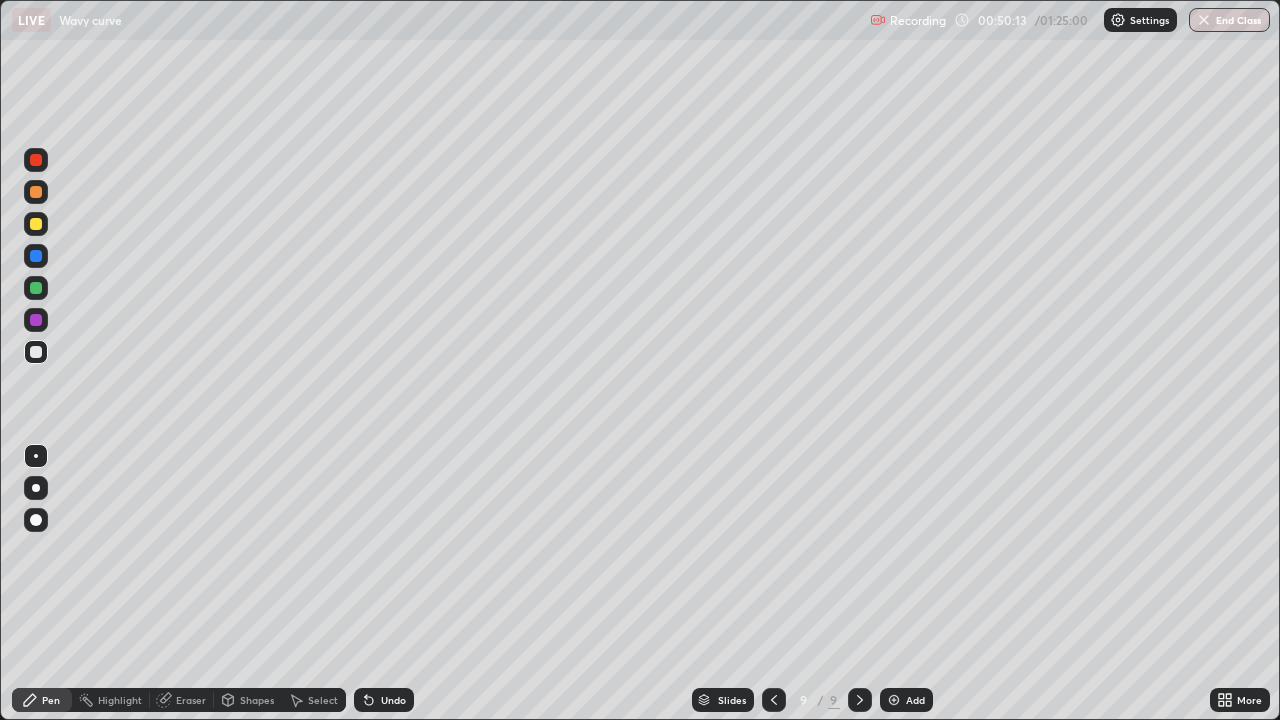 click 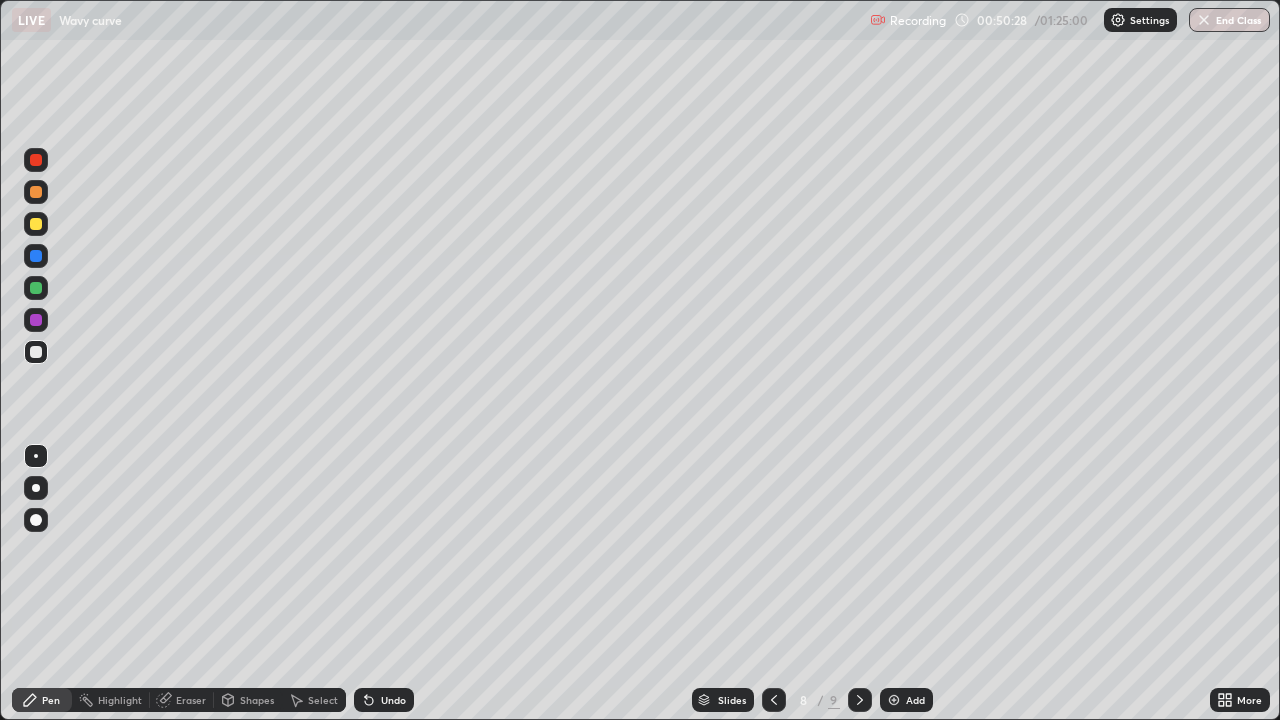 click at bounding box center (860, 700) 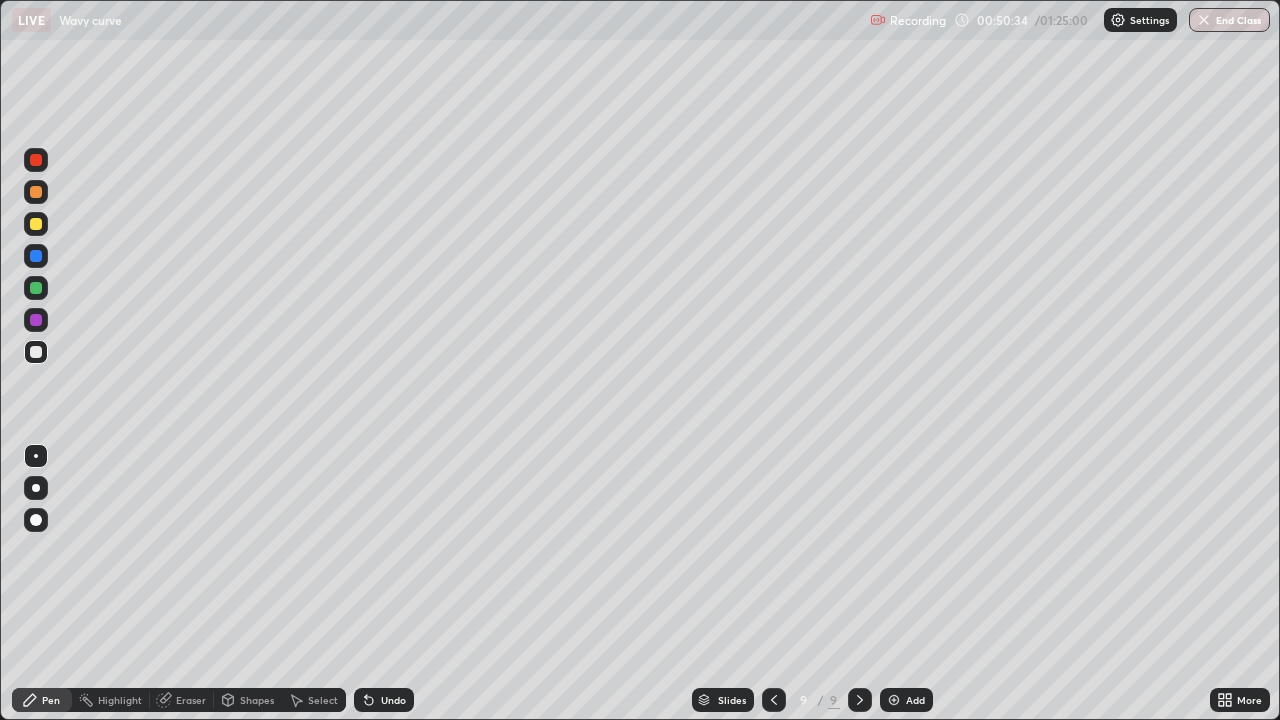 click 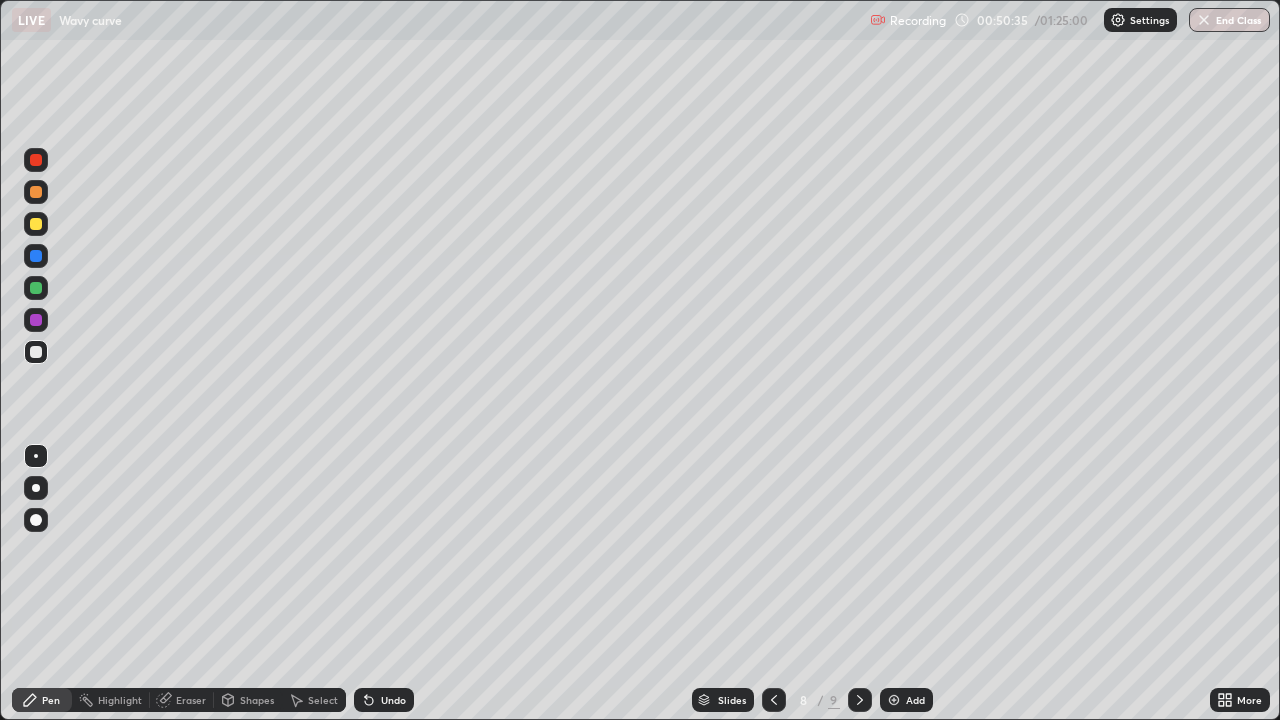 click 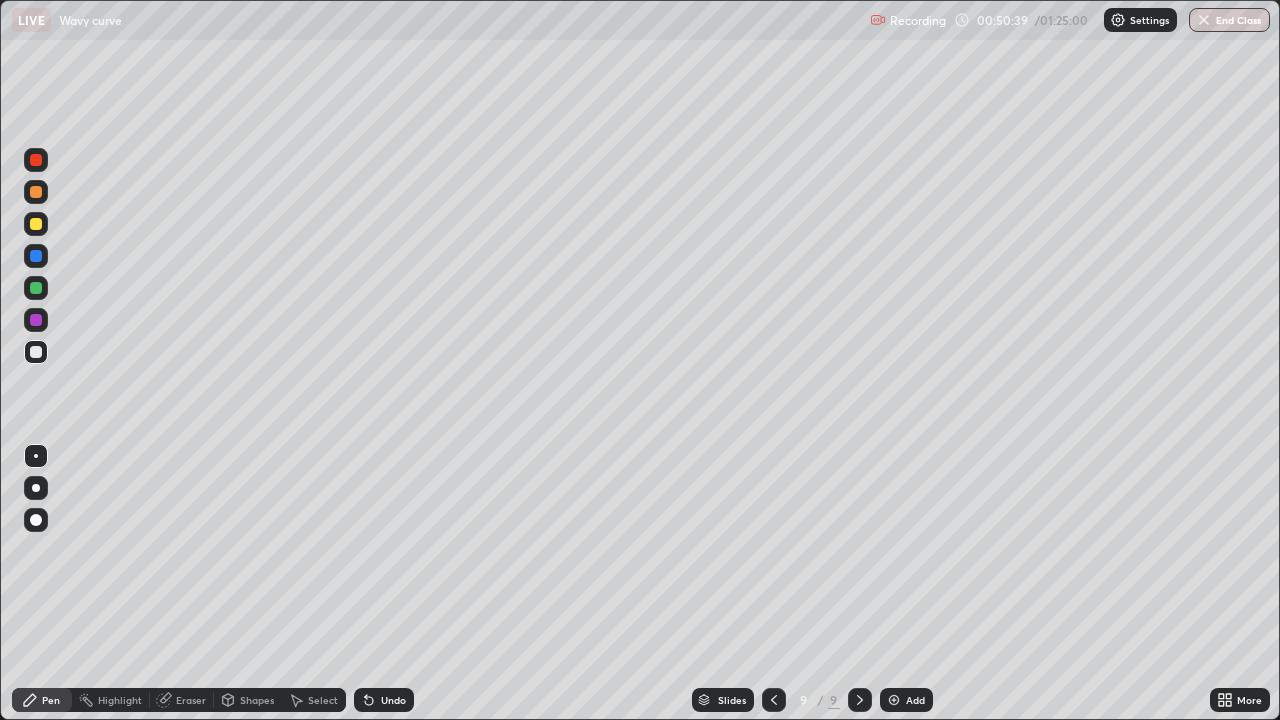 click on "Undo" at bounding box center (393, 700) 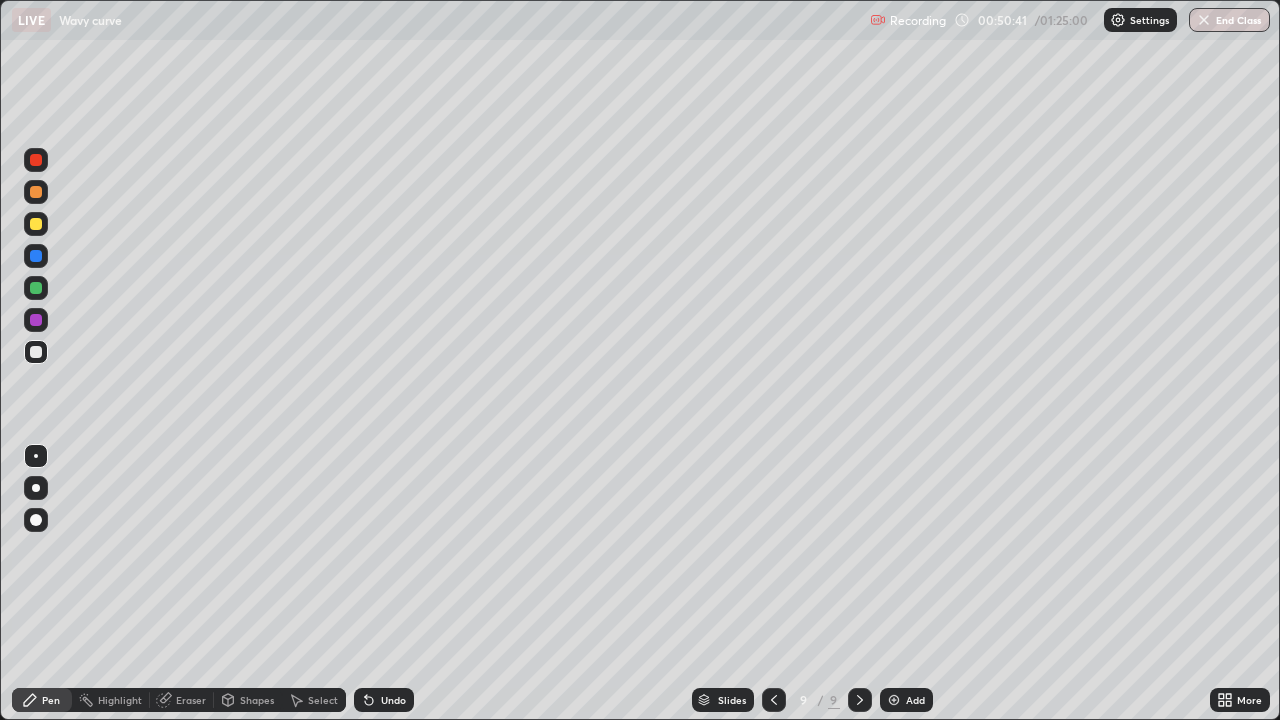 click on "Undo" at bounding box center [393, 700] 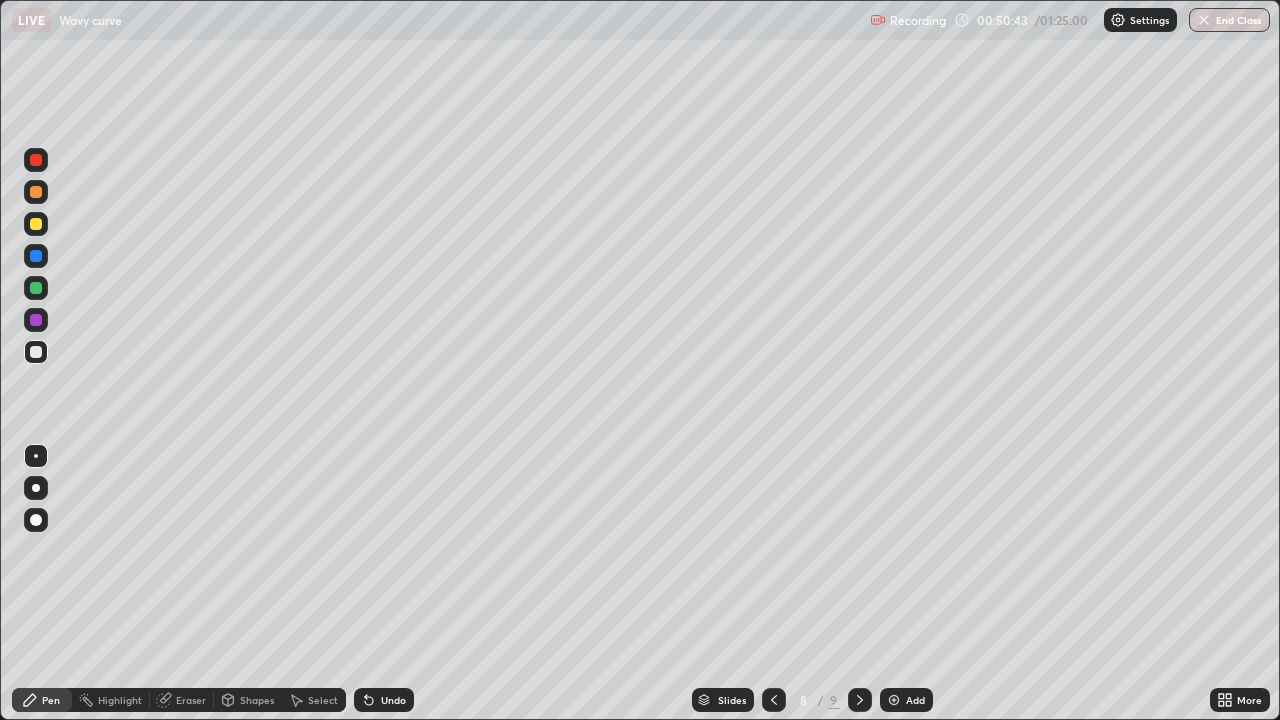 click 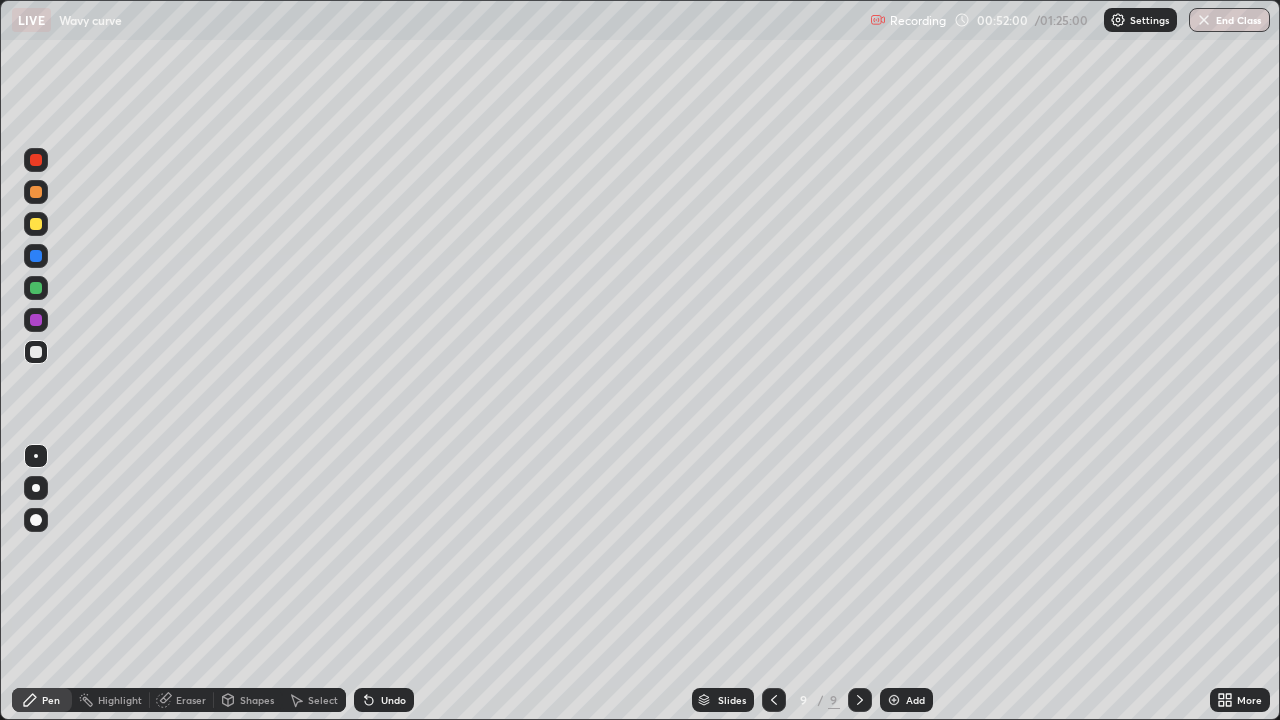 click 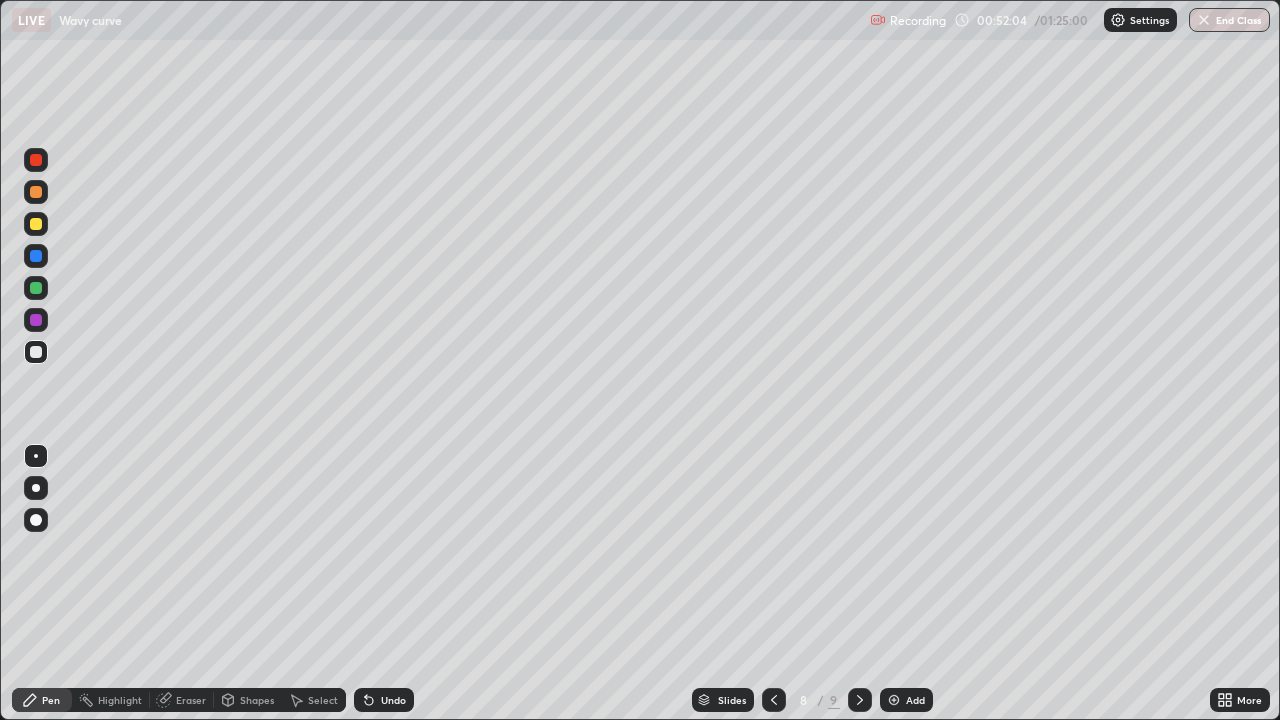 click at bounding box center [860, 700] 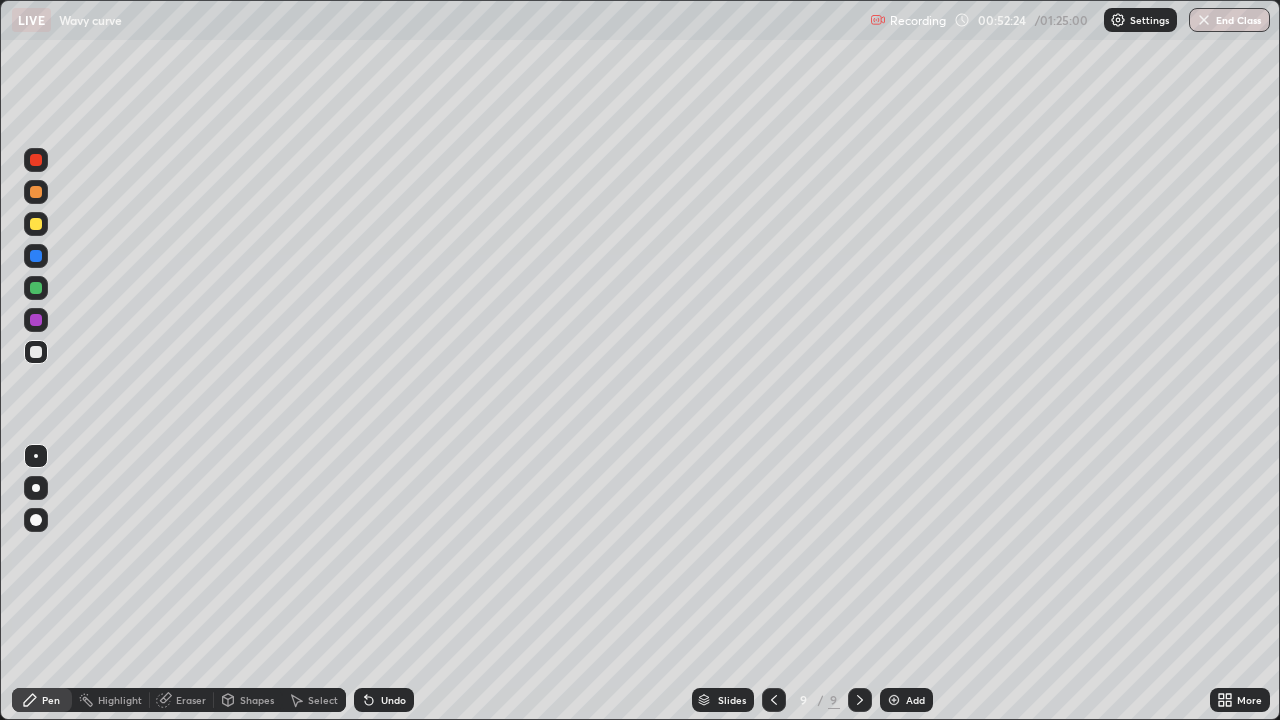 click 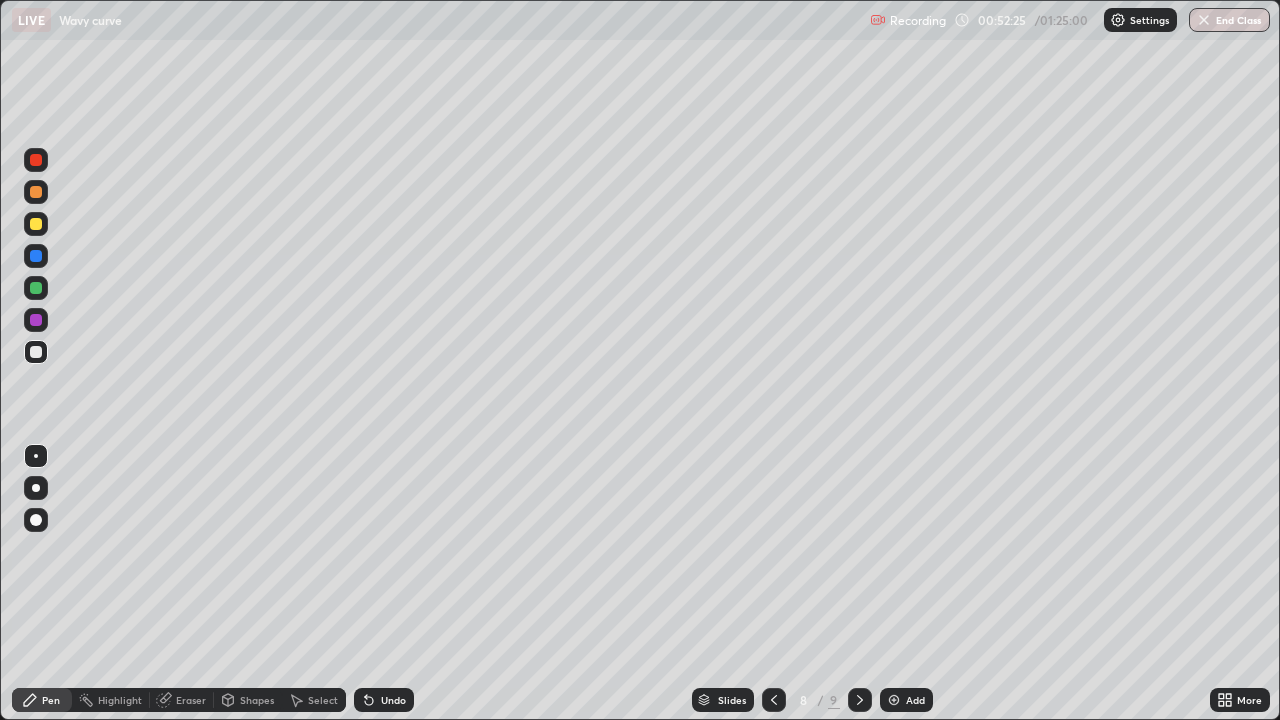 click 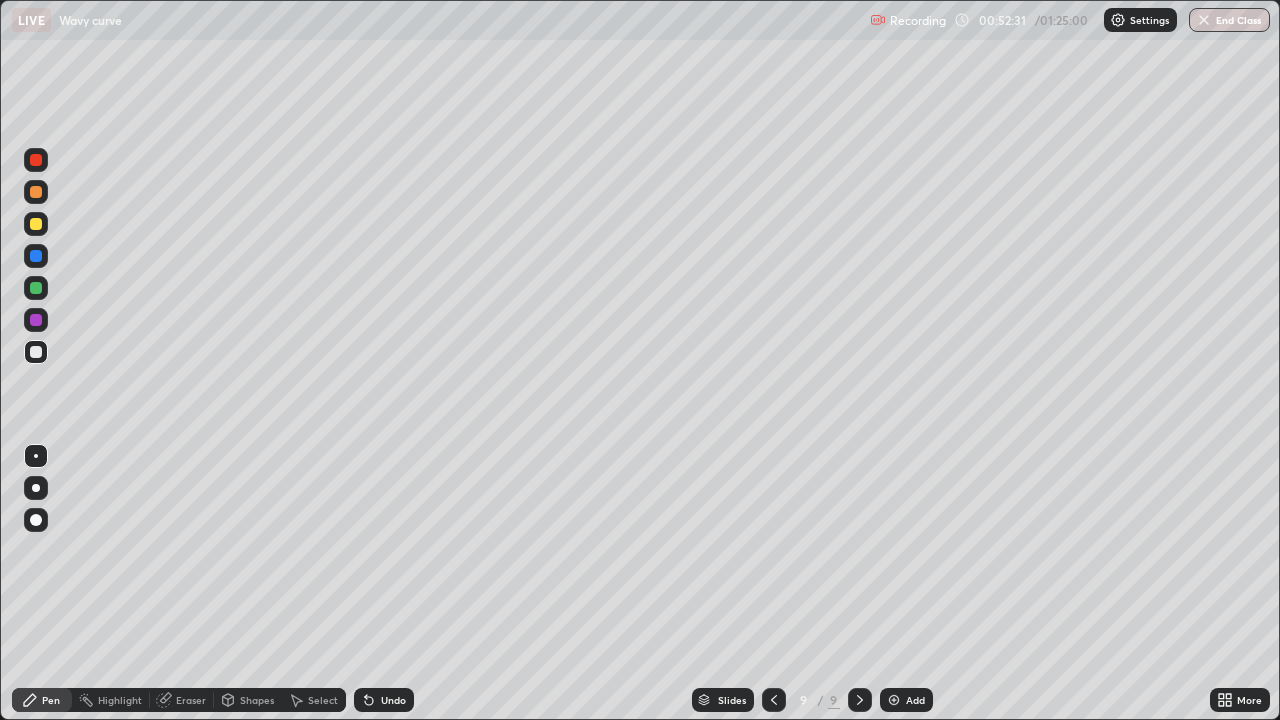 click 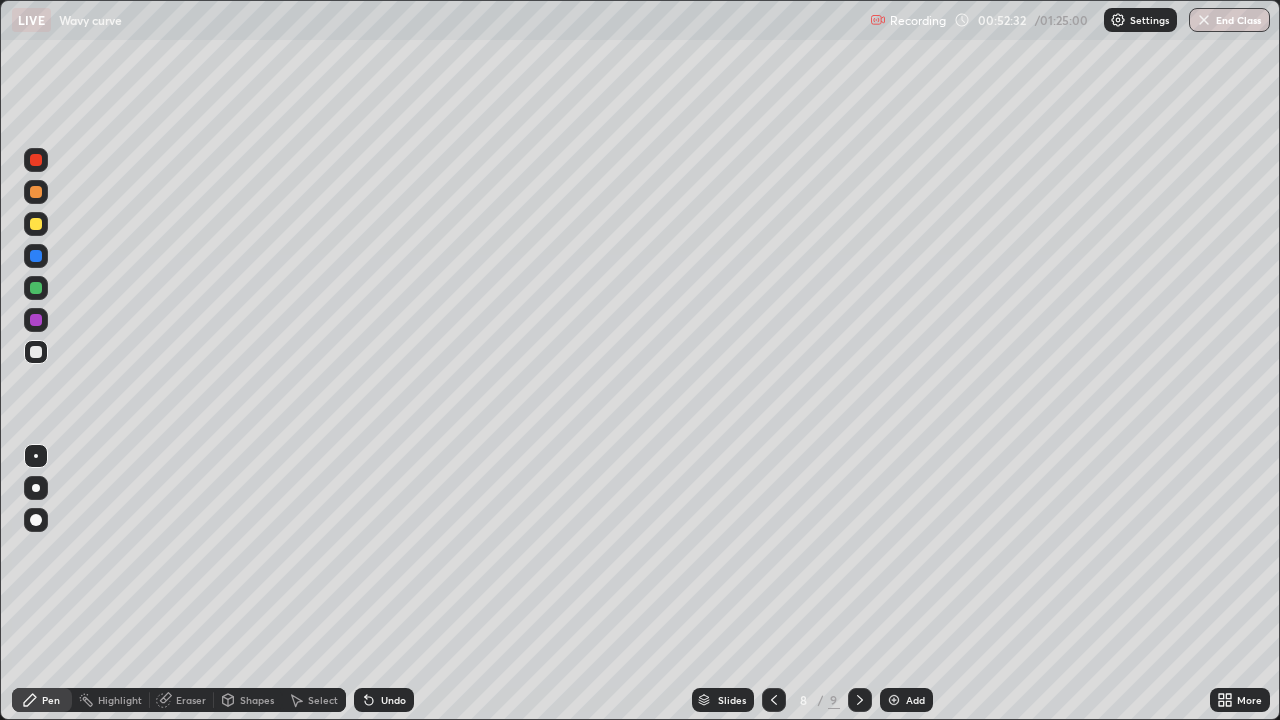 click 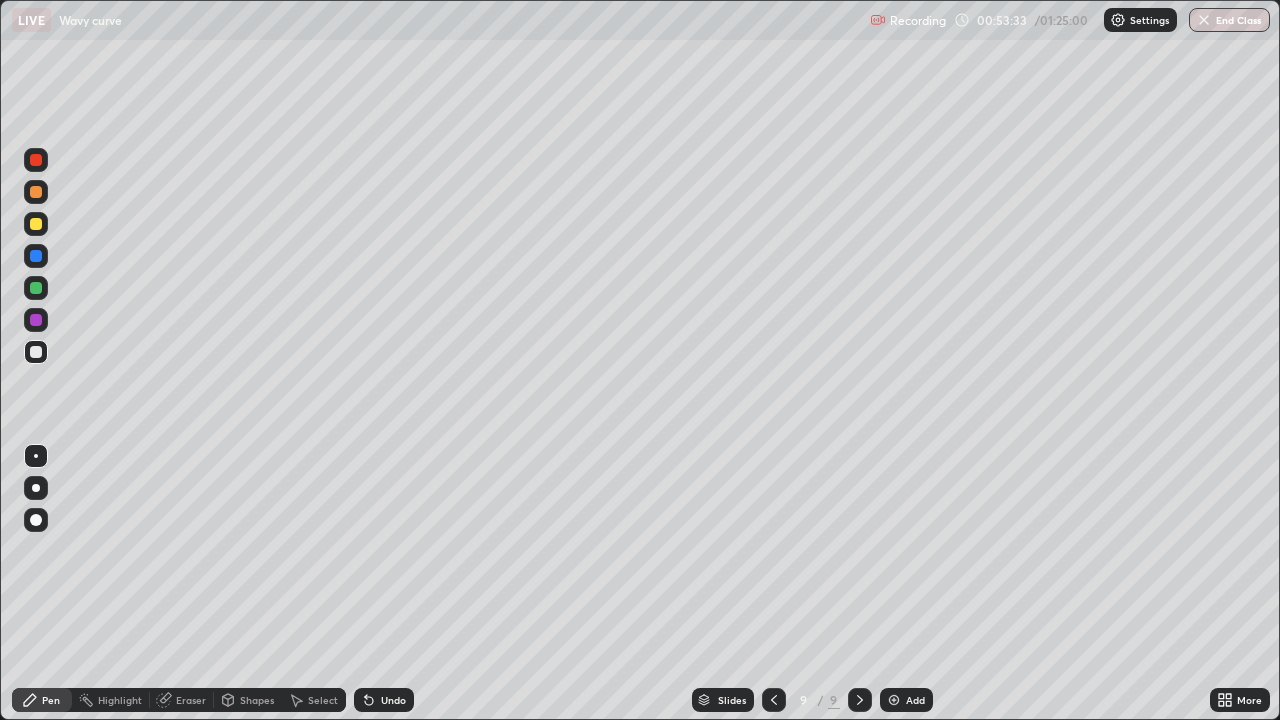 click on "Add" at bounding box center (915, 700) 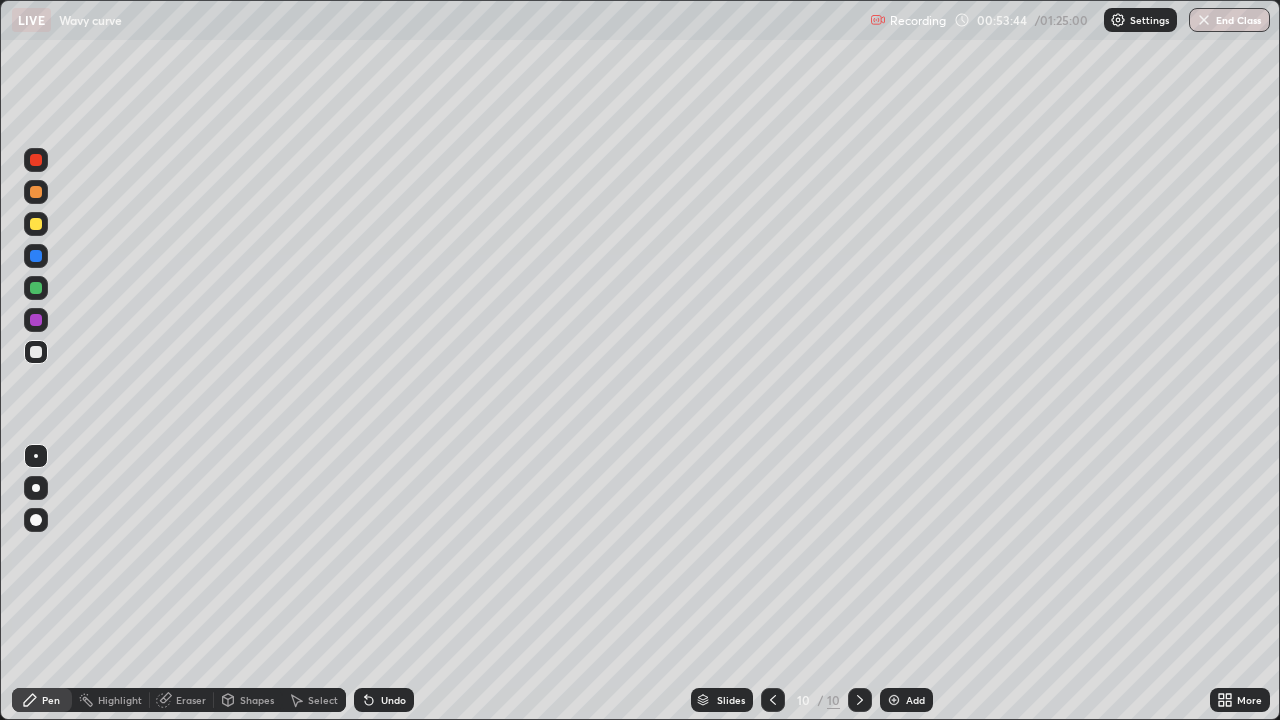 click 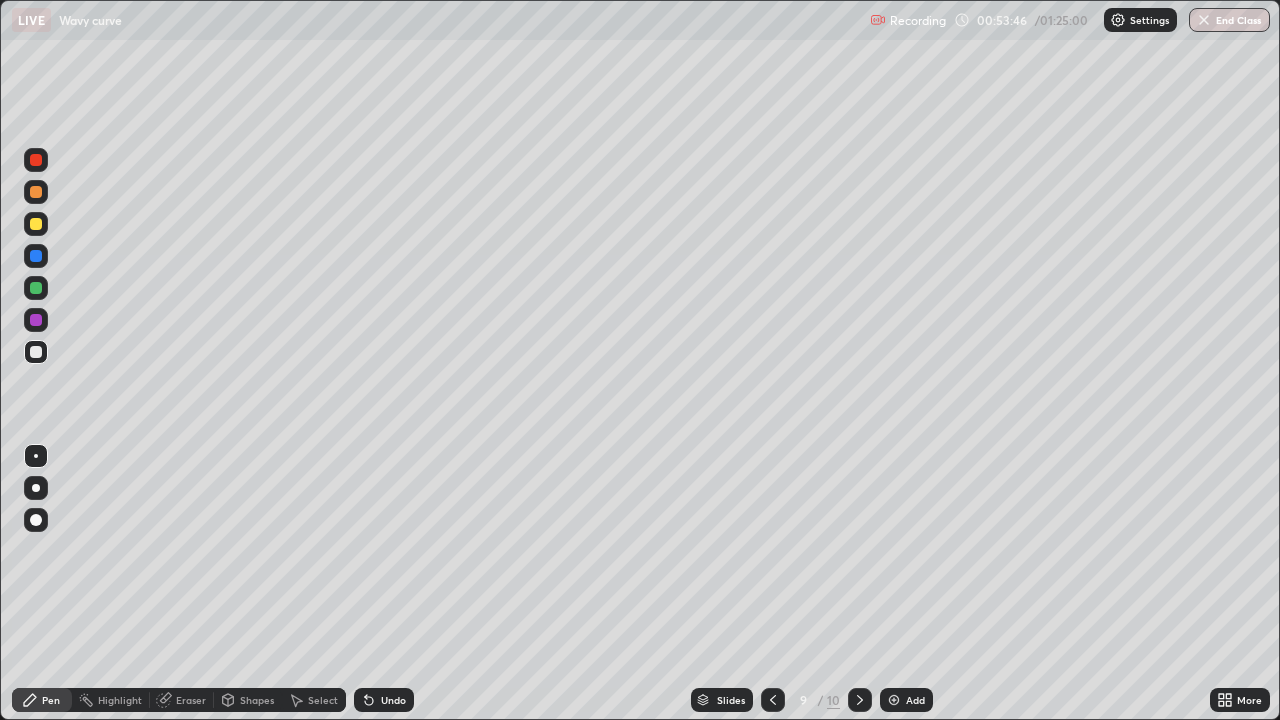 click 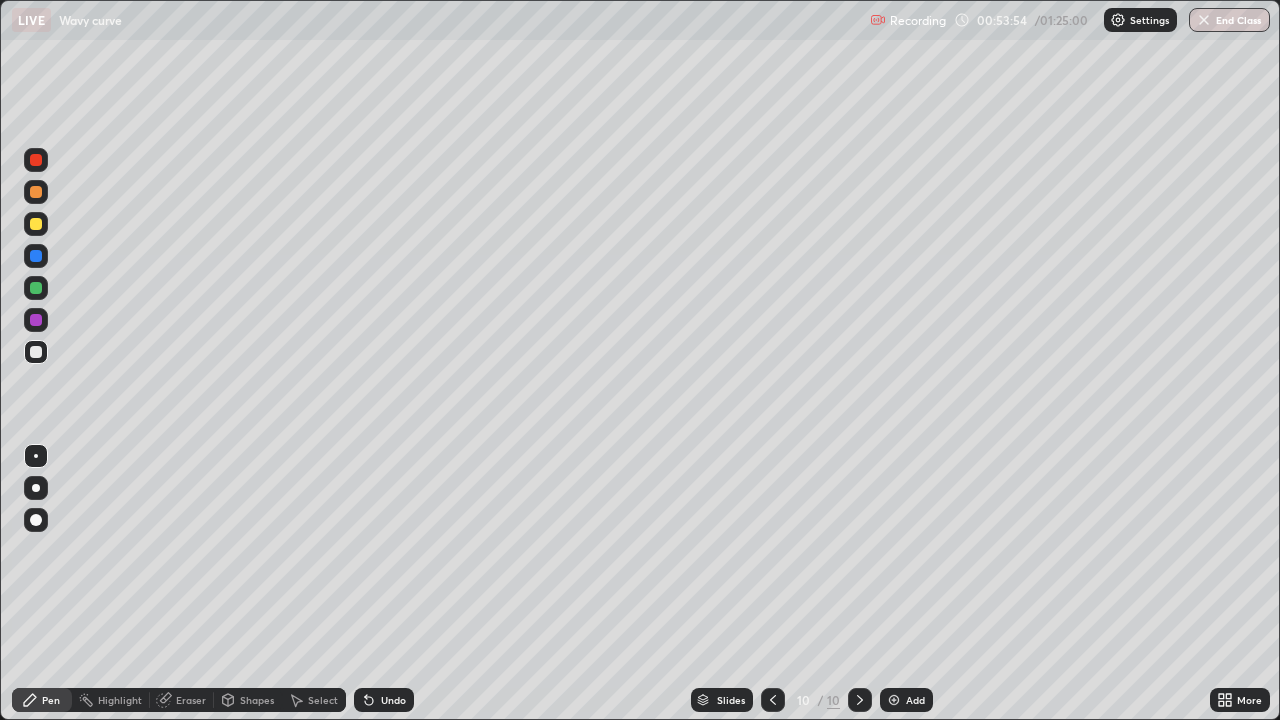 click 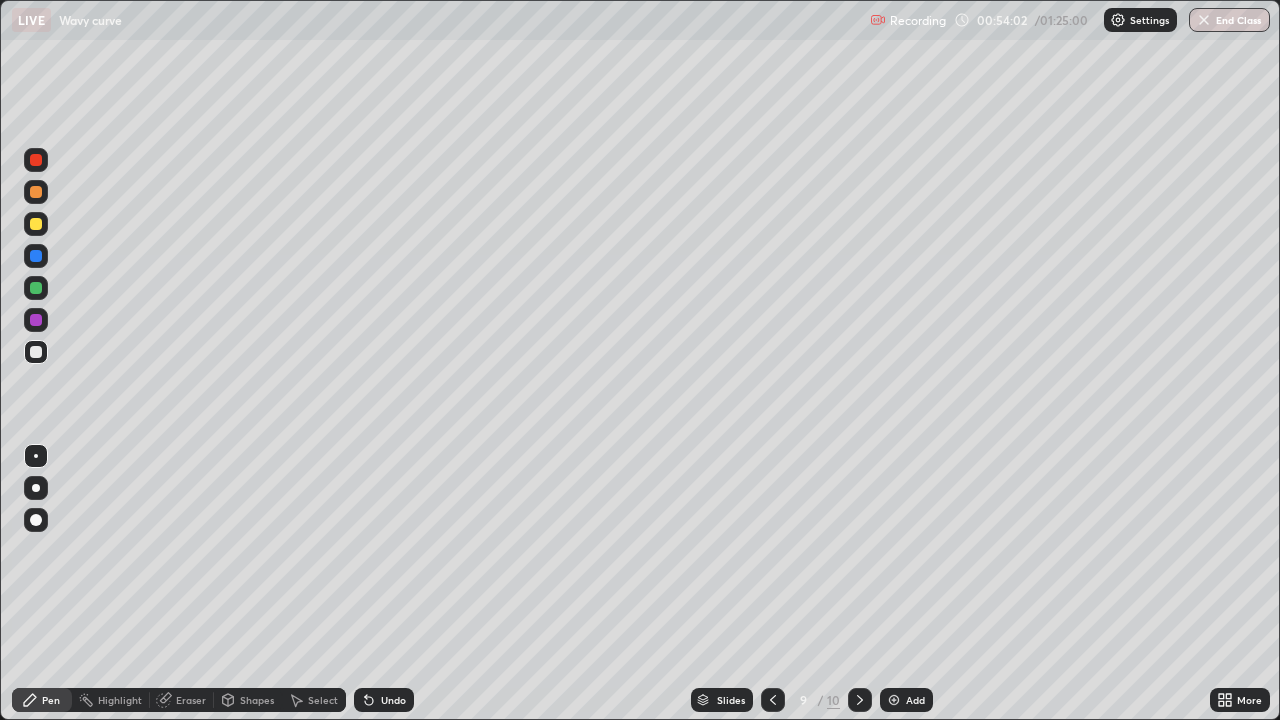 click 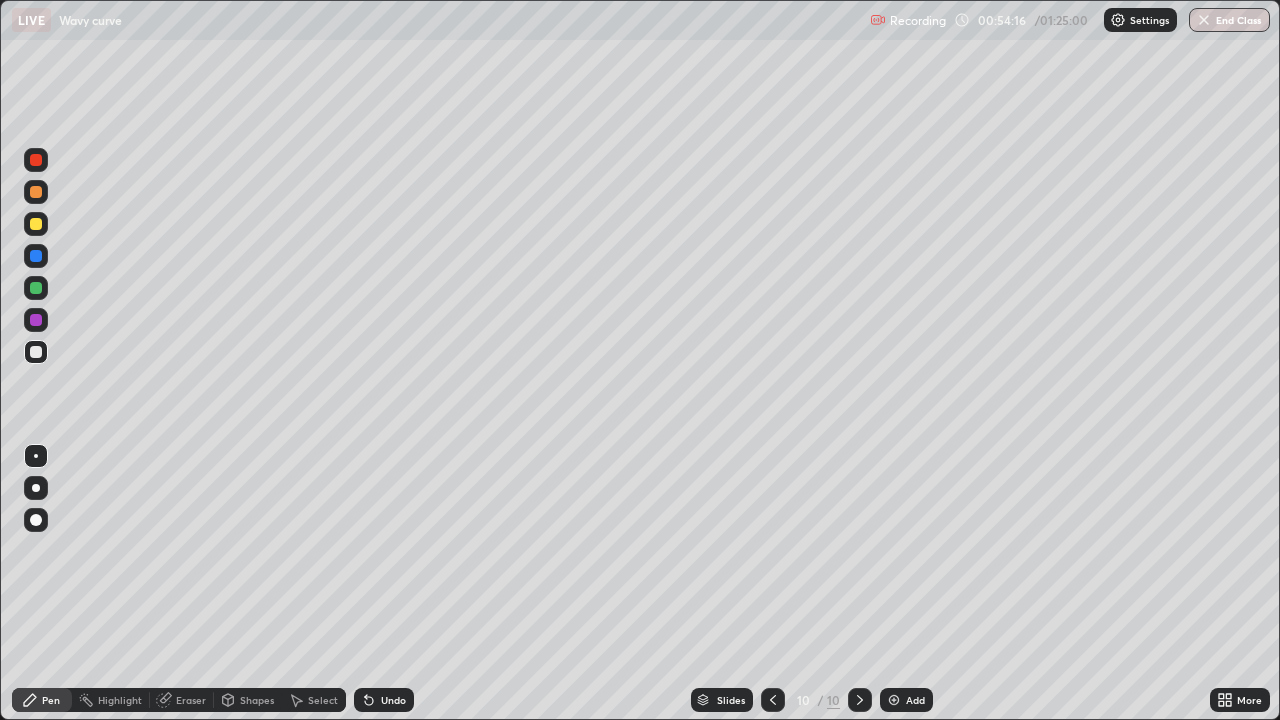 click on "Undo" at bounding box center [393, 700] 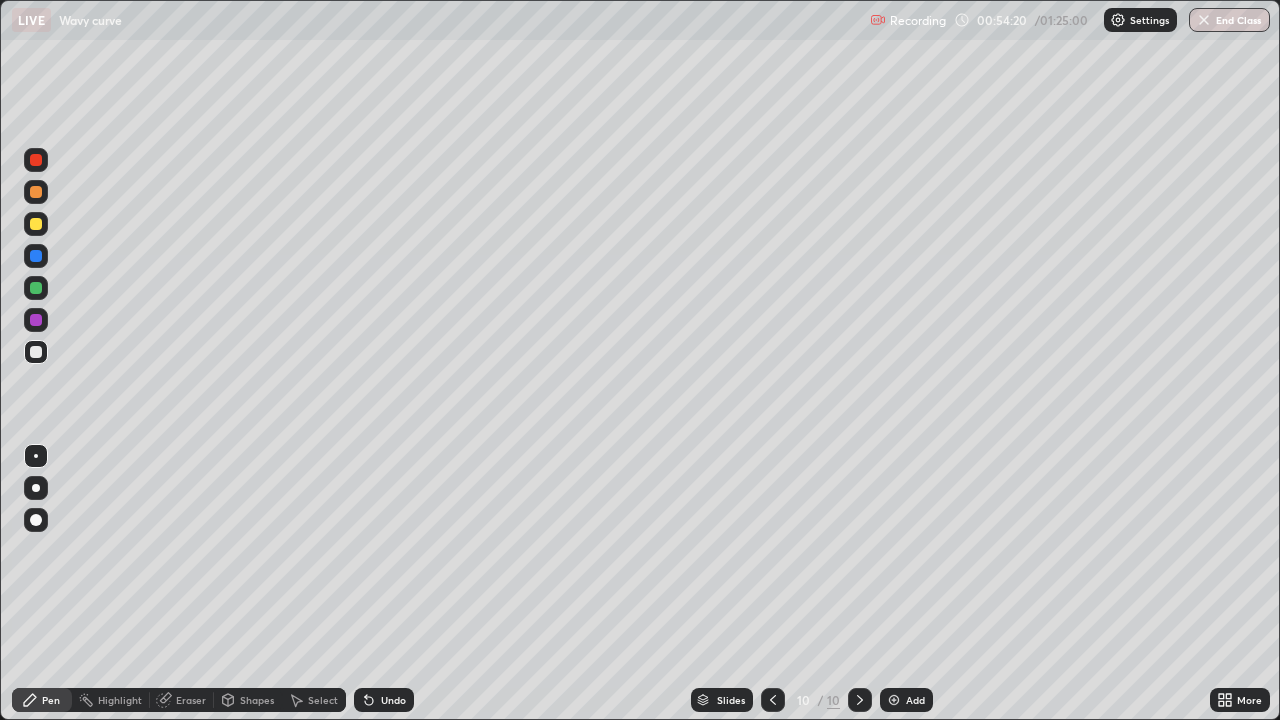 click on "Undo" at bounding box center [393, 700] 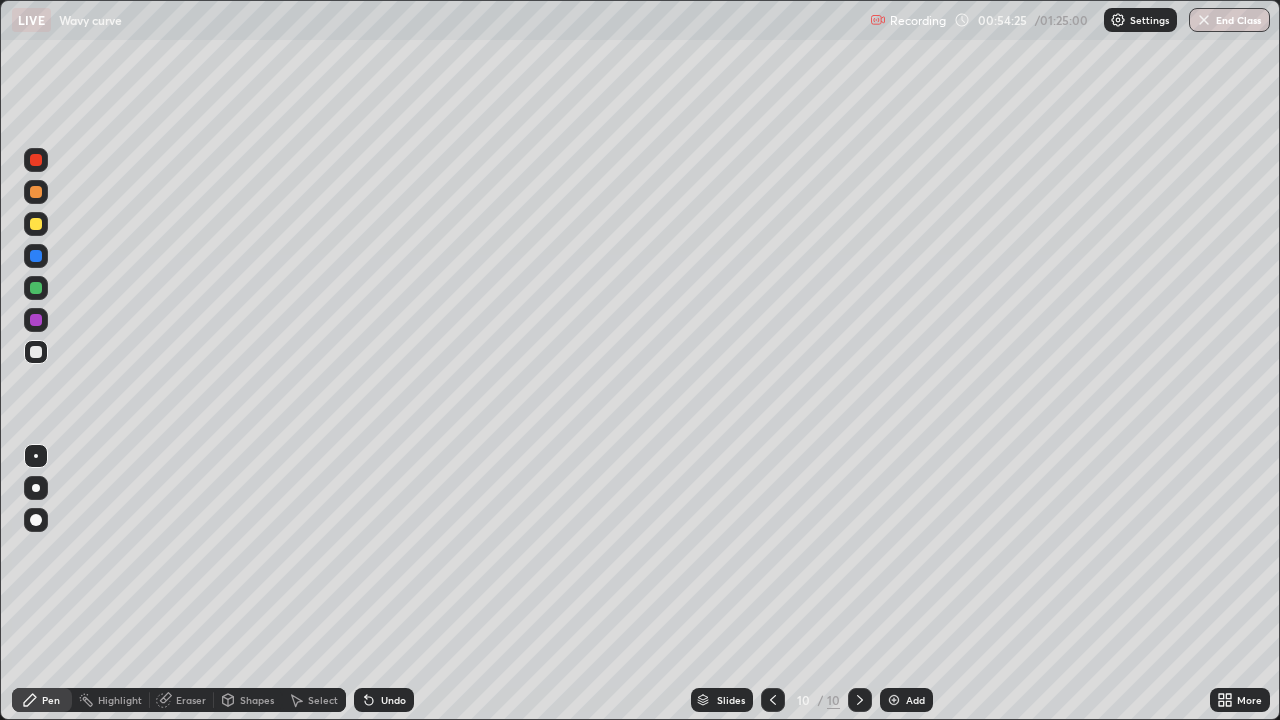 click on "Undo" at bounding box center (393, 700) 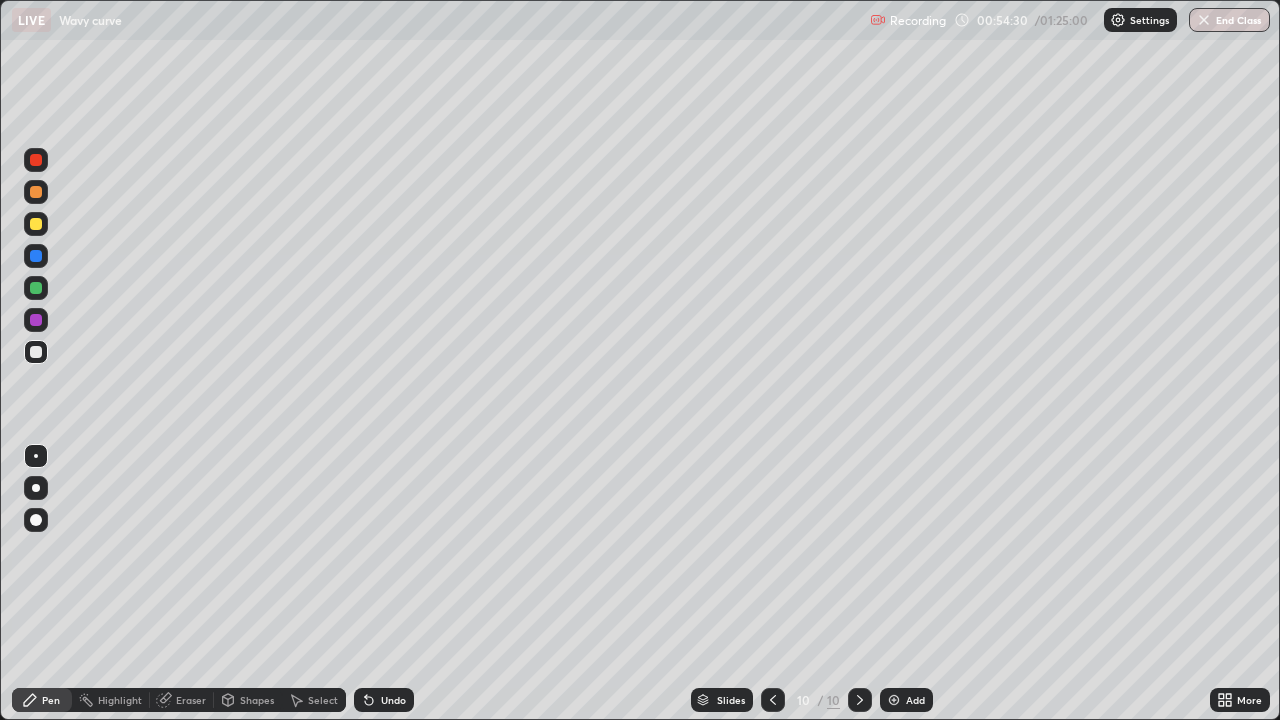 click 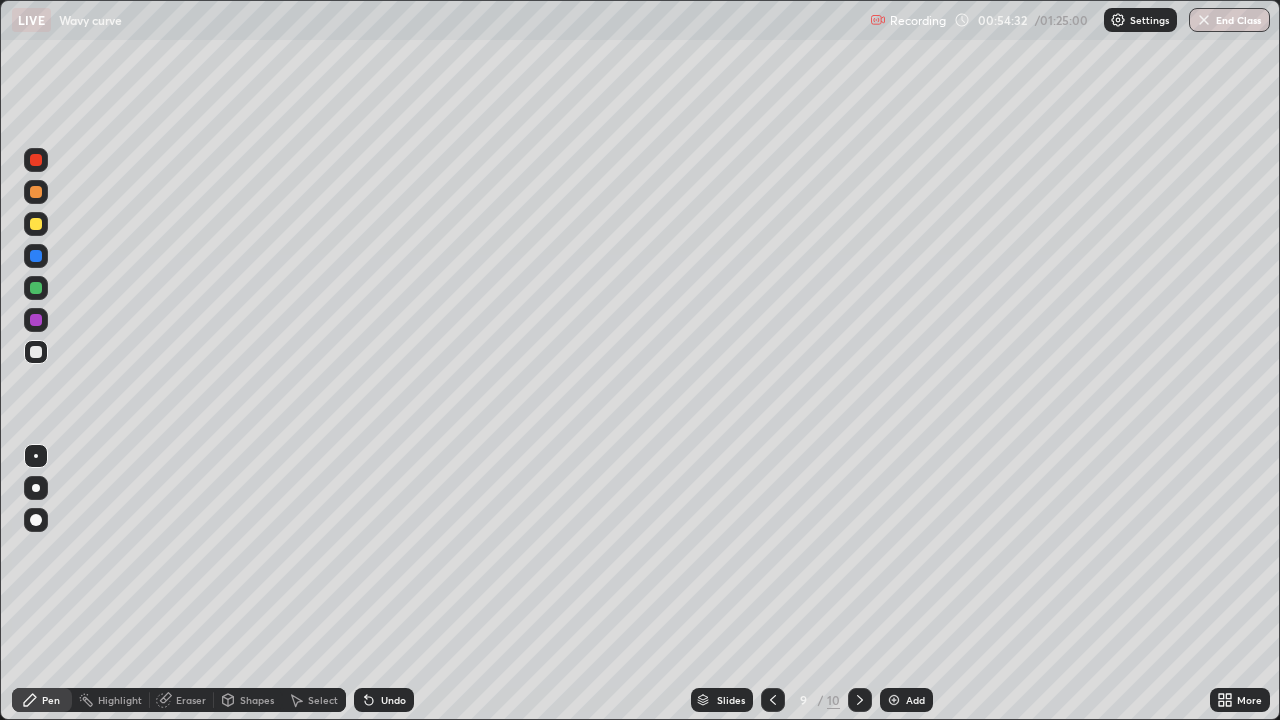 click 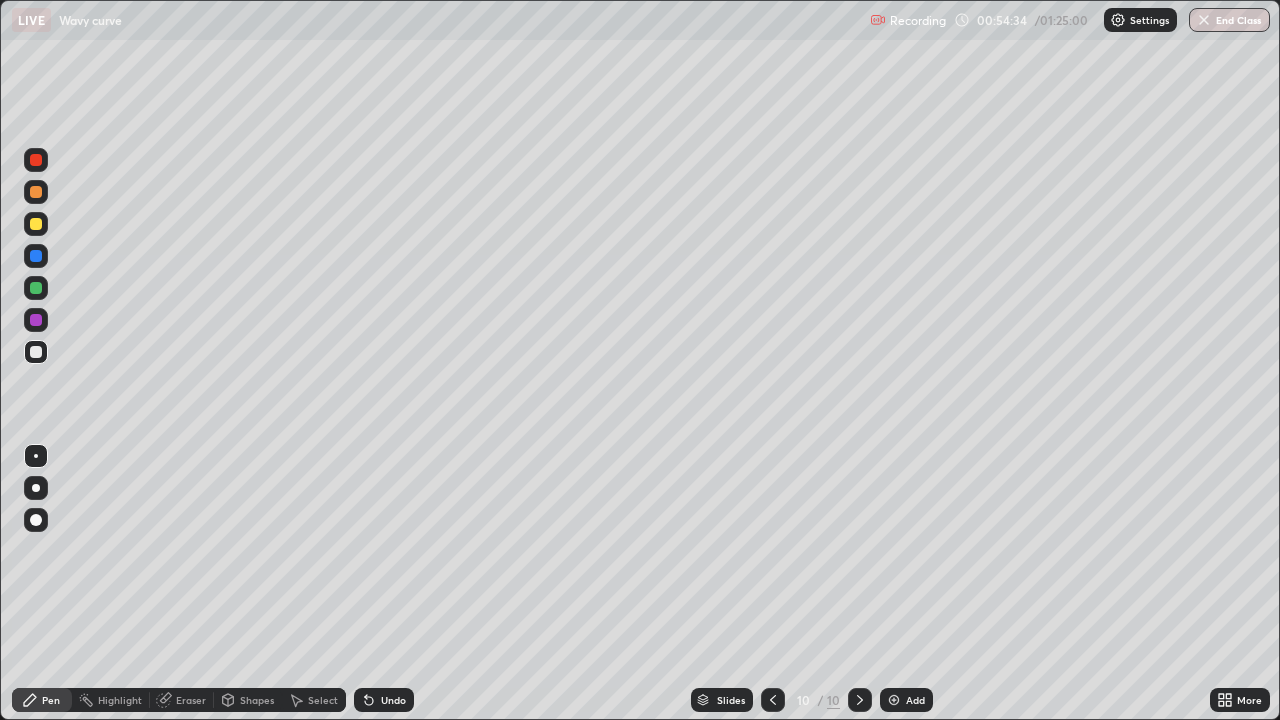click 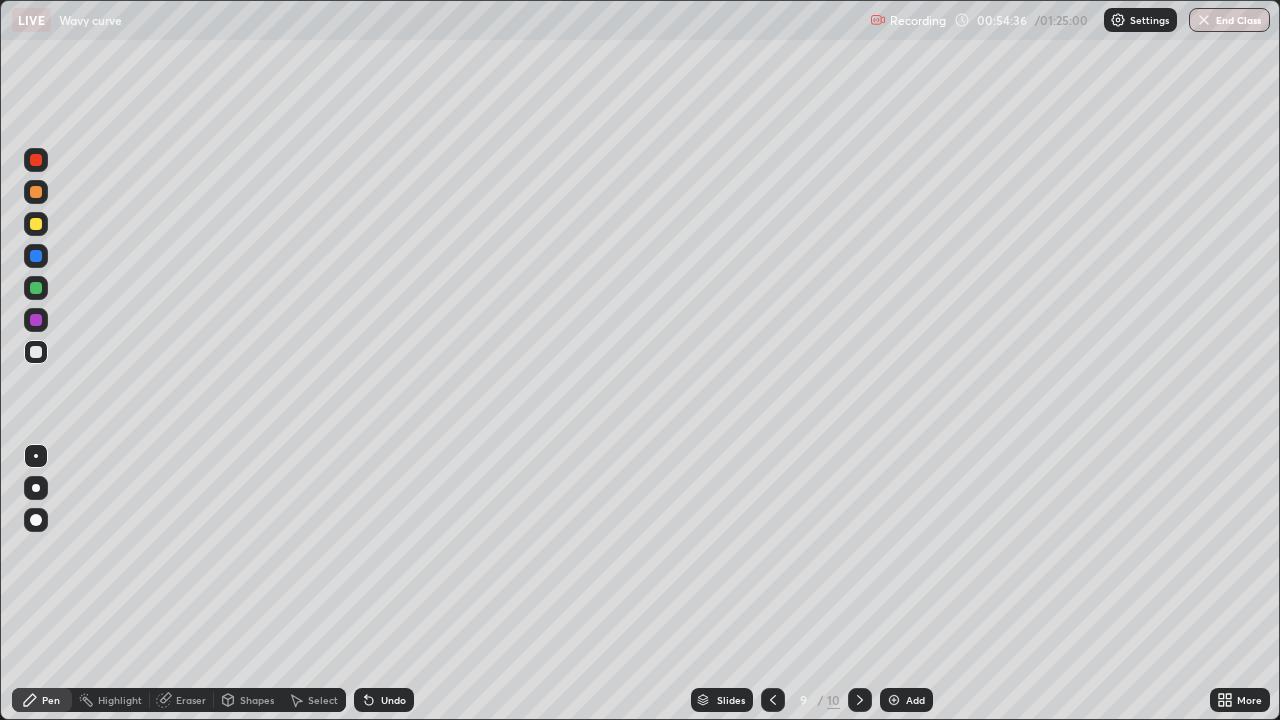 click 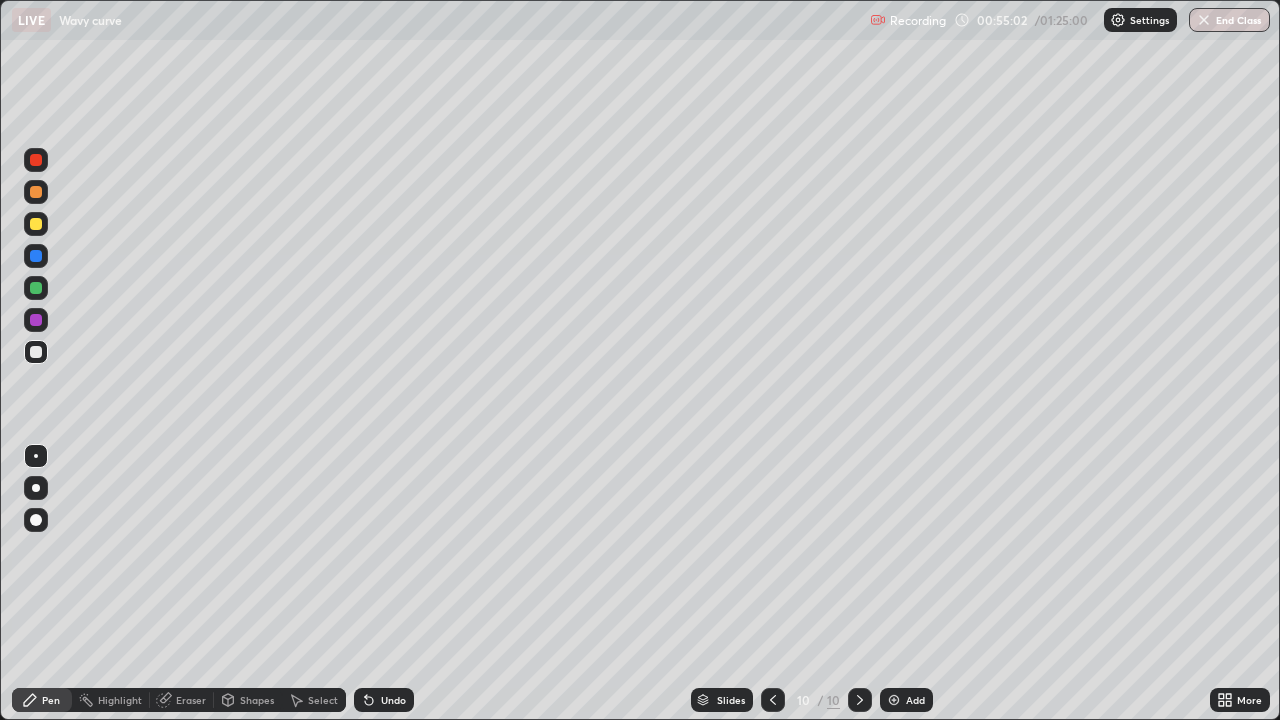 click on "Undo" at bounding box center (393, 700) 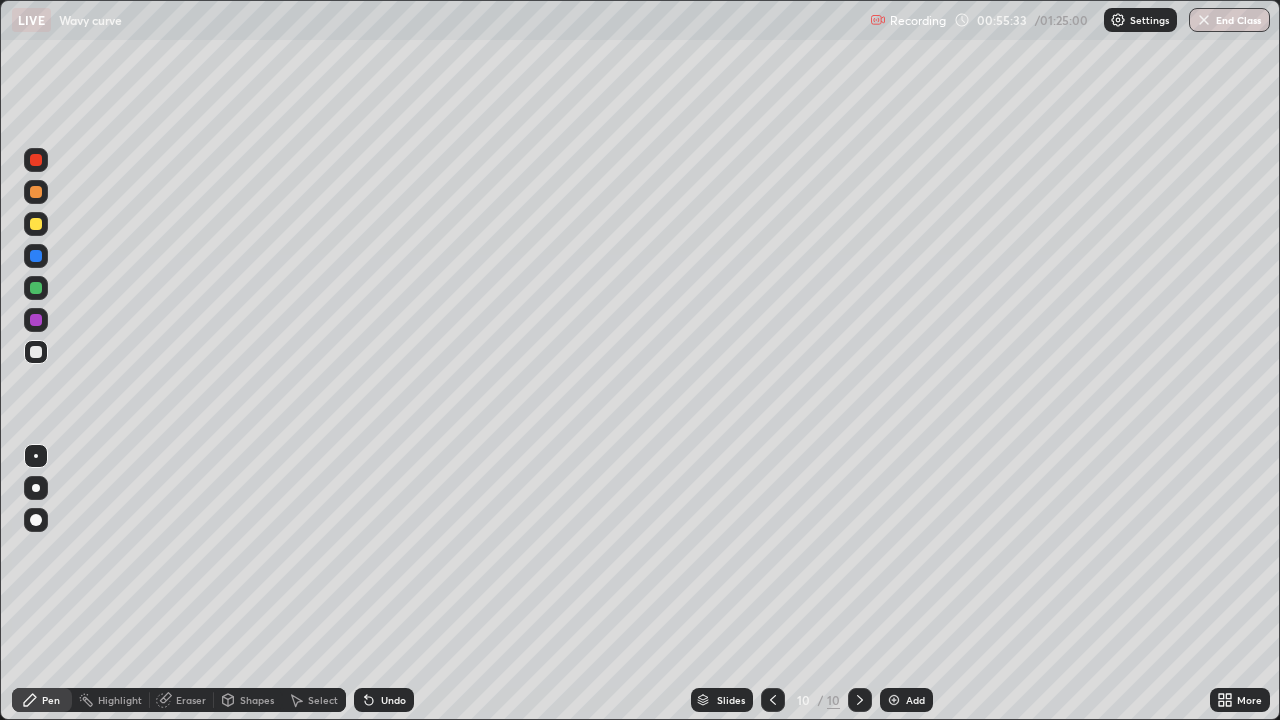 click on "Undo" at bounding box center [393, 700] 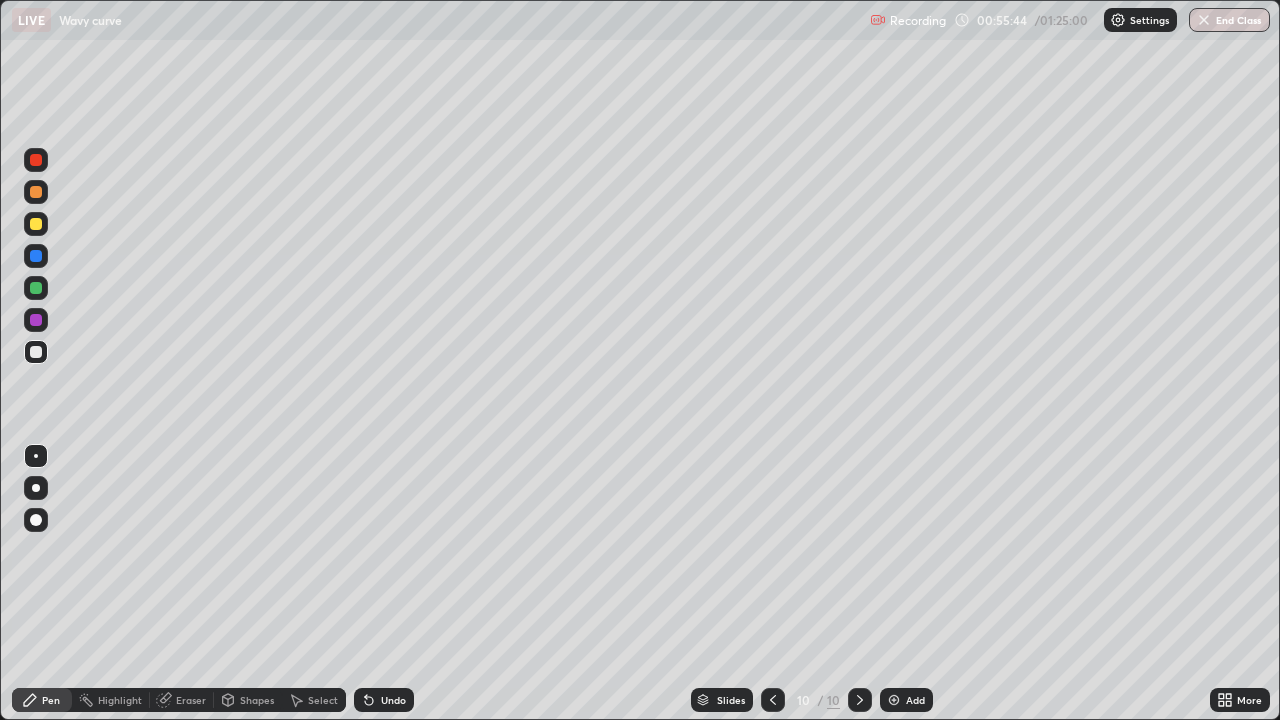 click 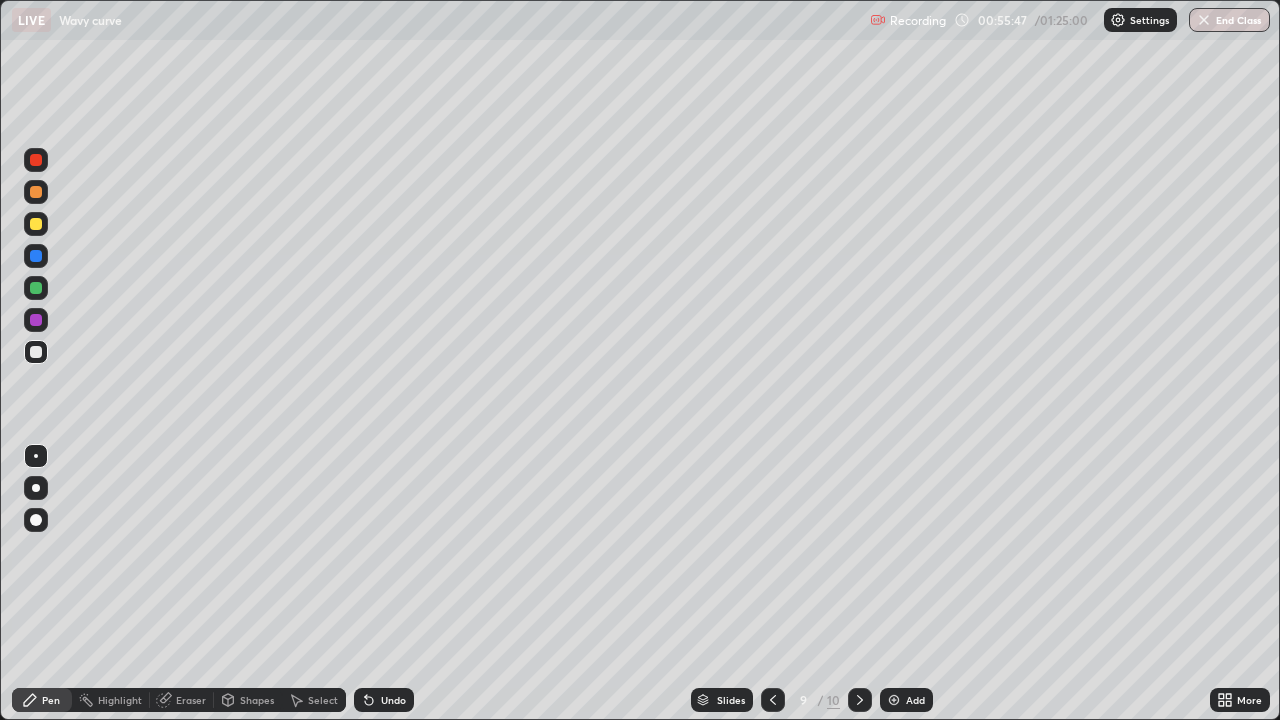 click 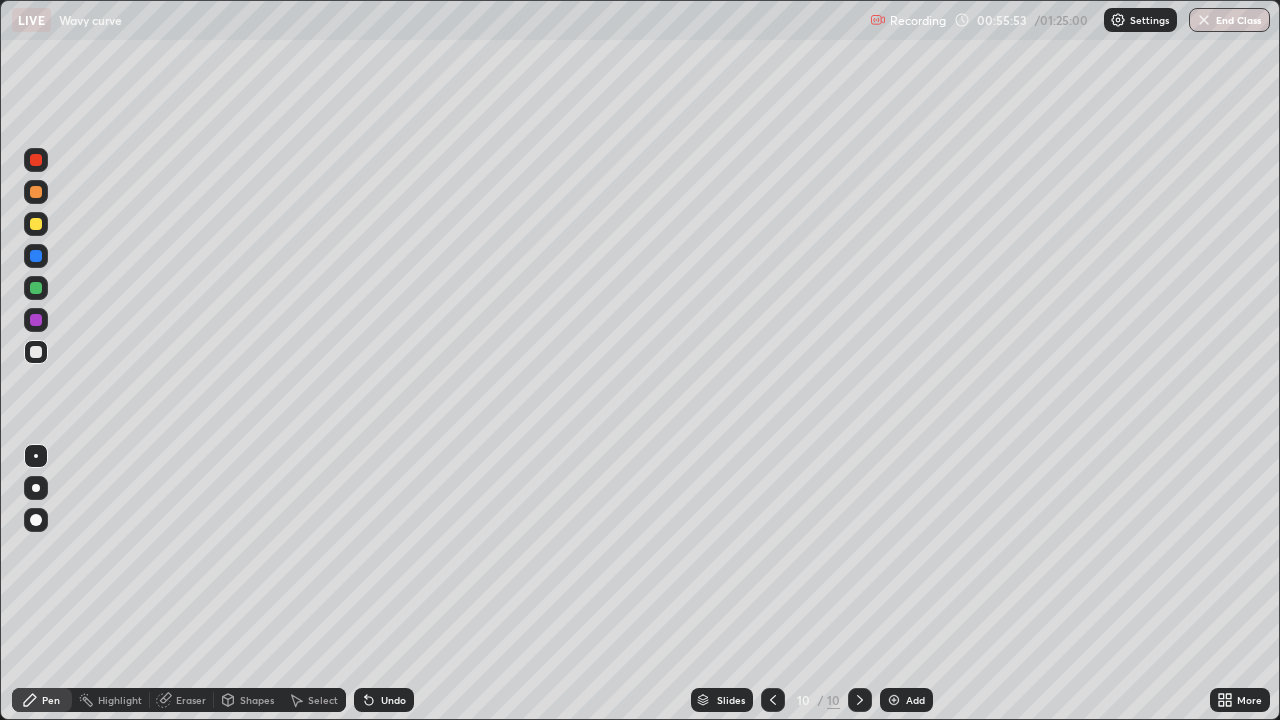 click on "Undo" at bounding box center (393, 700) 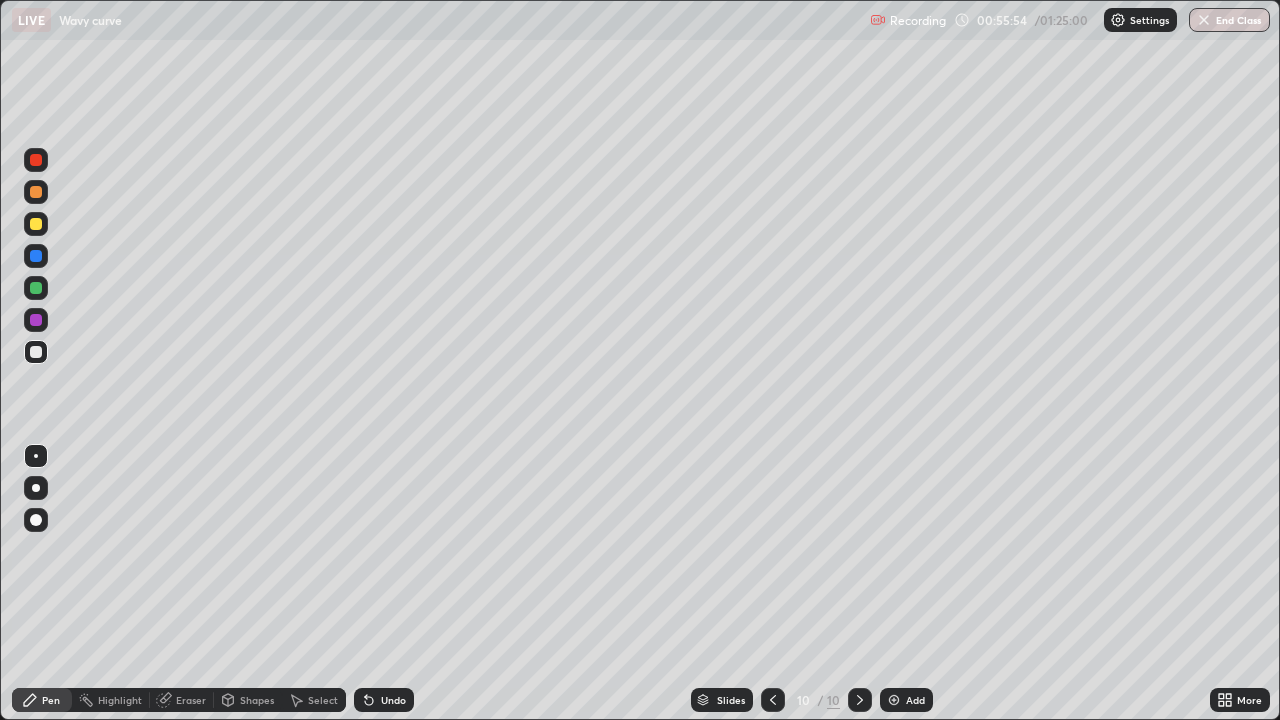 click on "Undo" at bounding box center [393, 700] 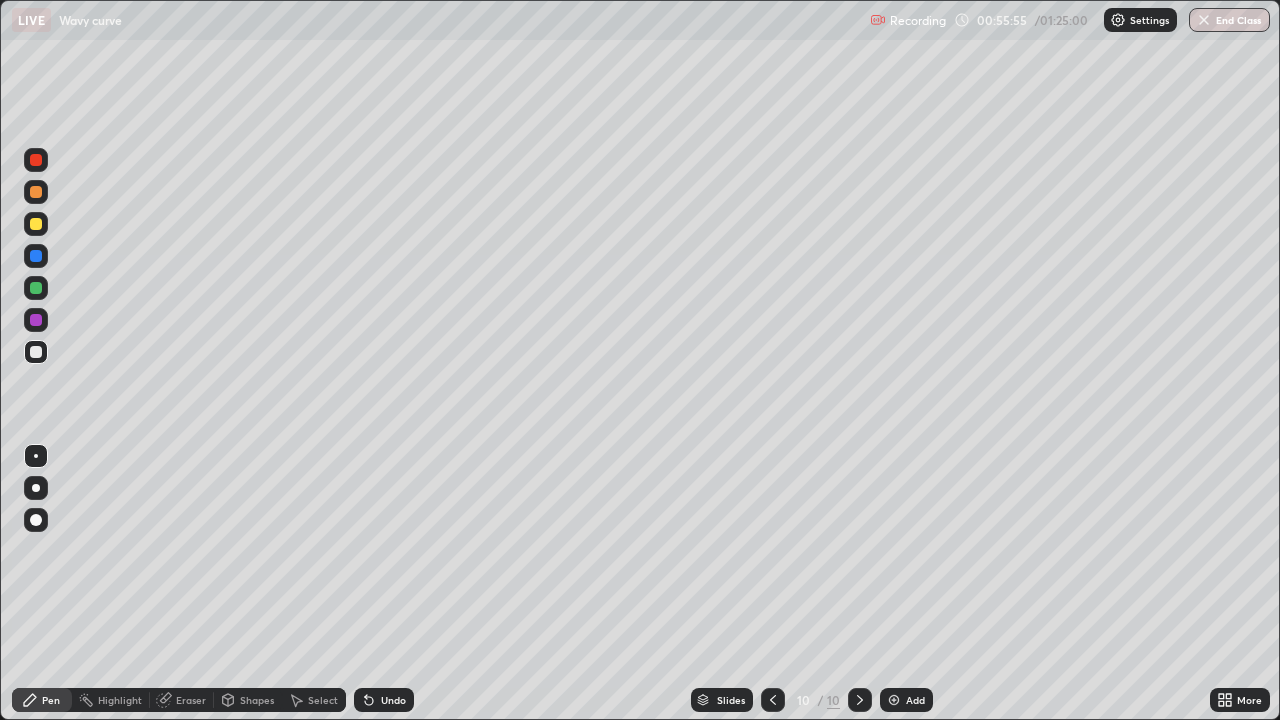 click on "Undo" at bounding box center (393, 700) 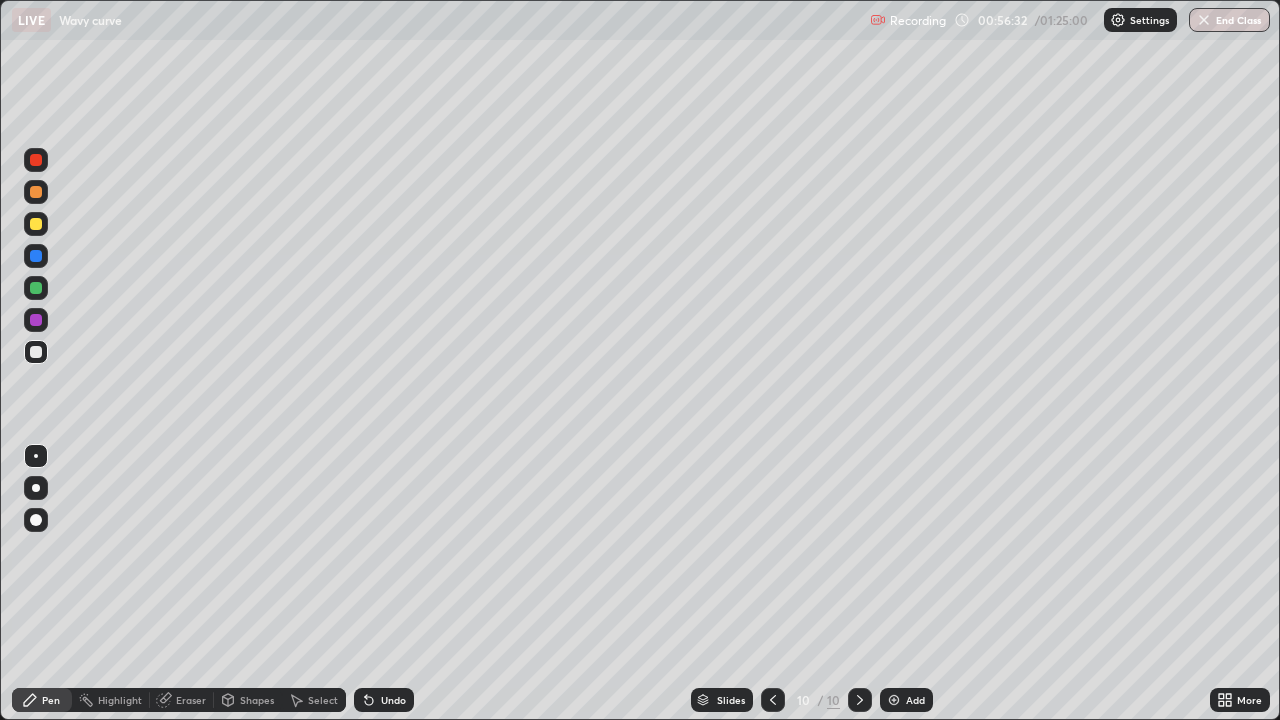 click on "Undo" at bounding box center [393, 700] 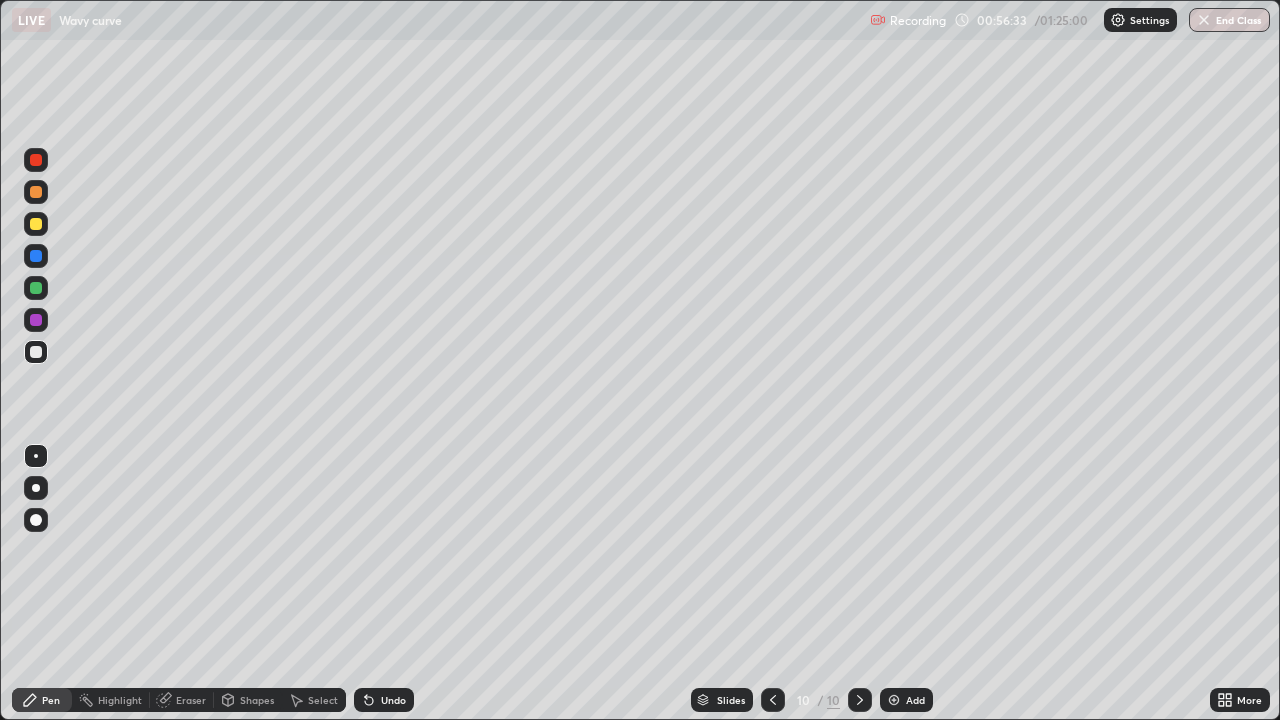 click on "Undo" at bounding box center [393, 700] 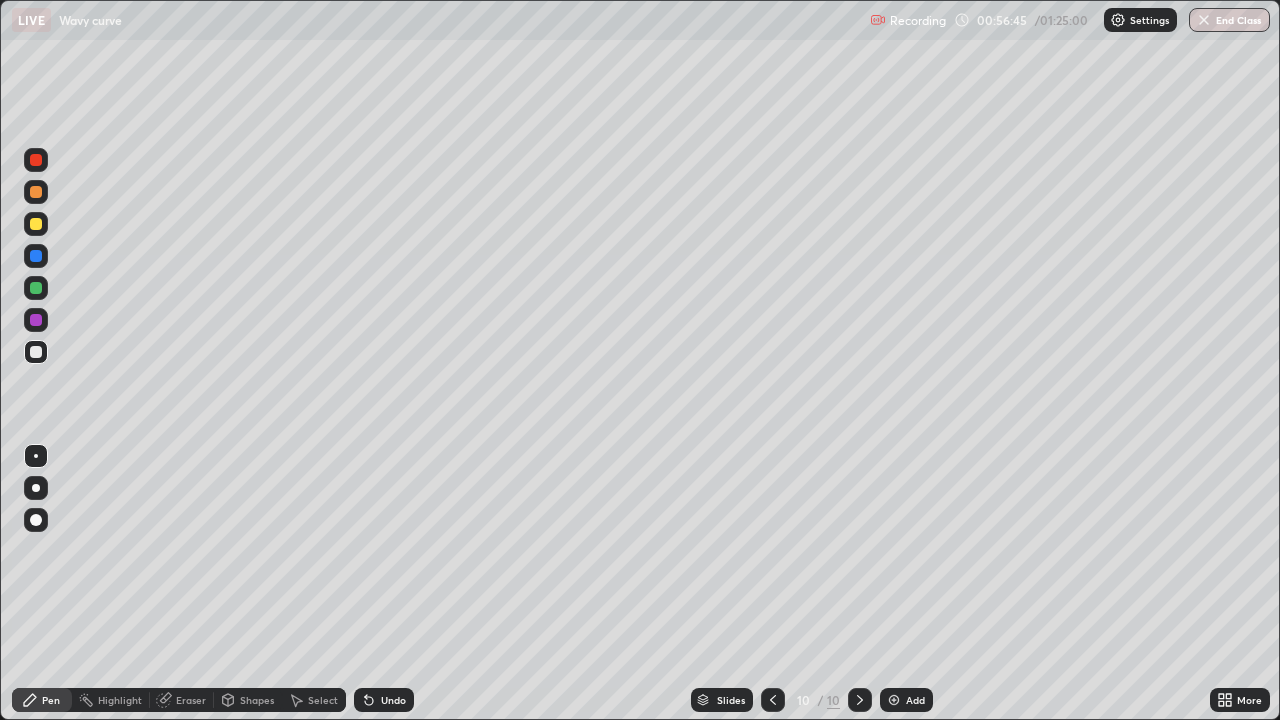 click 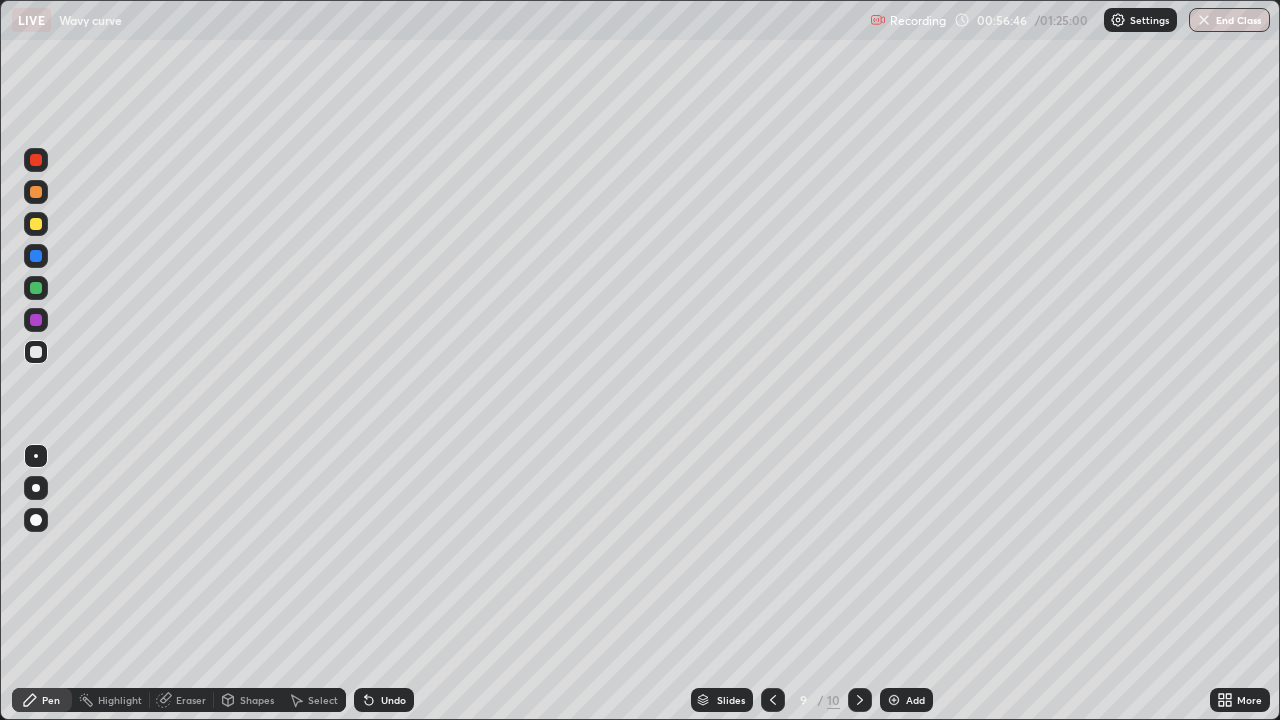 click 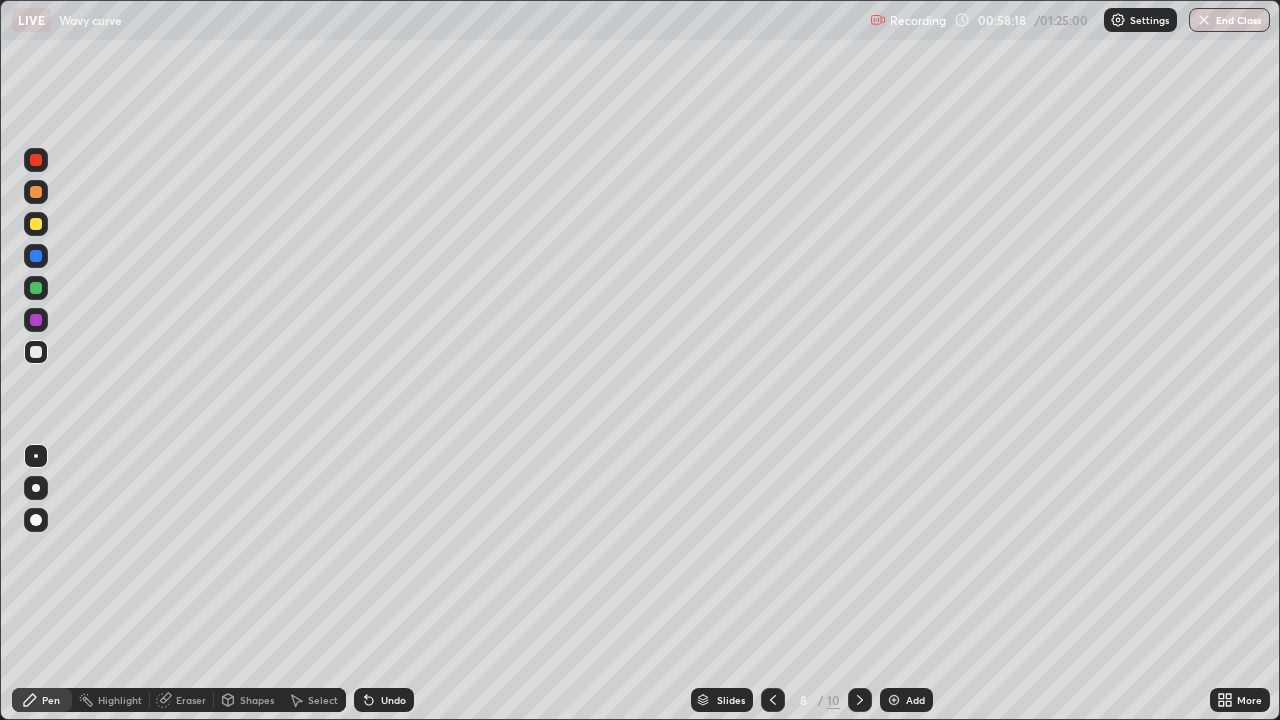 click 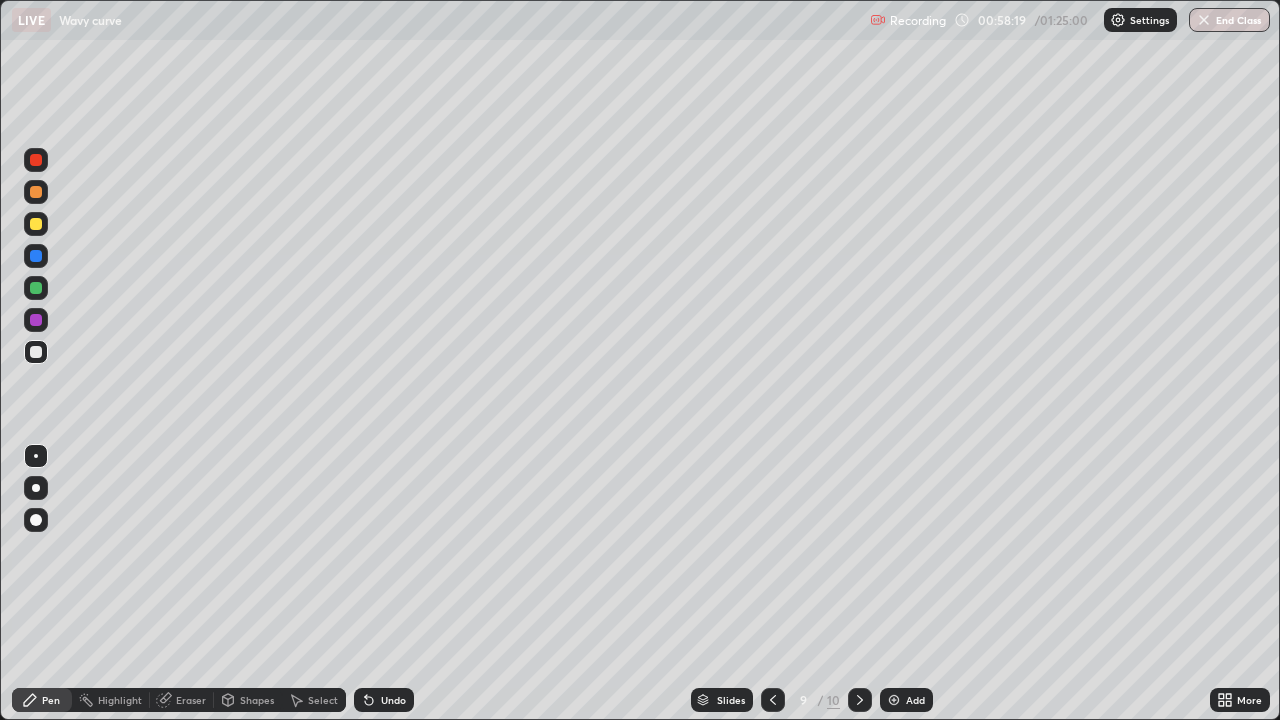 click 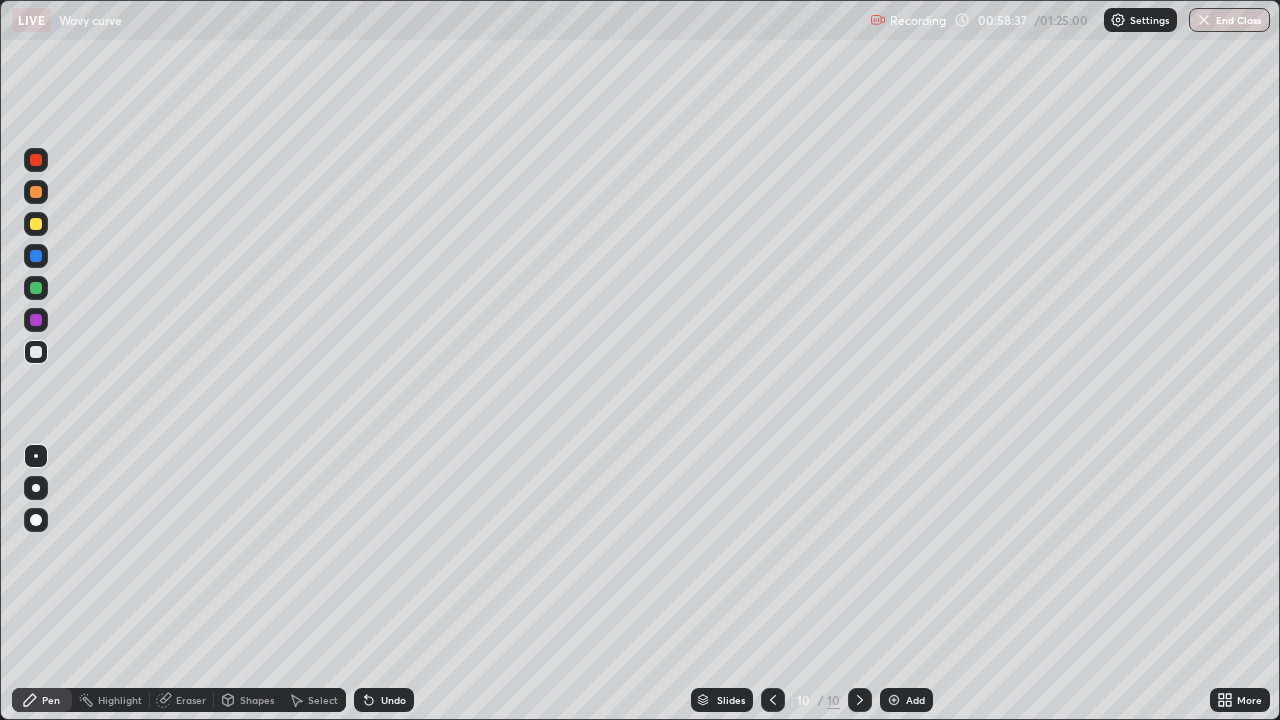 click 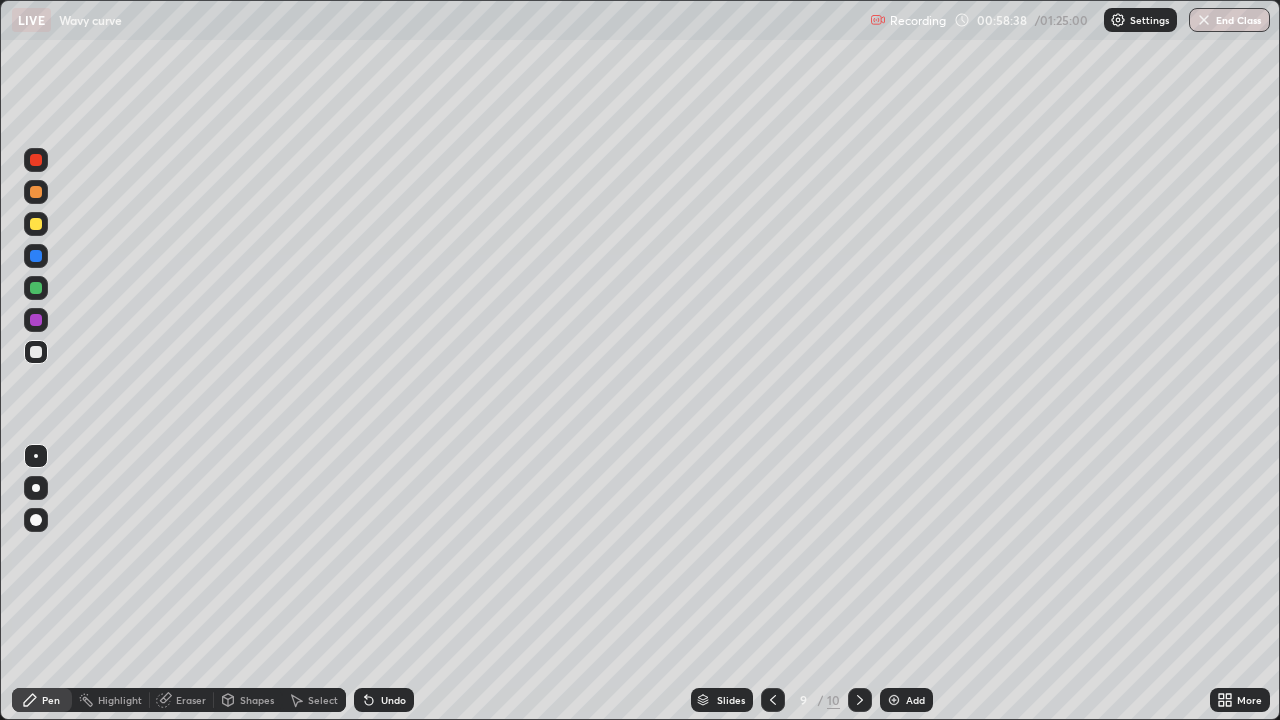 click 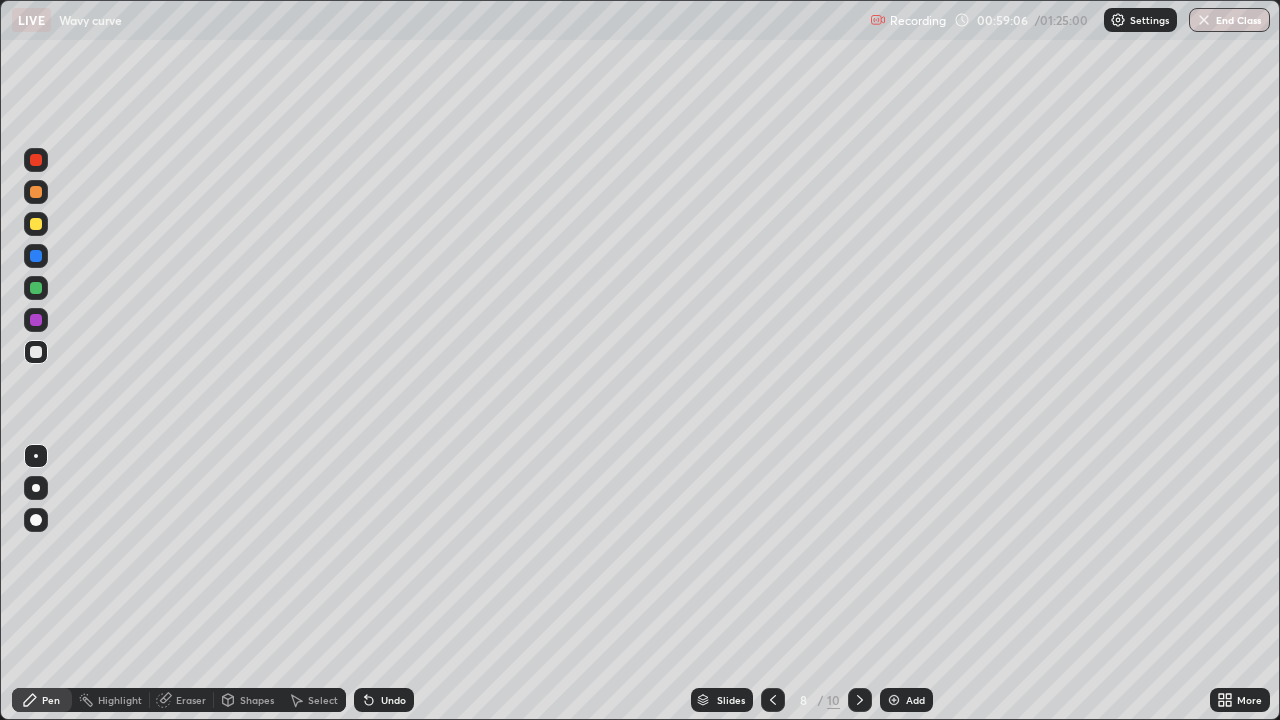 click 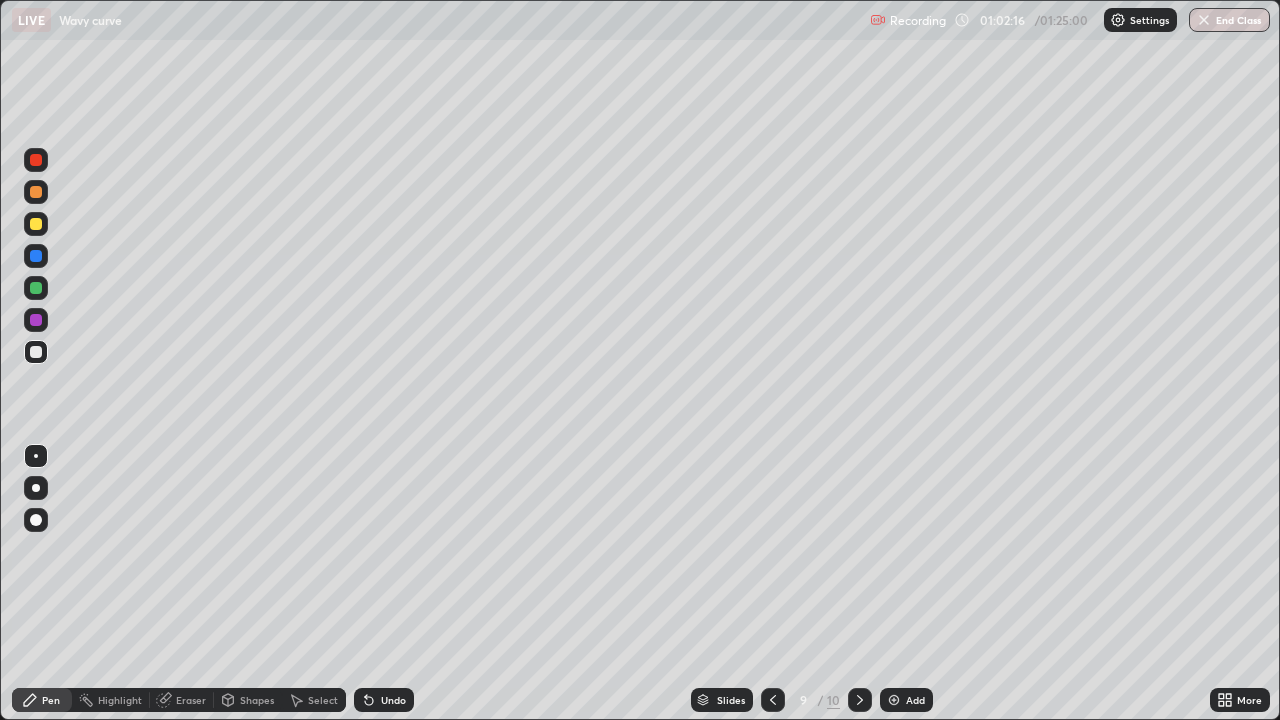 click 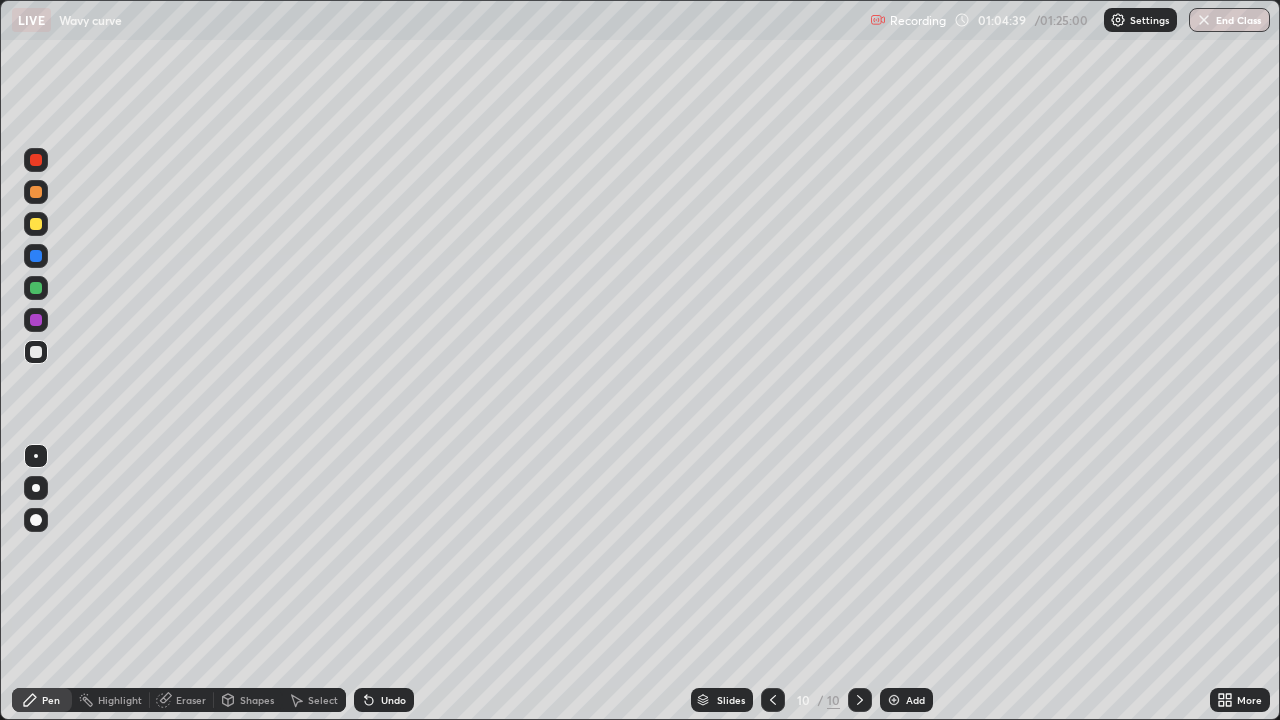 click 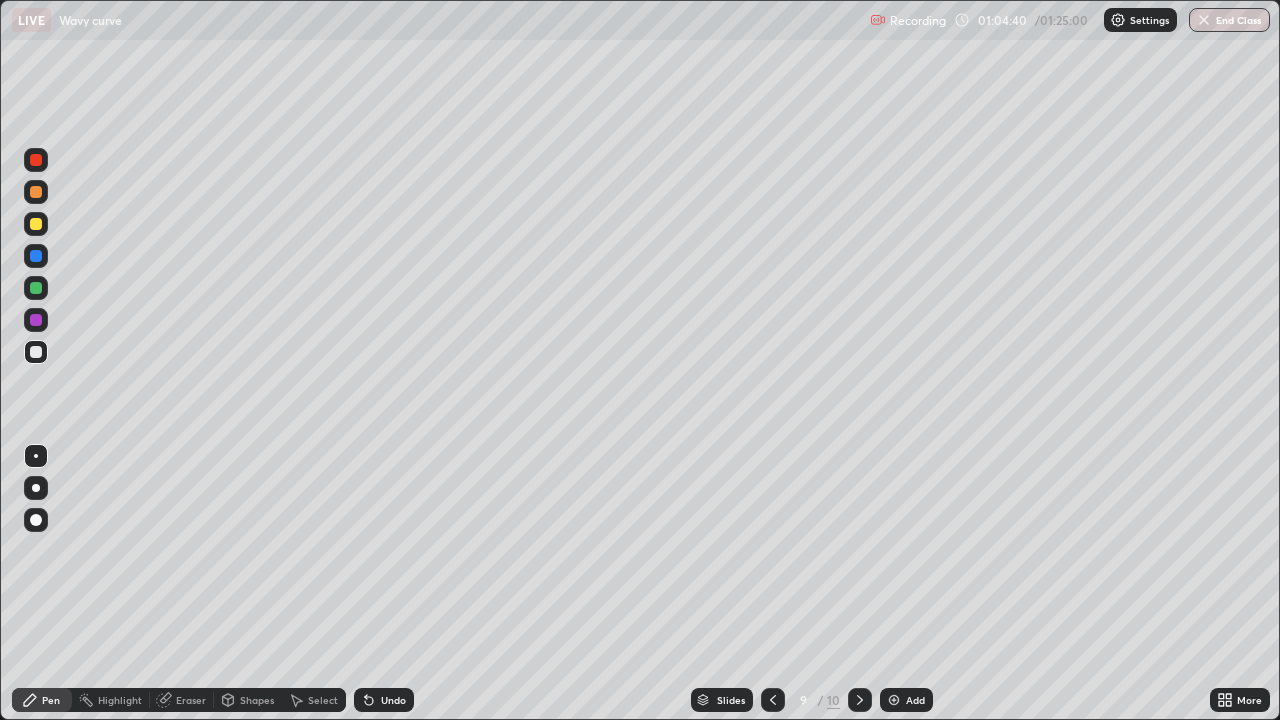 click 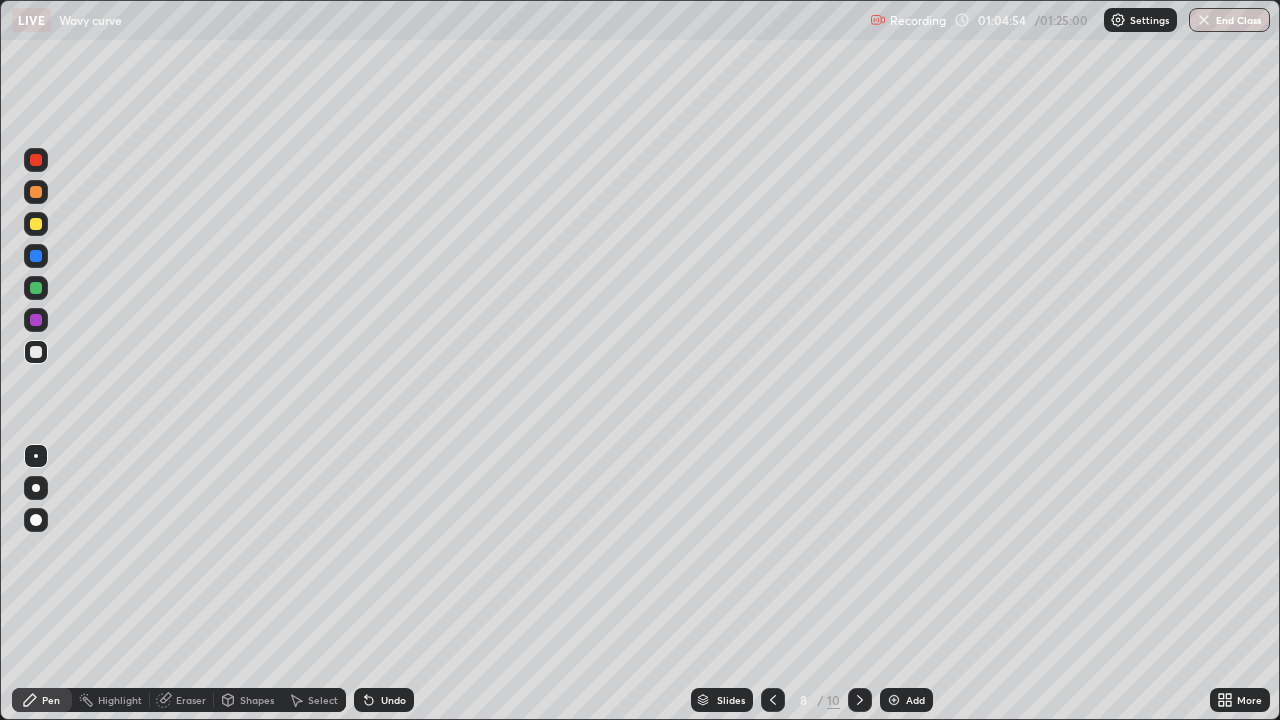 click on "Undo" at bounding box center (393, 700) 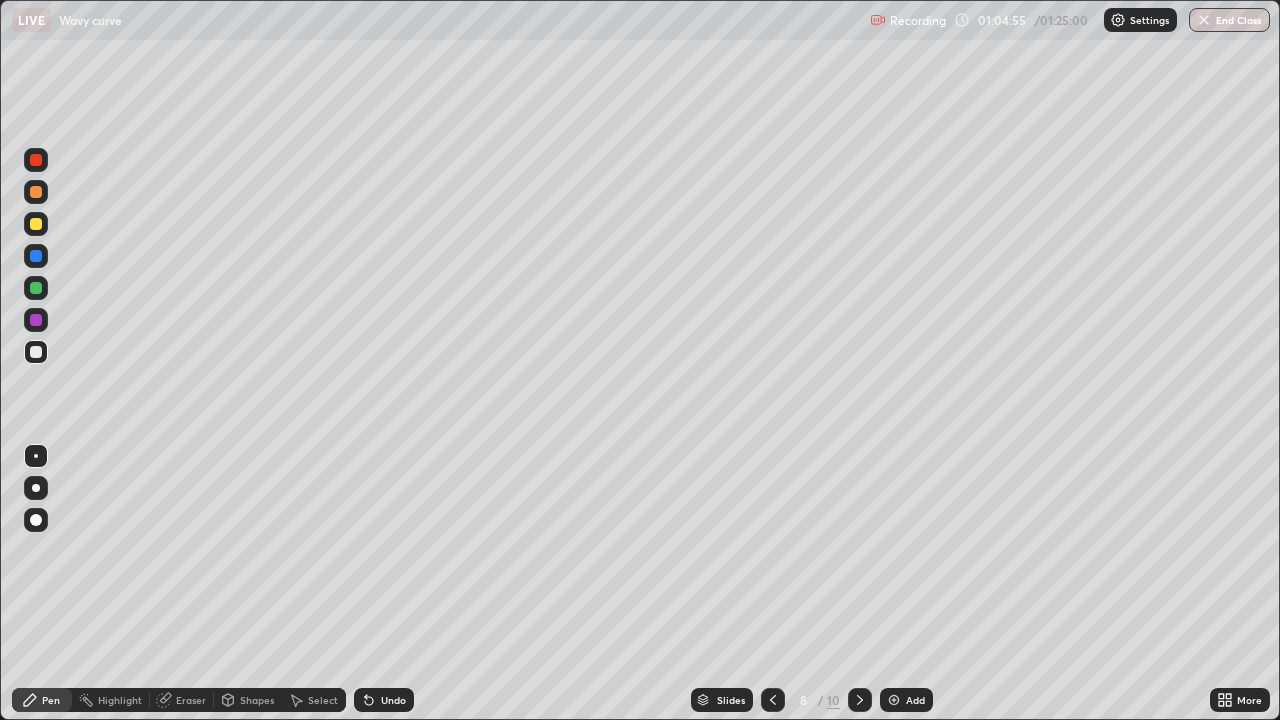 click on "Undo" at bounding box center (393, 700) 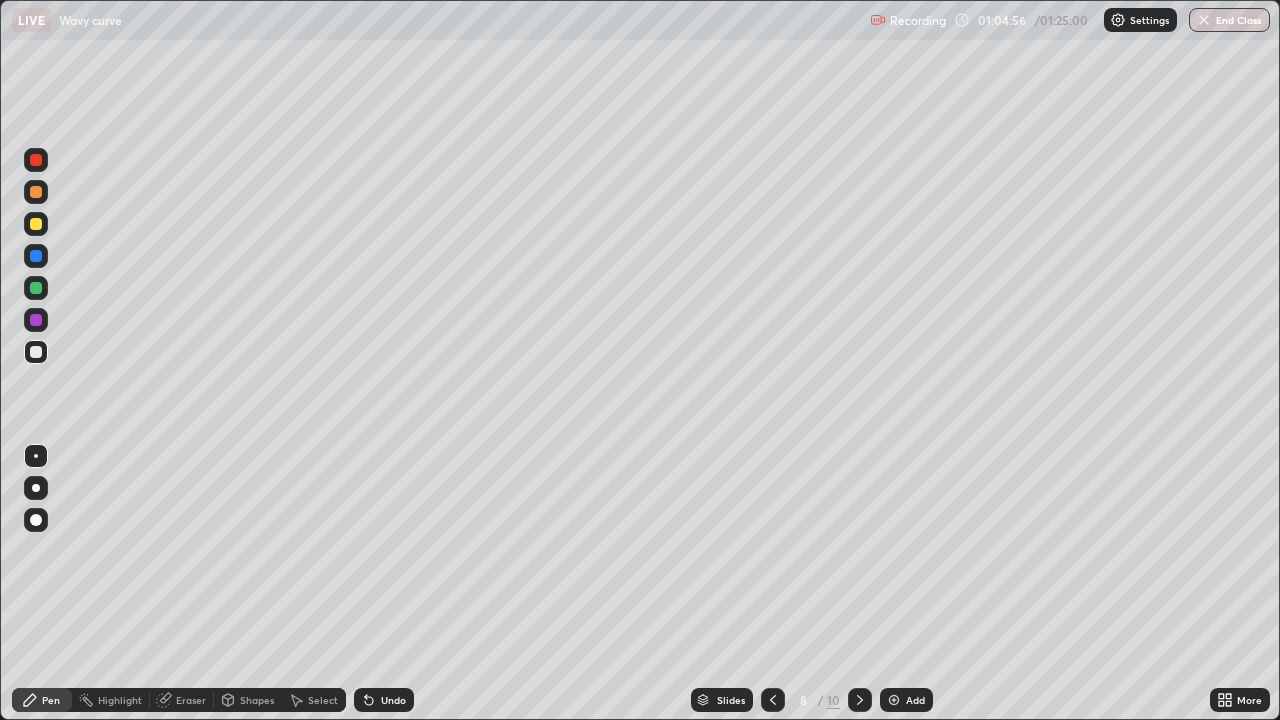 click on "Undo" at bounding box center (393, 700) 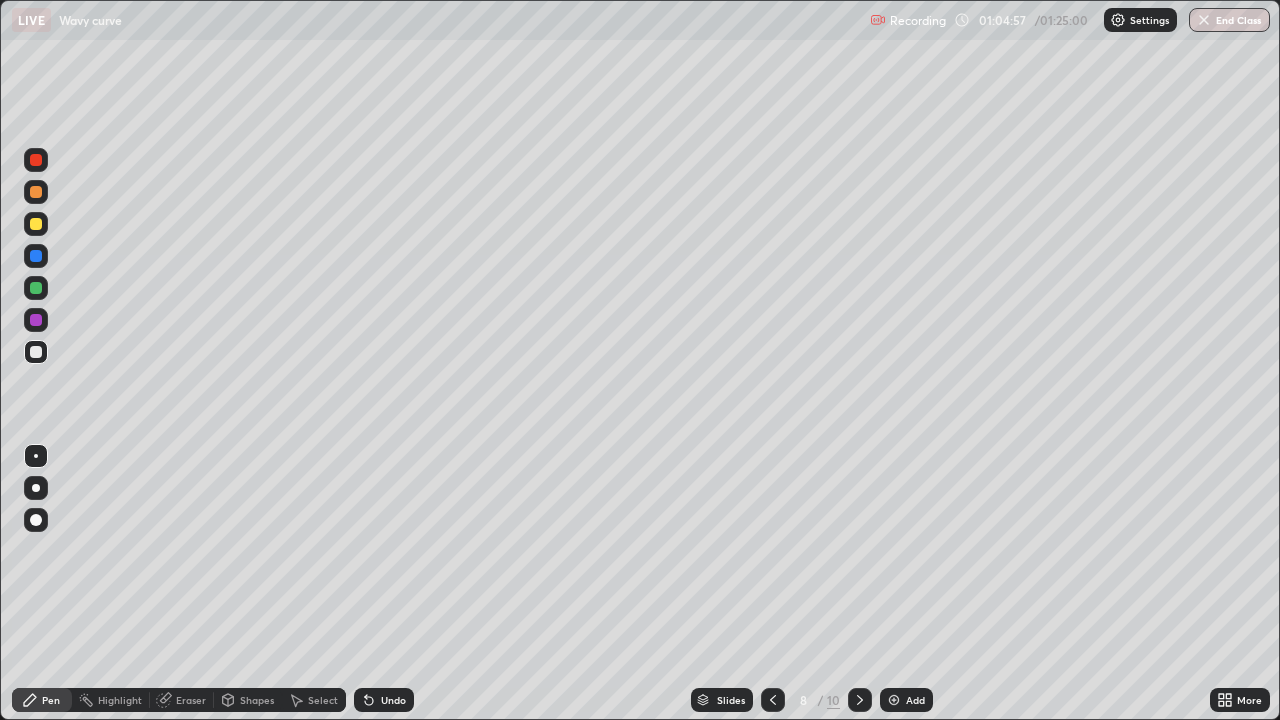 click on "Undo" at bounding box center [393, 700] 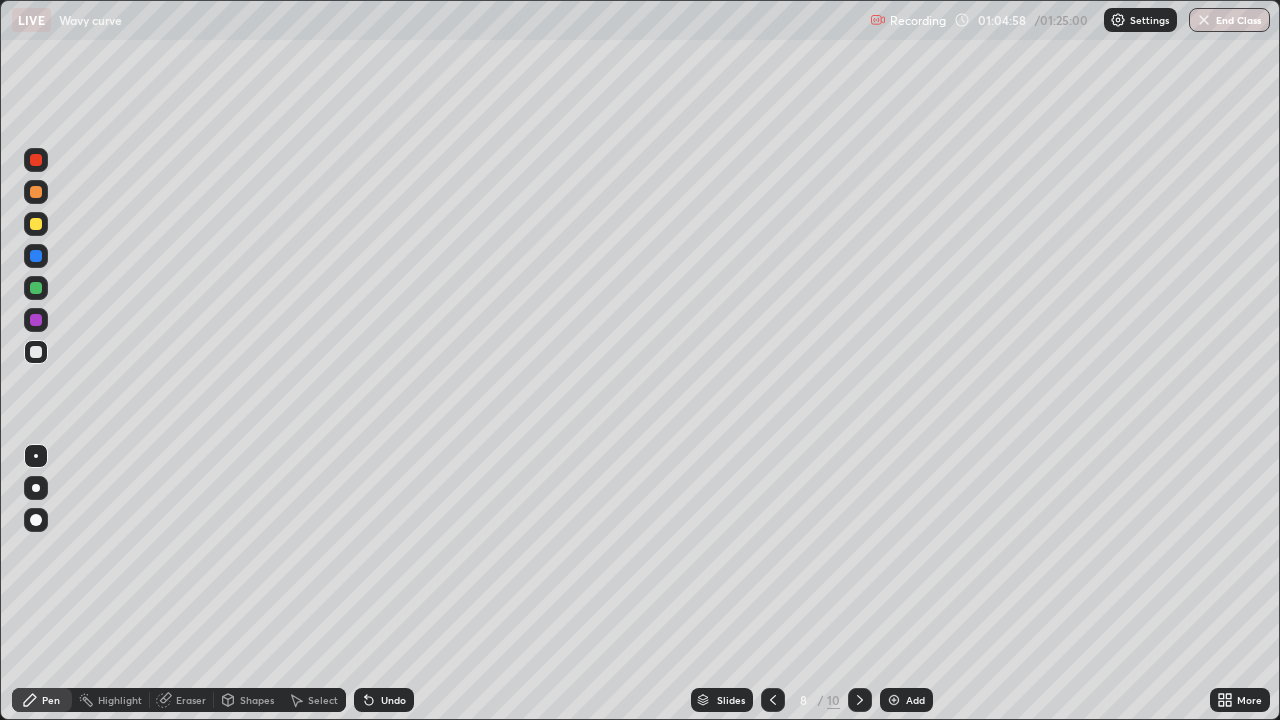 click on "Undo" at bounding box center [393, 700] 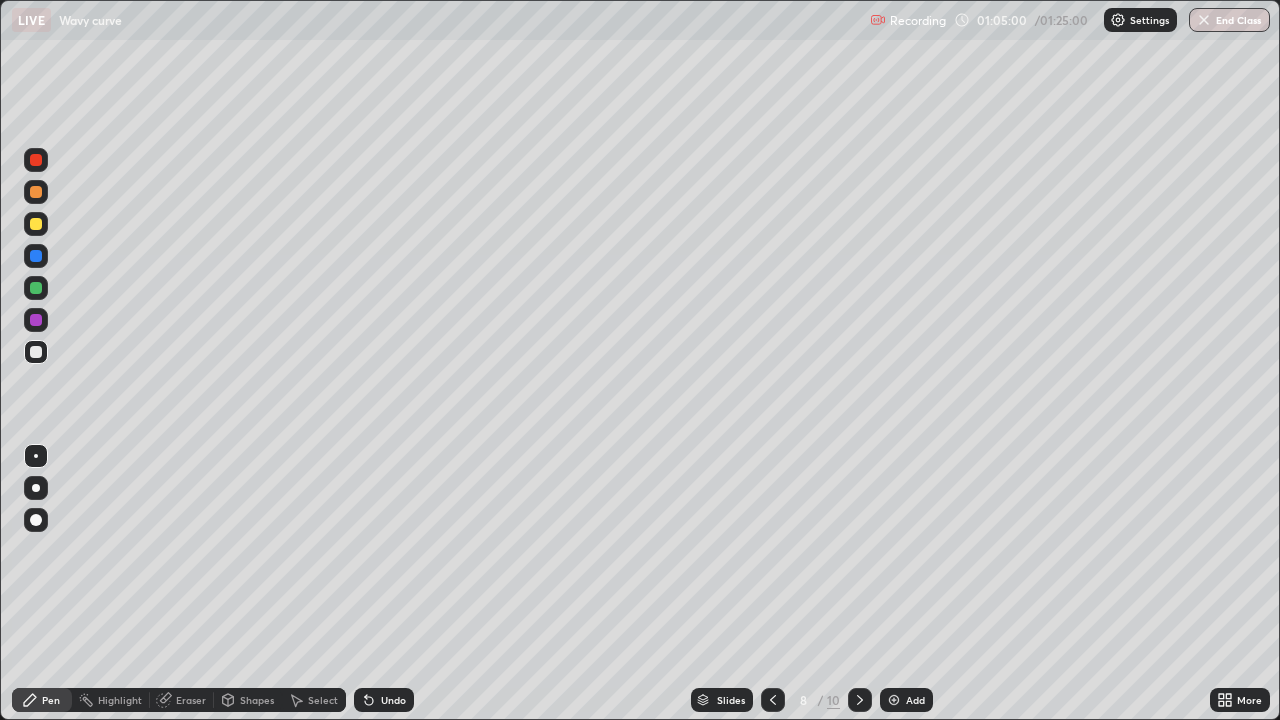 click 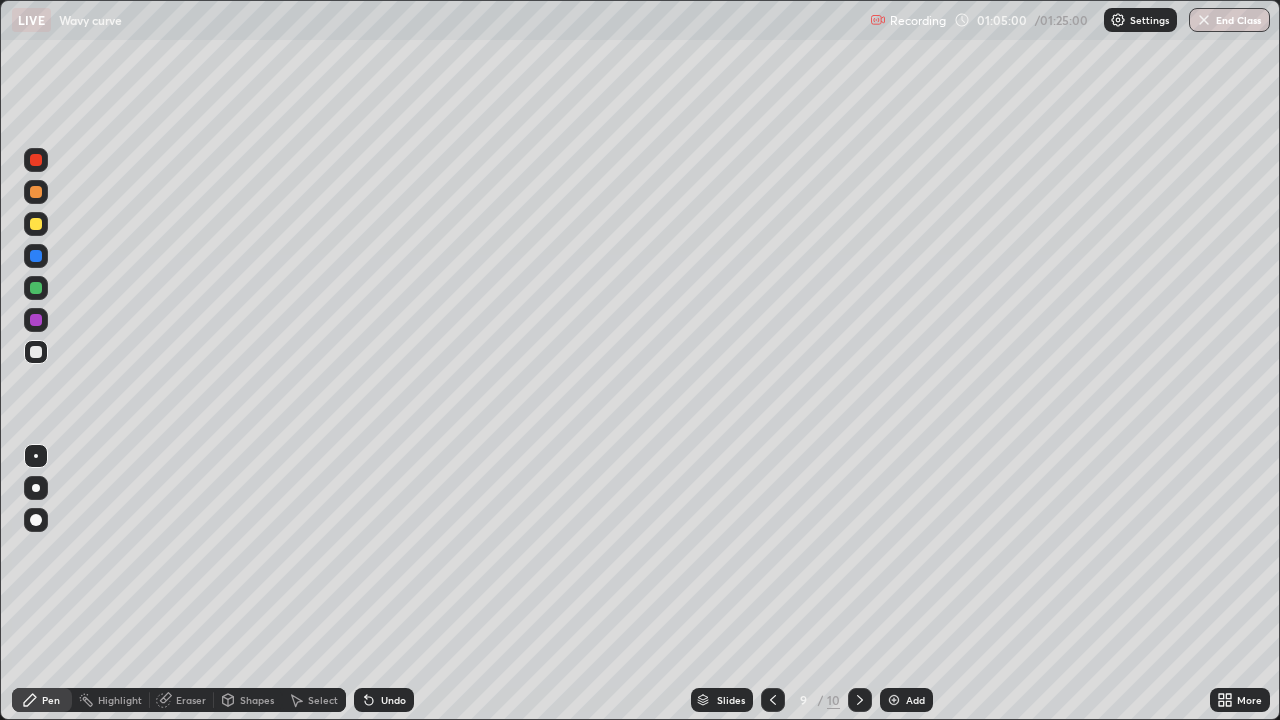 click 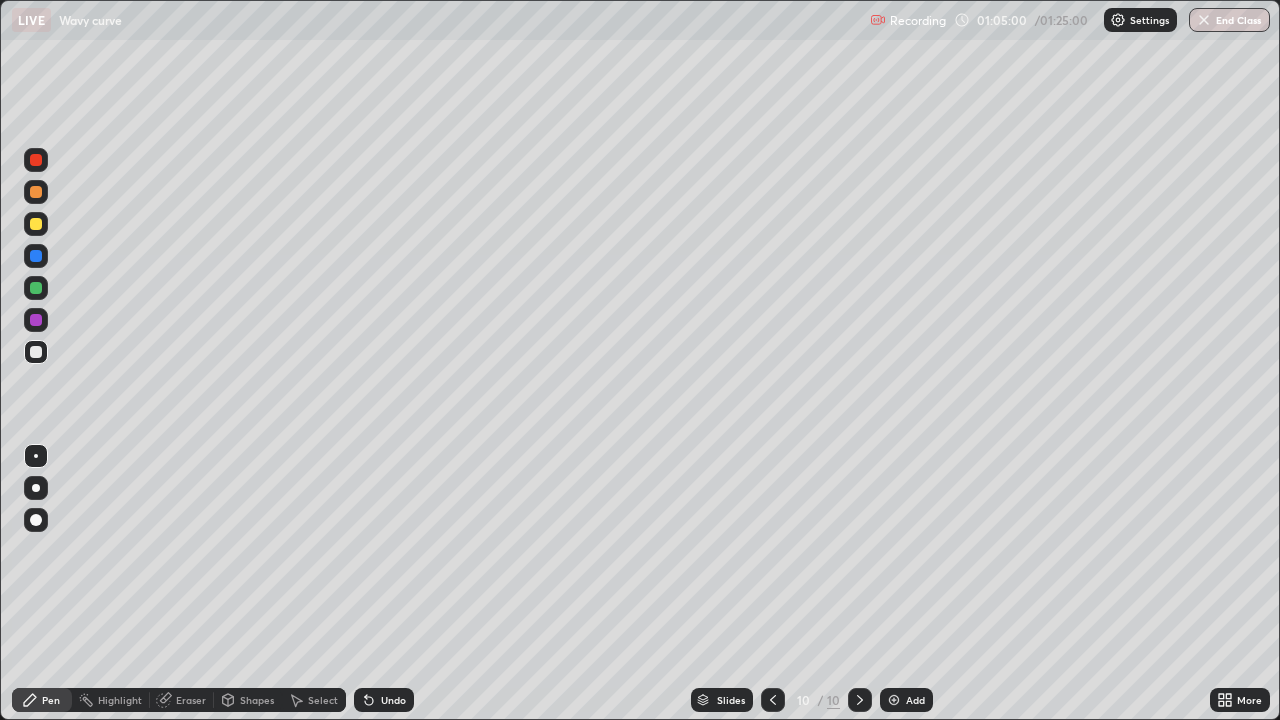 click 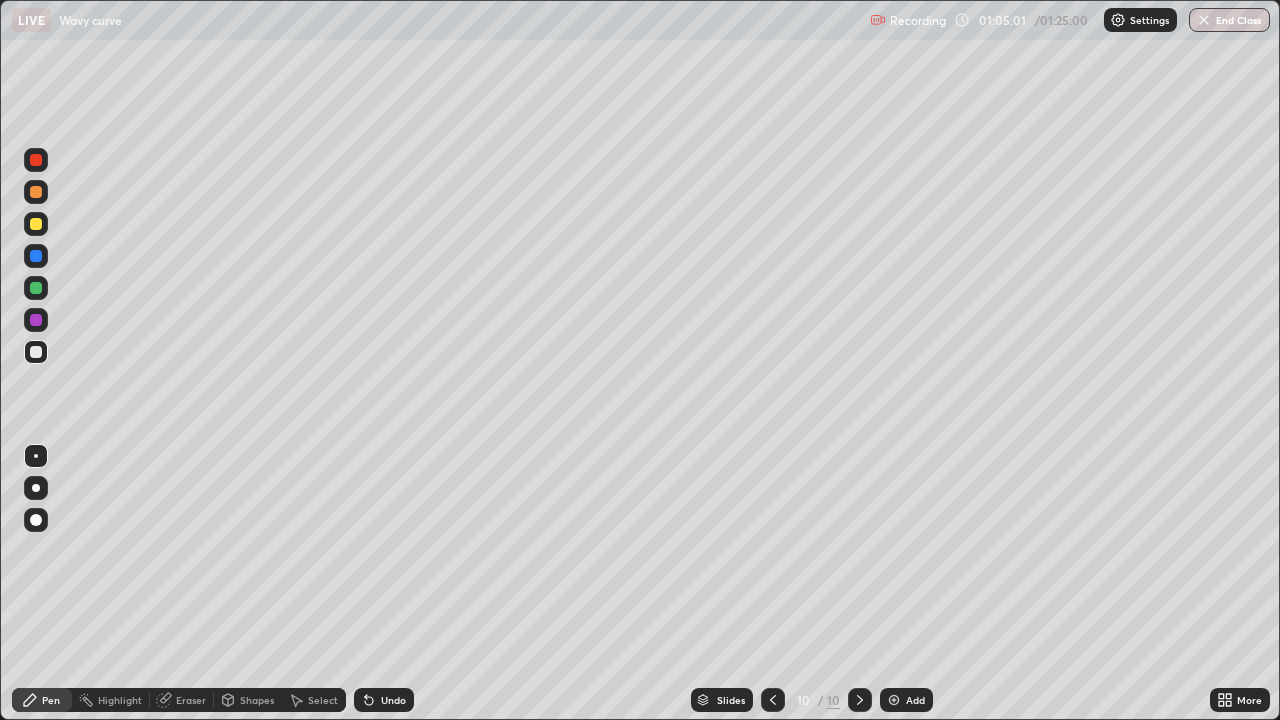 click 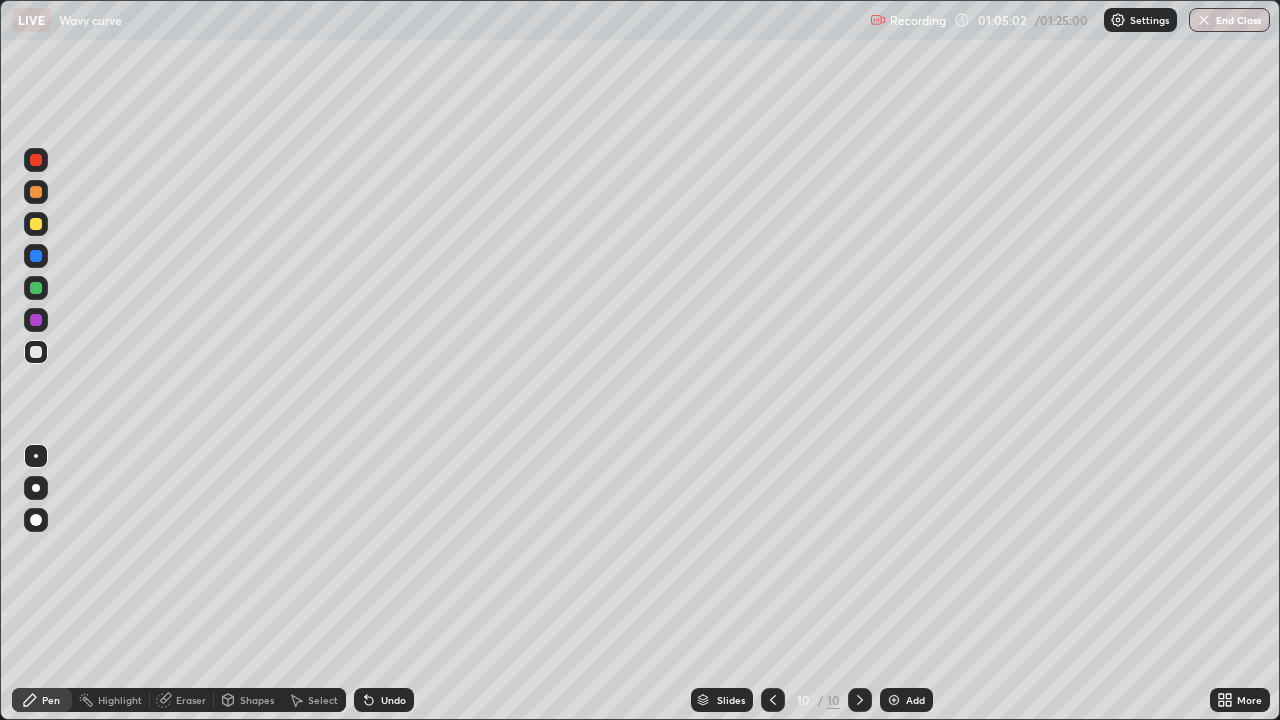 click on "Add" at bounding box center [915, 700] 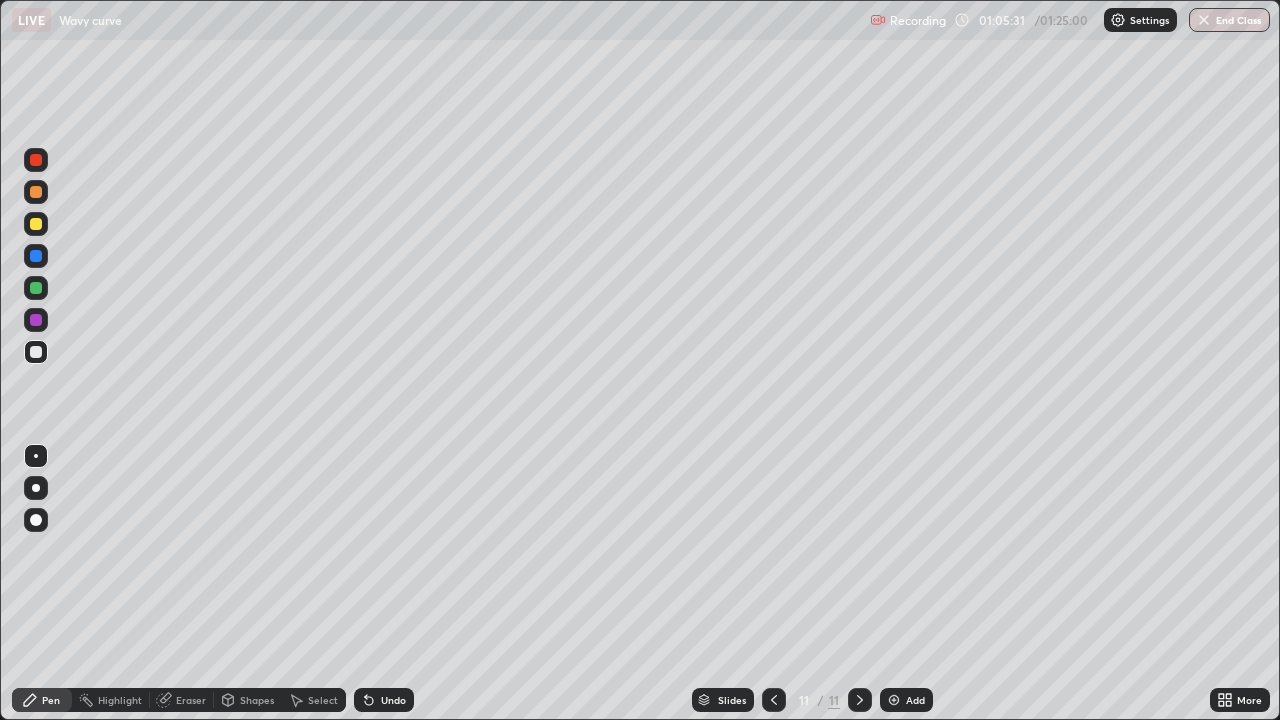 click on "Undo" at bounding box center [393, 700] 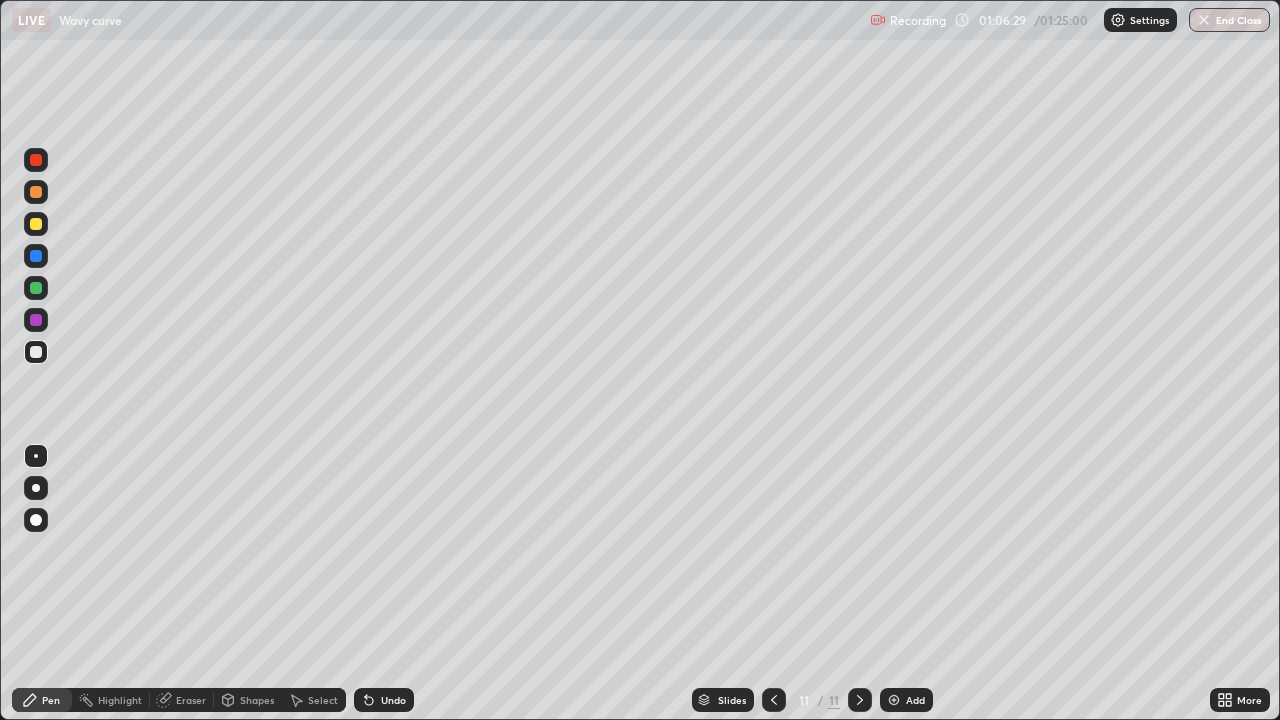 click 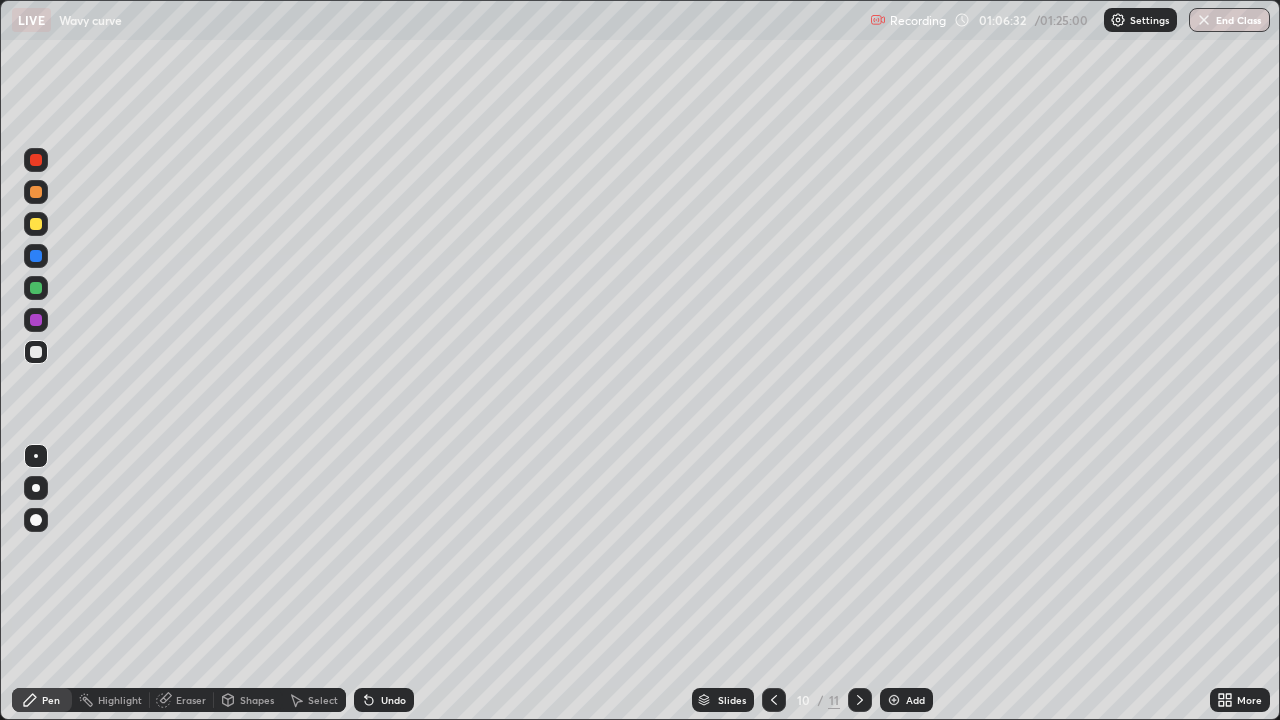 click 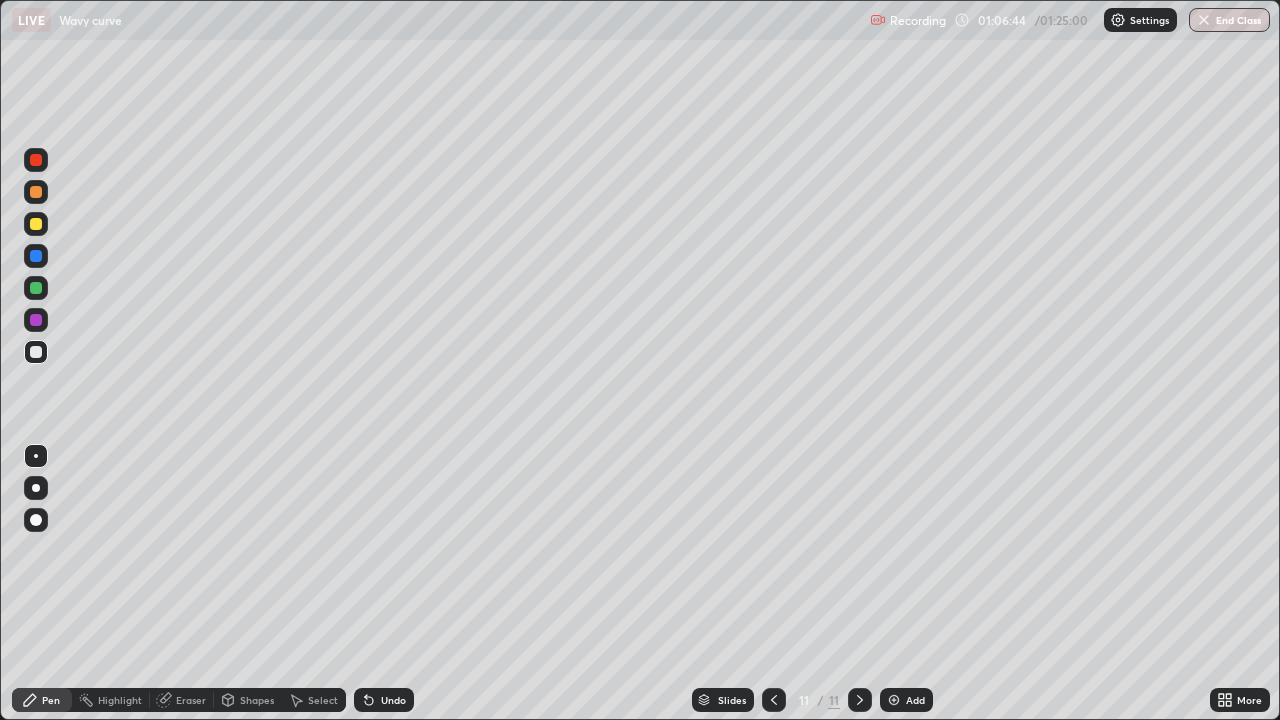 click at bounding box center (36, 288) 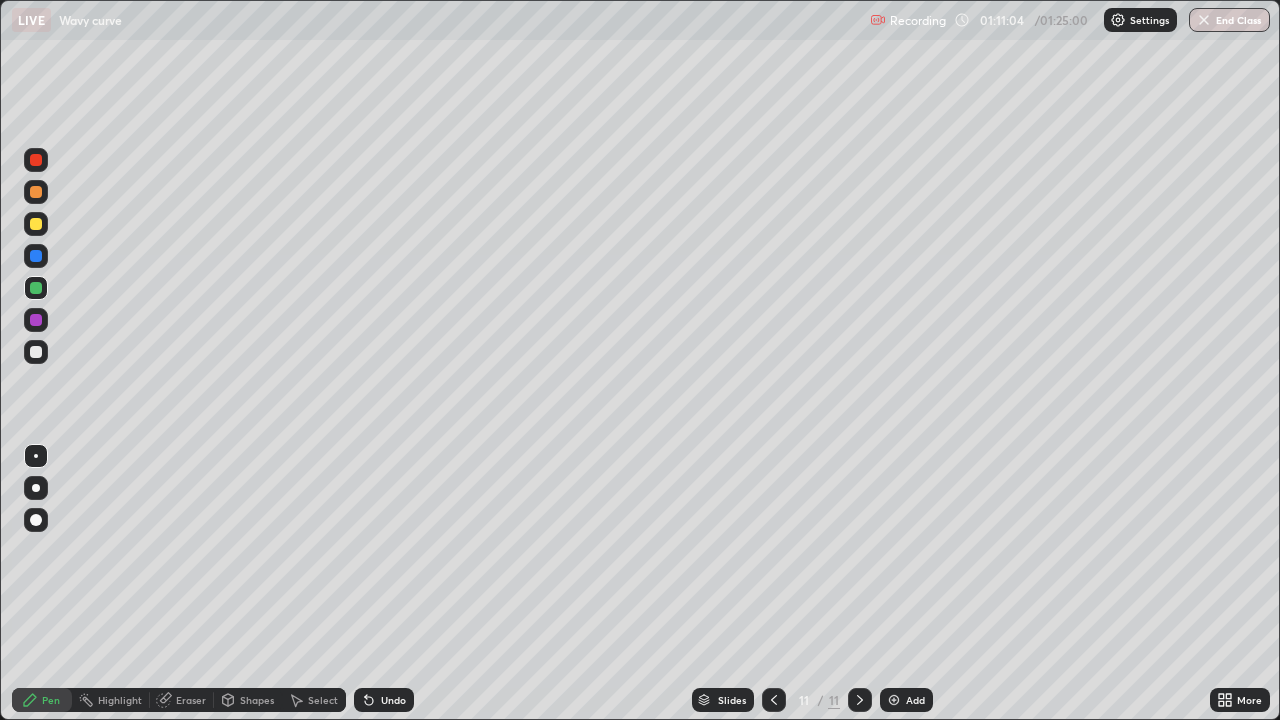 click at bounding box center (36, 352) 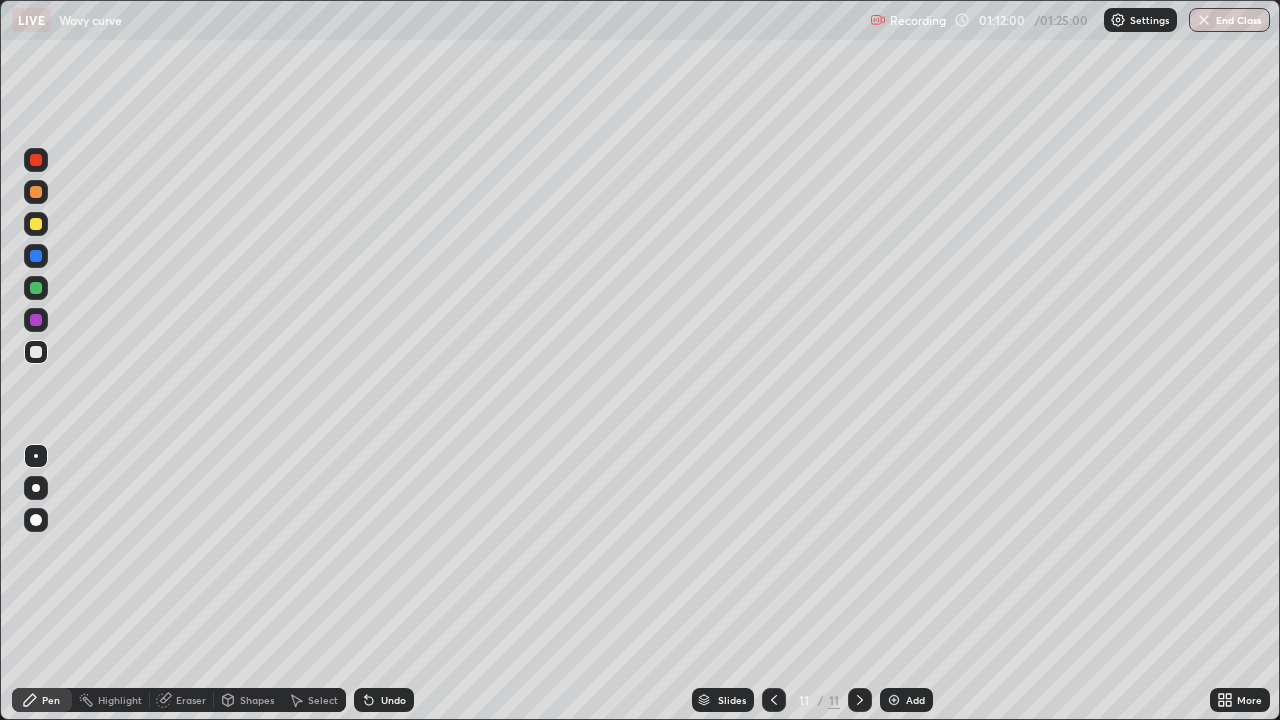 click 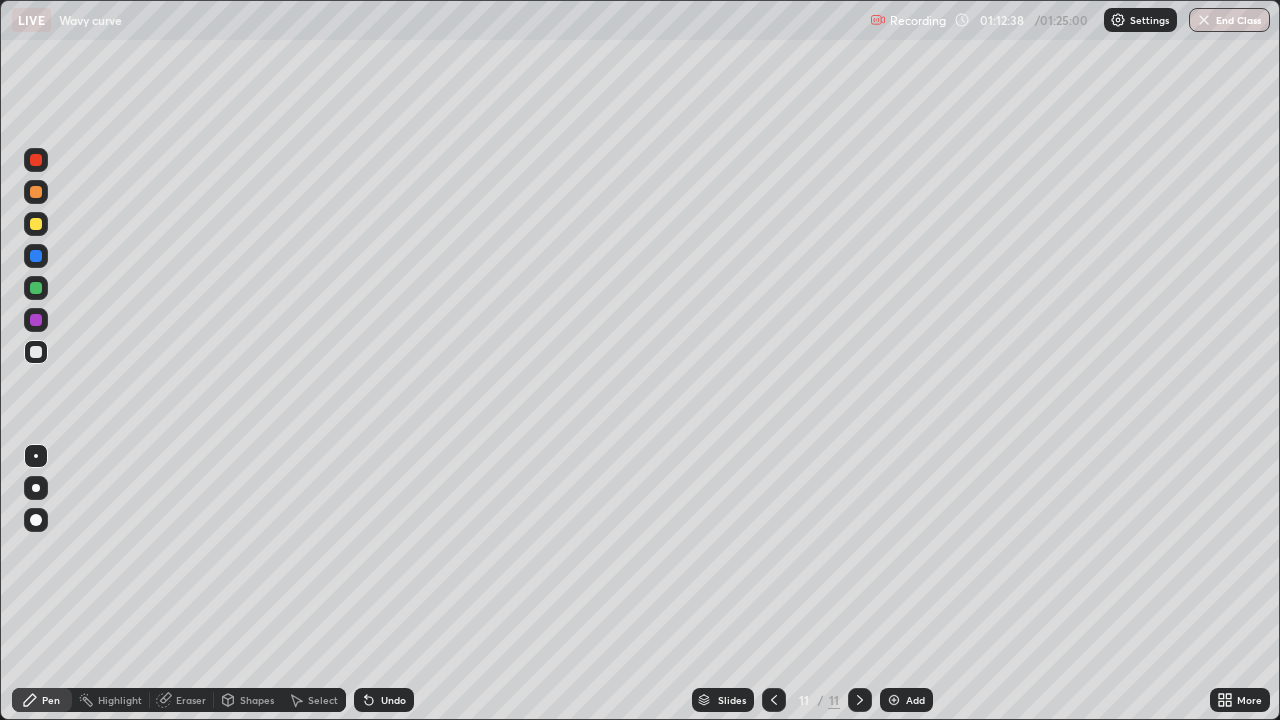 click 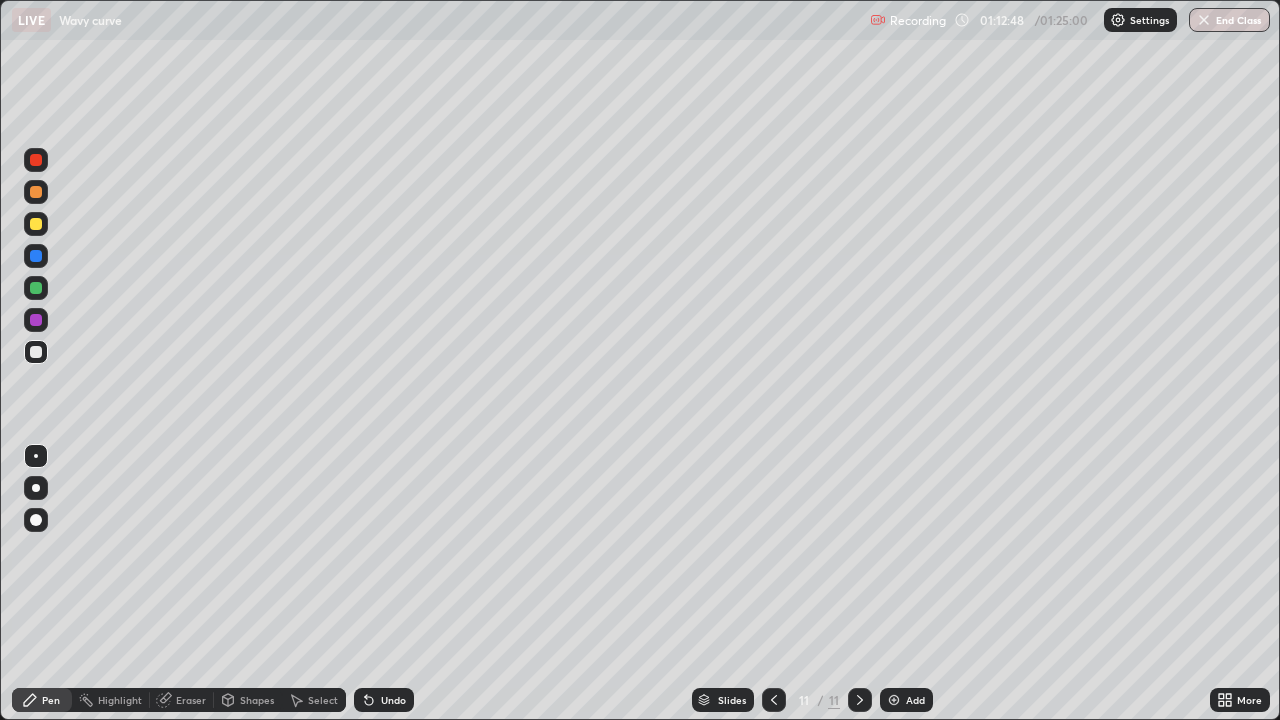 click 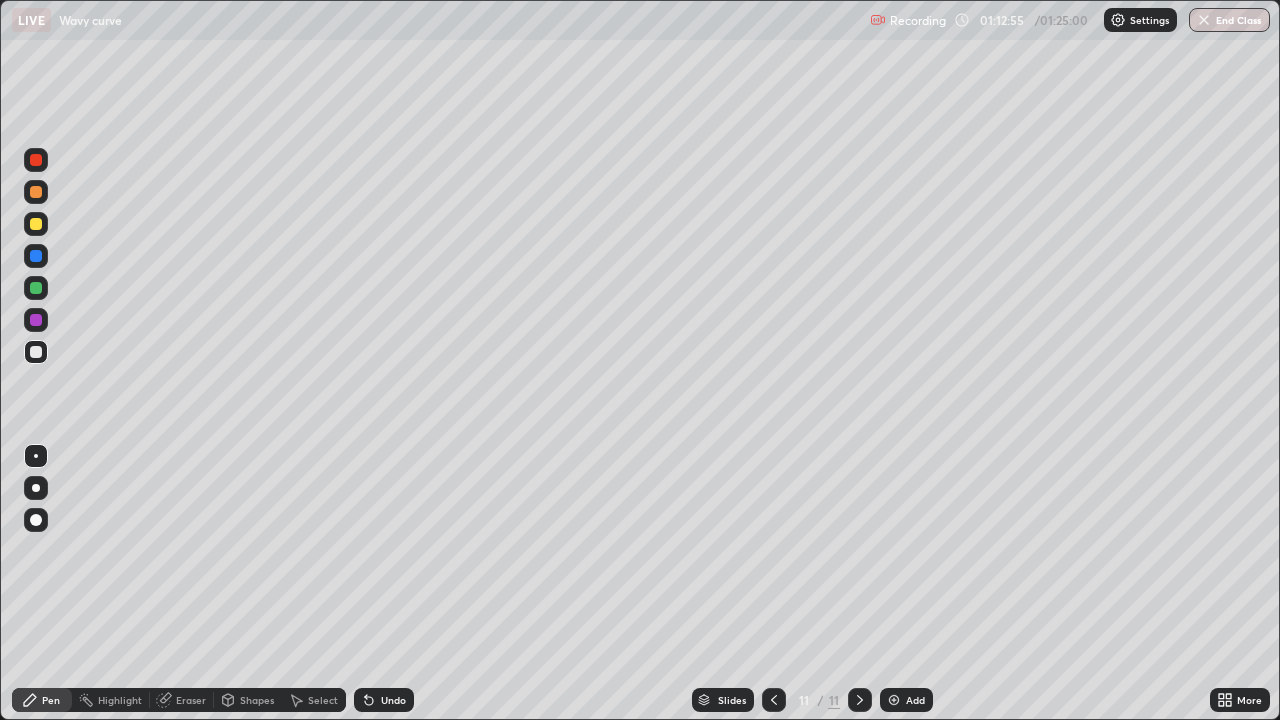click on "Add" at bounding box center [915, 700] 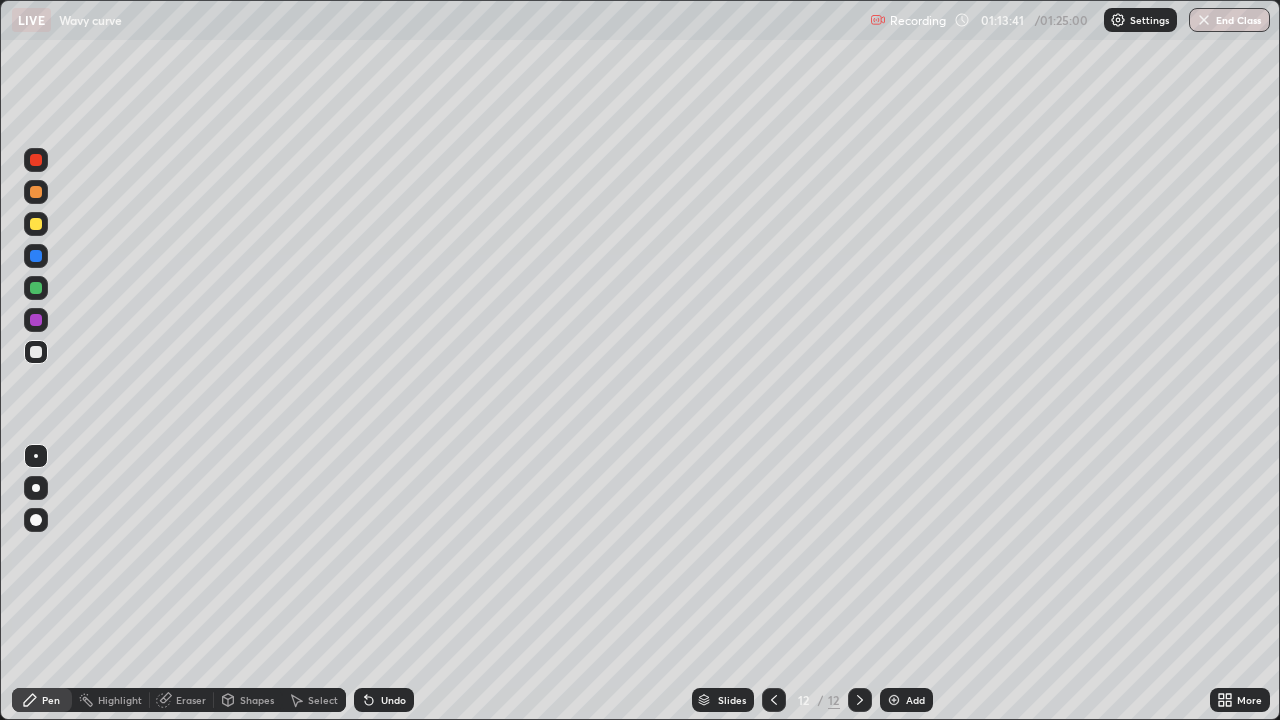 click at bounding box center [36, 288] 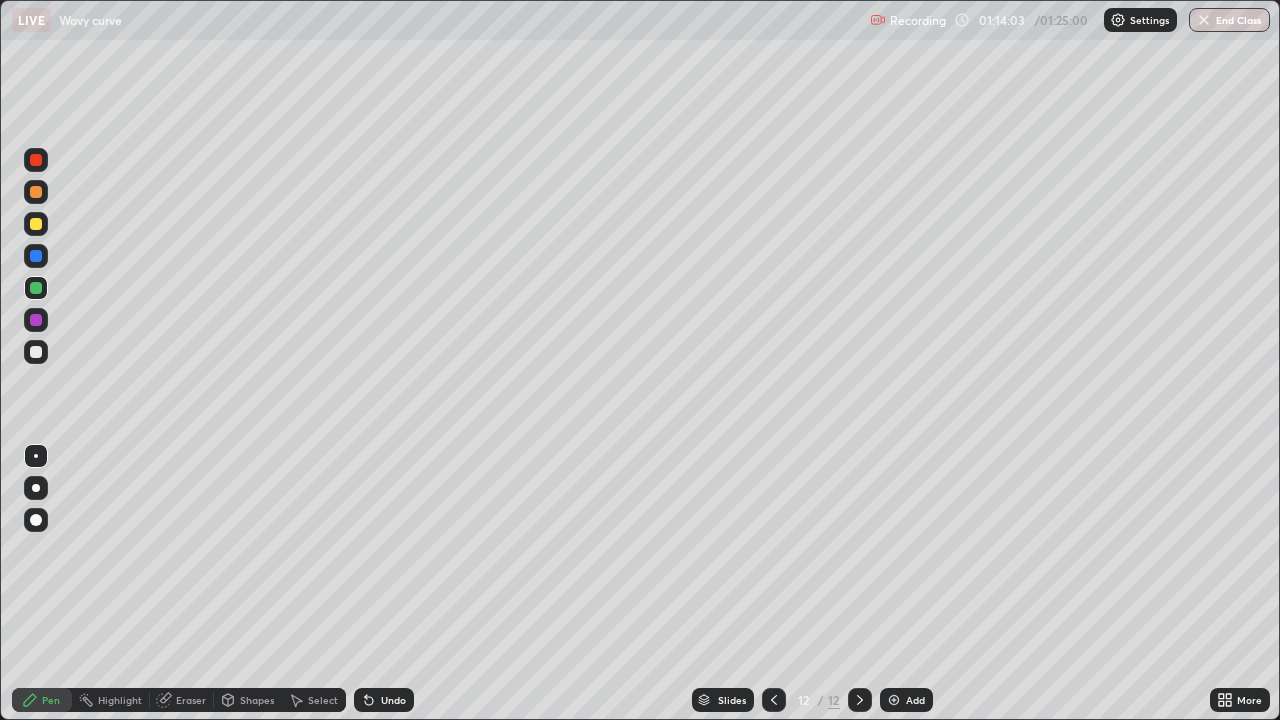 click 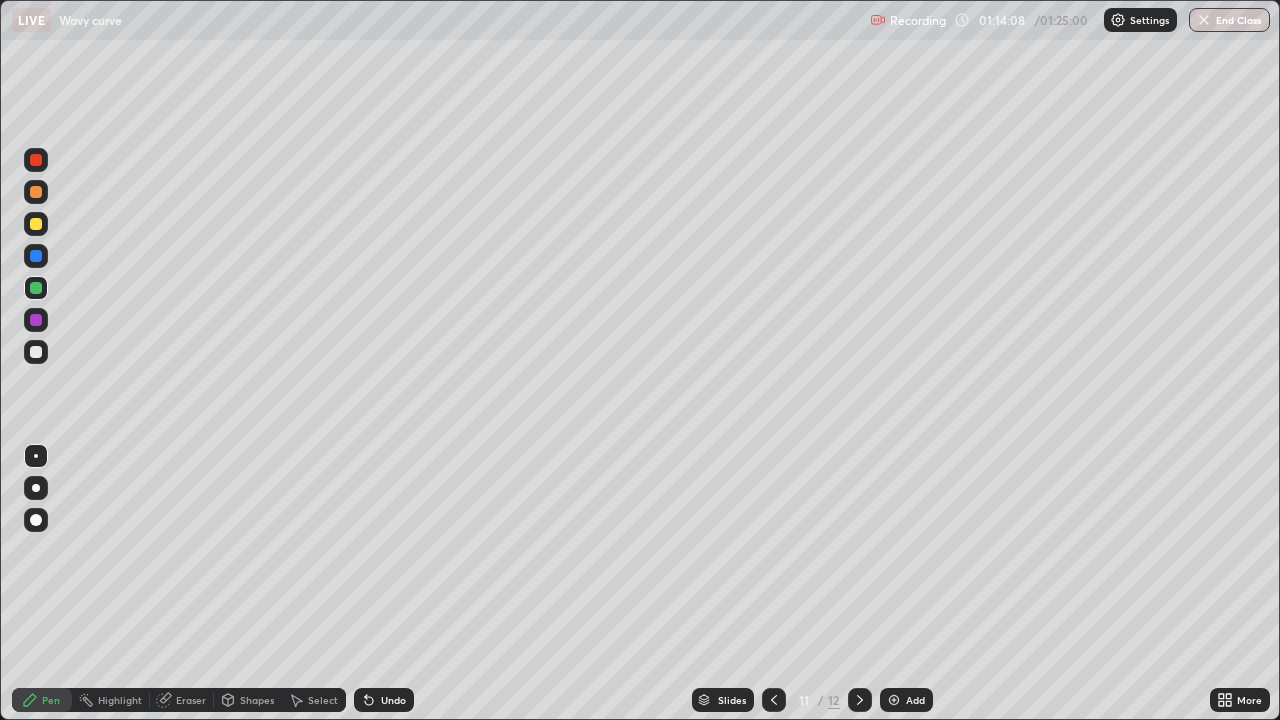 click 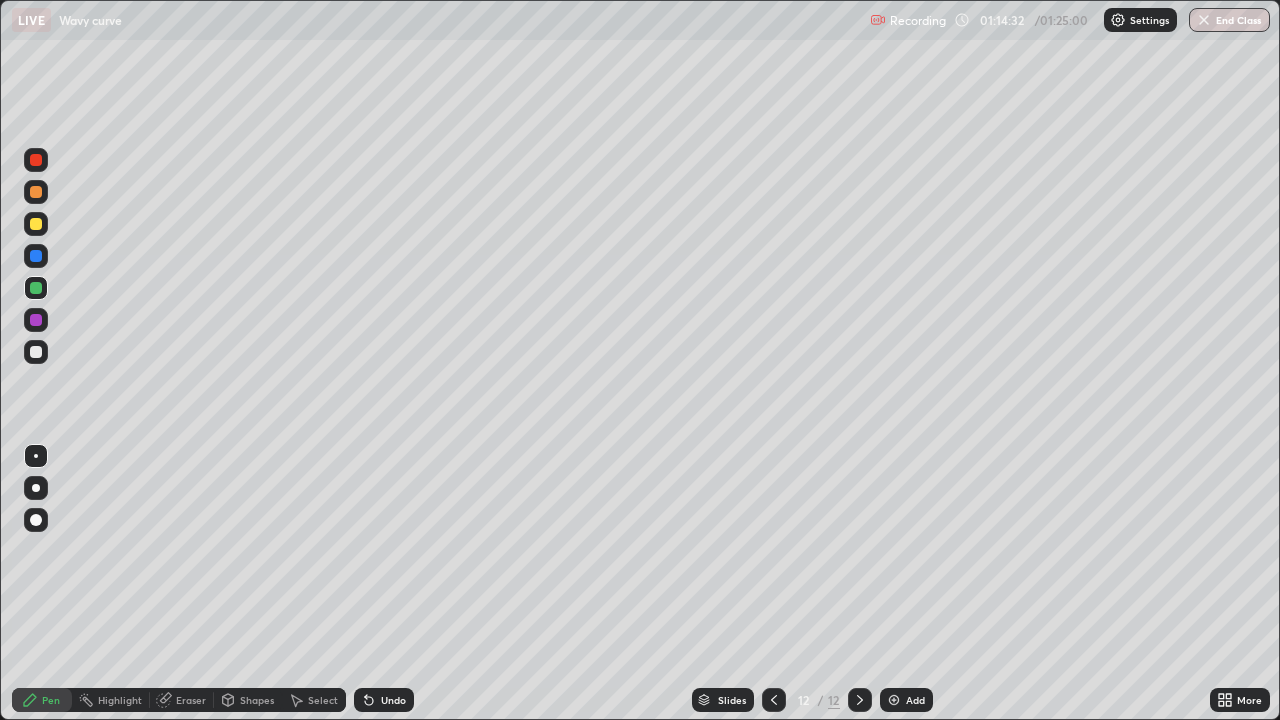 click at bounding box center (36, 352) 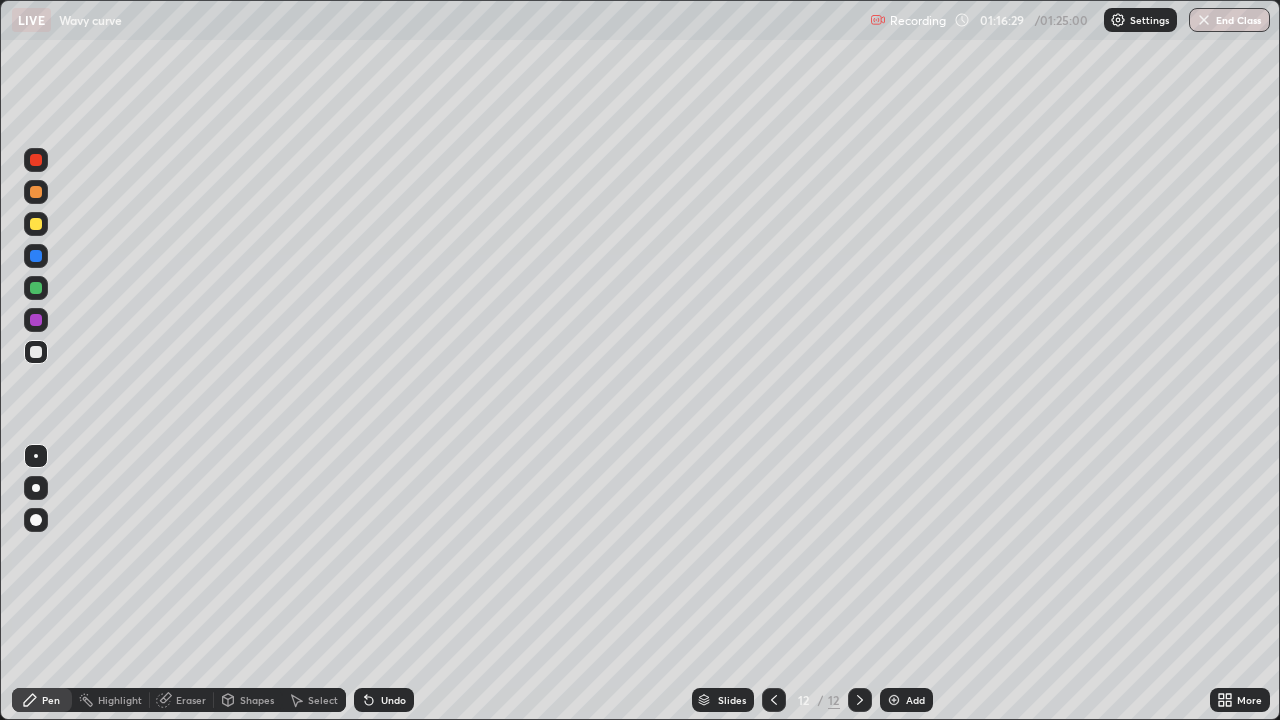 click on "End Class" at bounding box center (1229, 20) 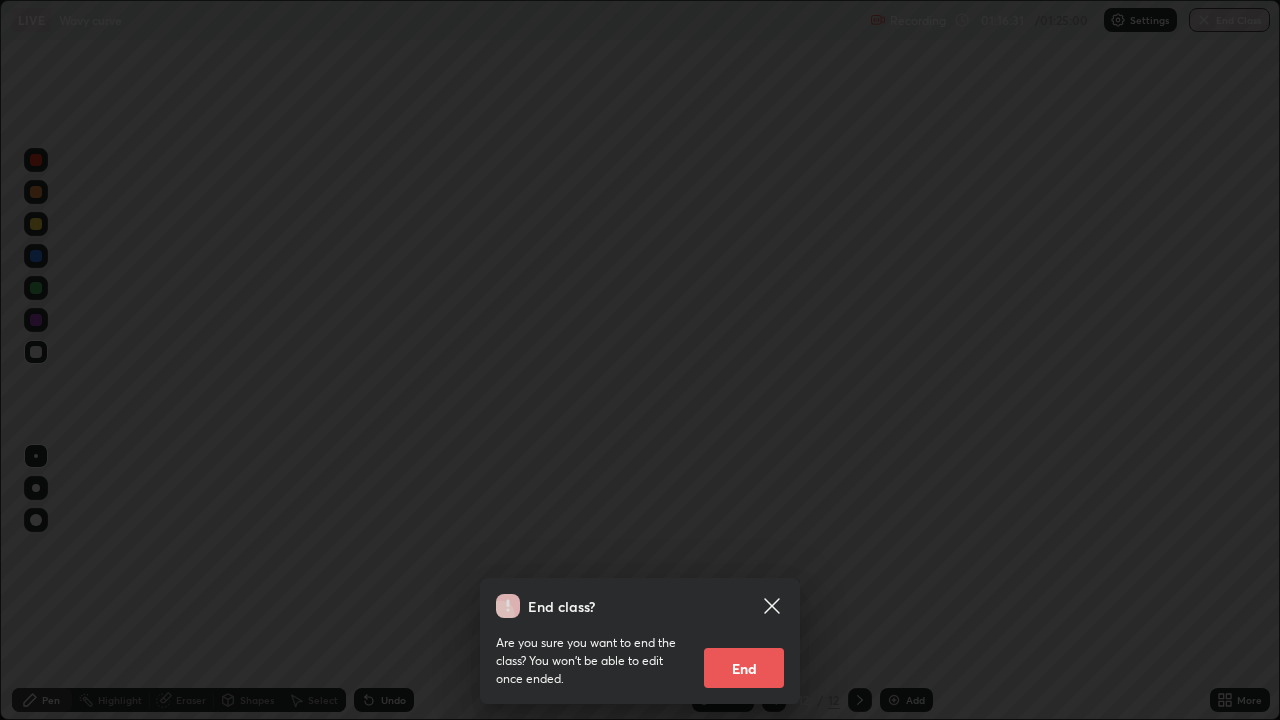 click on "End" at bounding box center (744, 668) 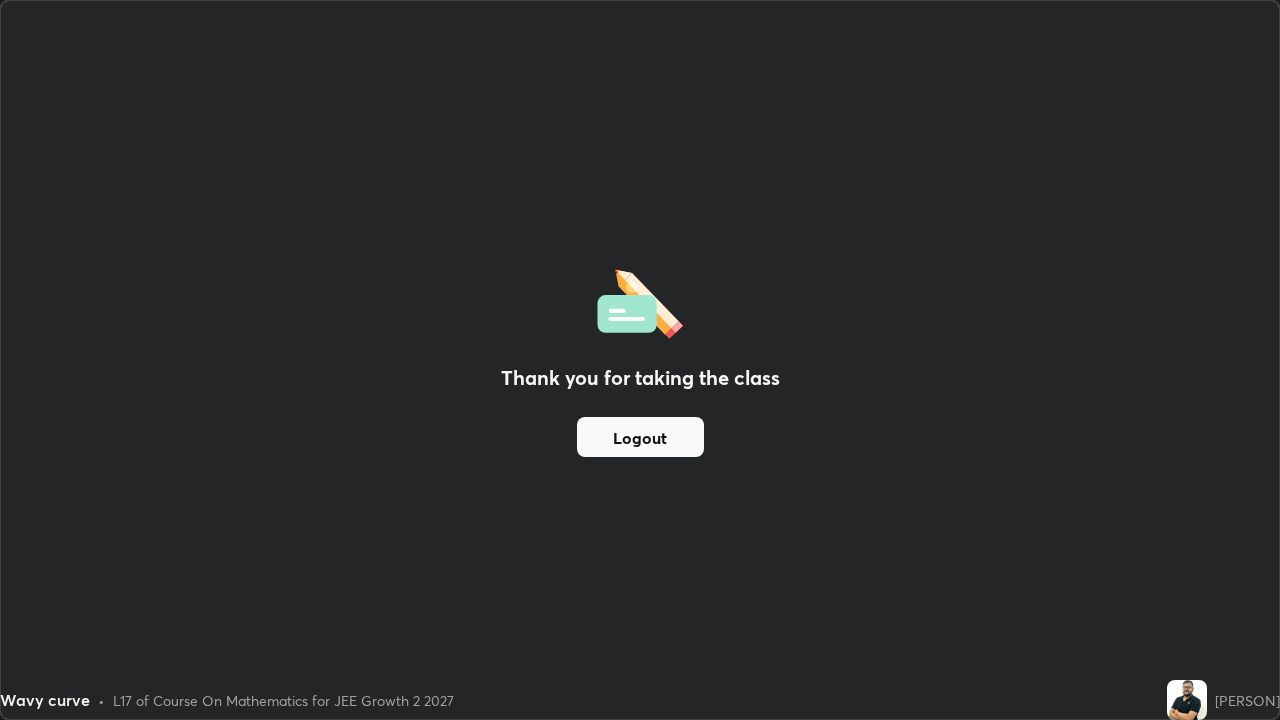 click on "Logout" at bounding box center [640, 437] 